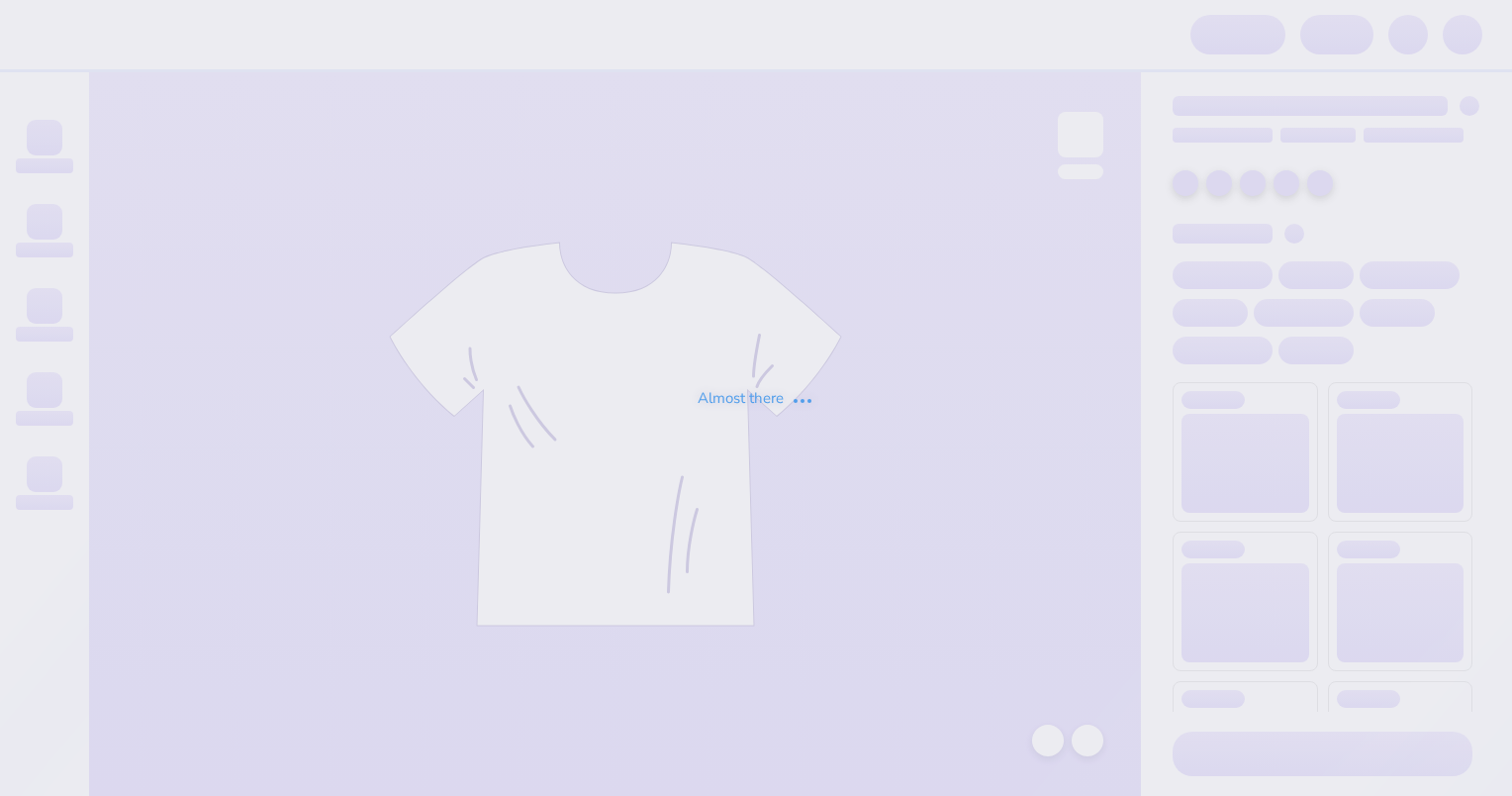 scroll, scrollTop: 0, scrollLeft: 0, axis: both 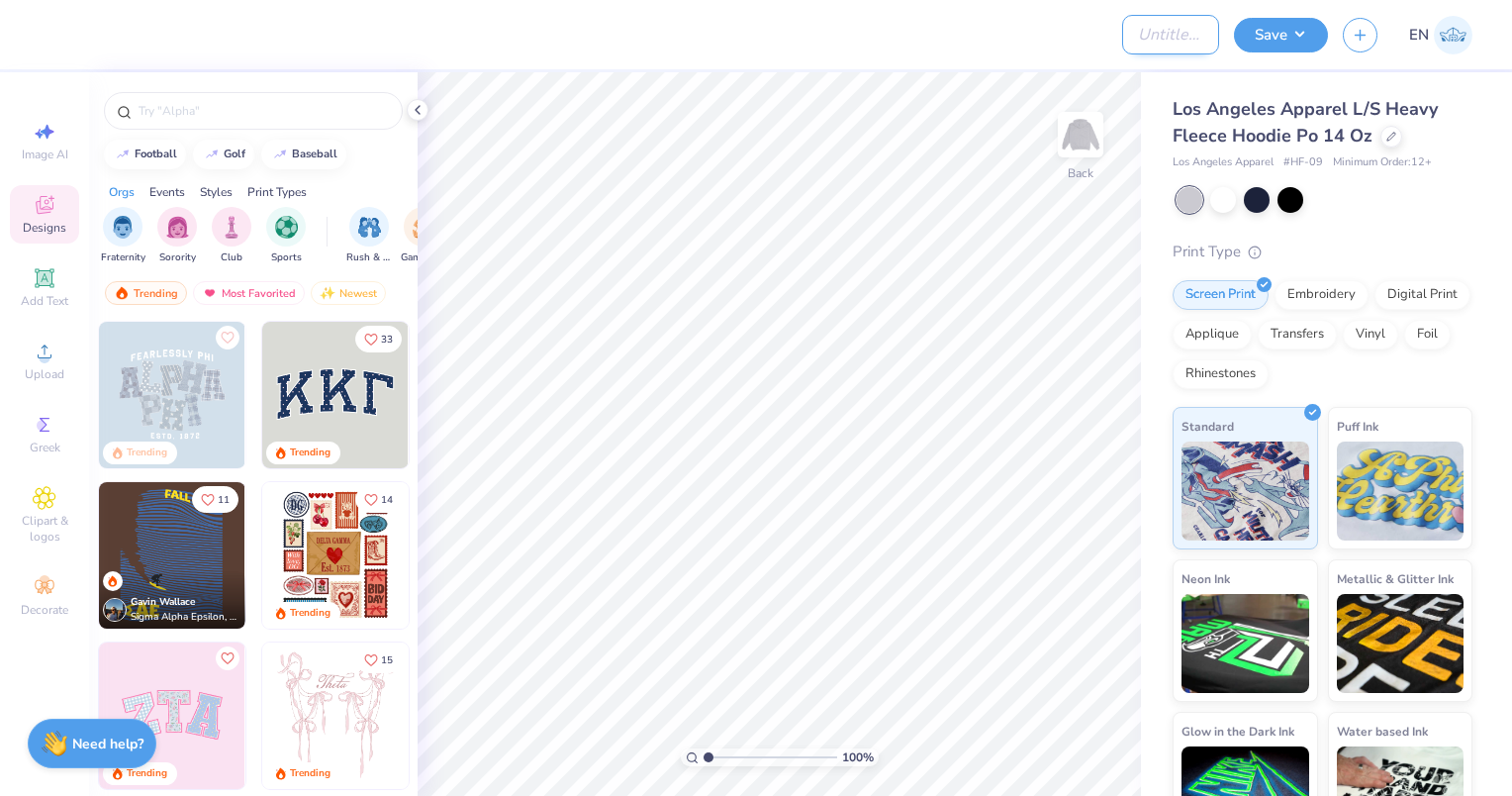 click on "Design Title Save EN" at bounding box center (756, 35) 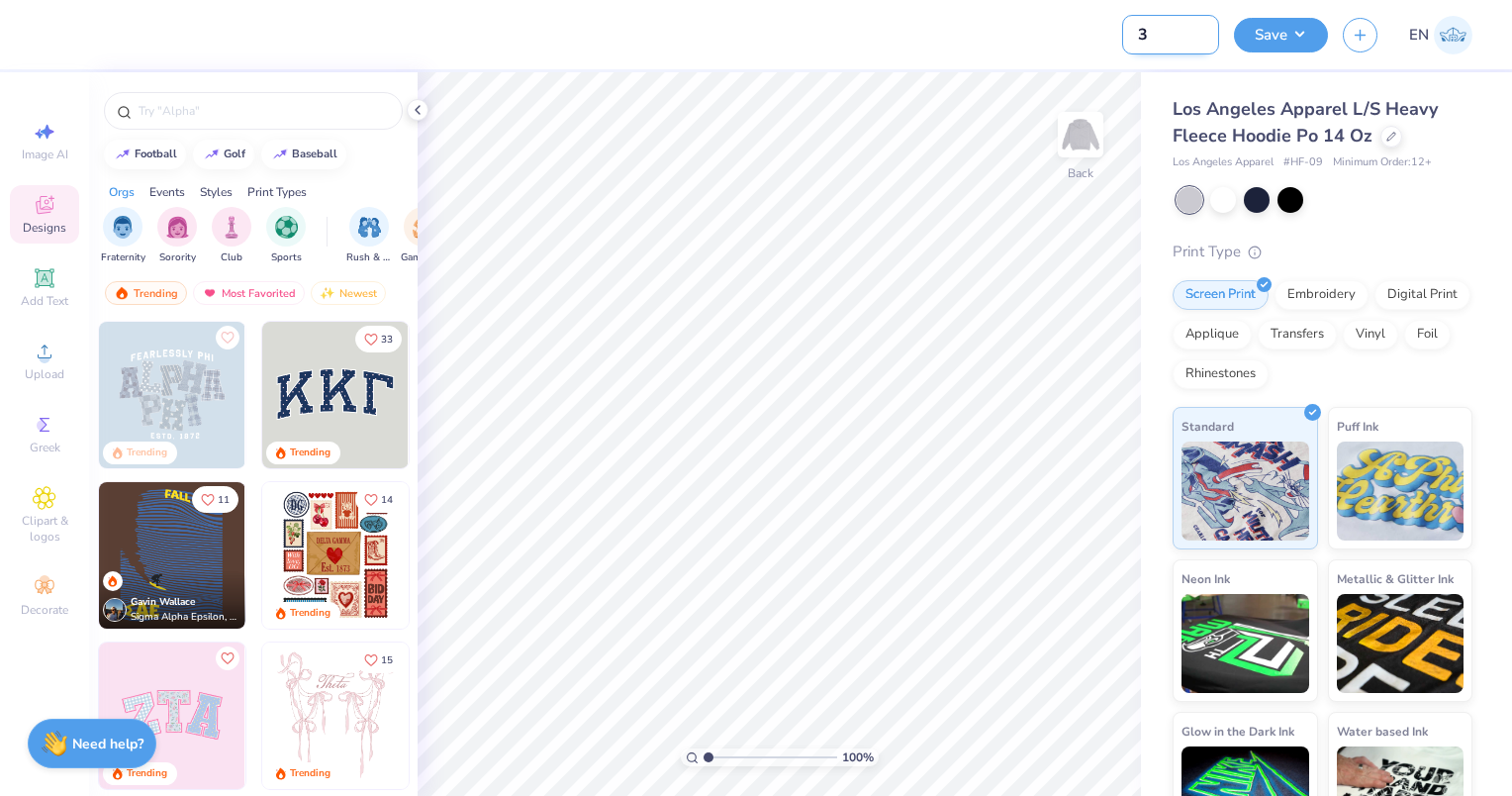 type on "3x Hearts Sigma" 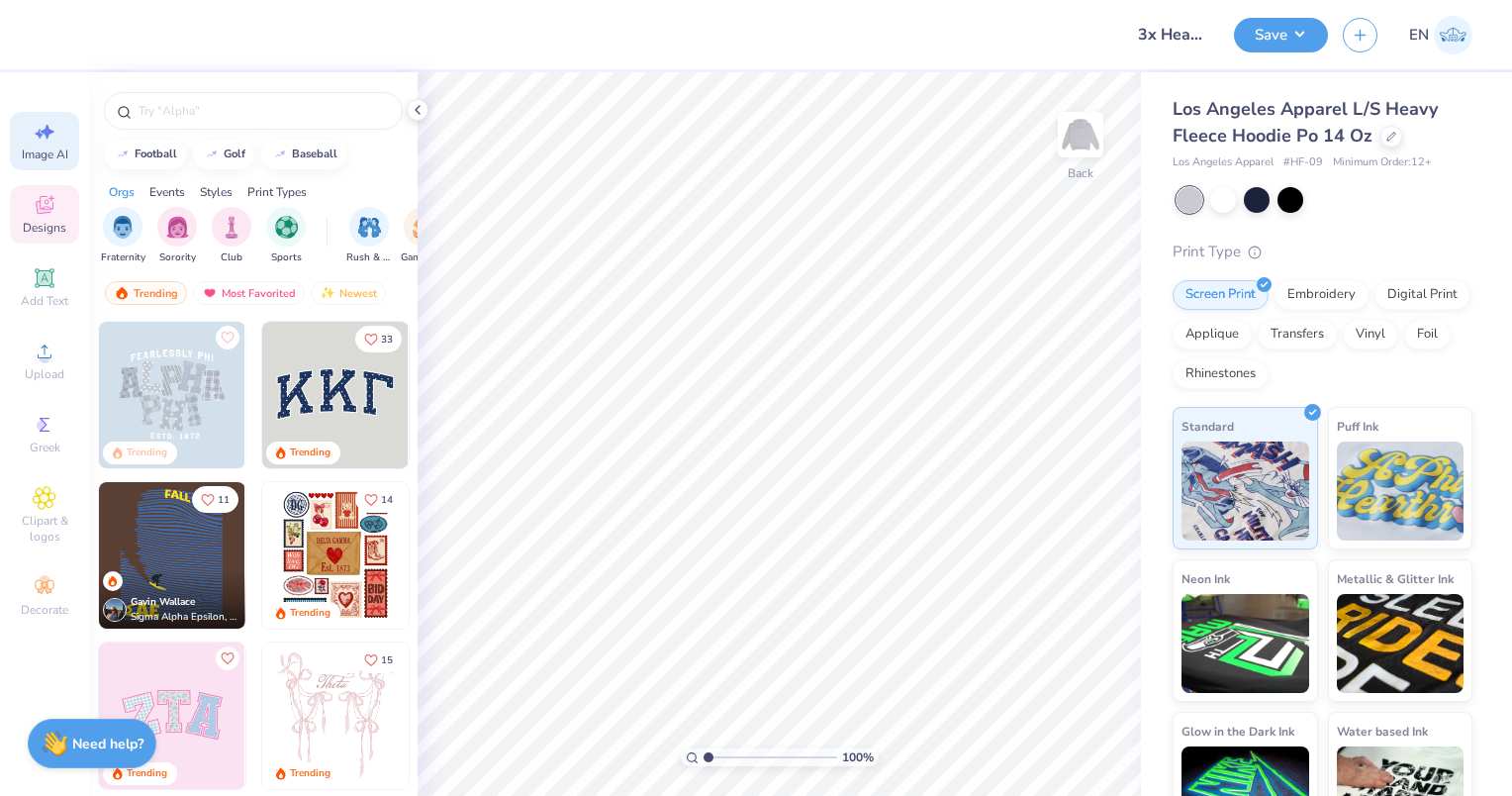 click 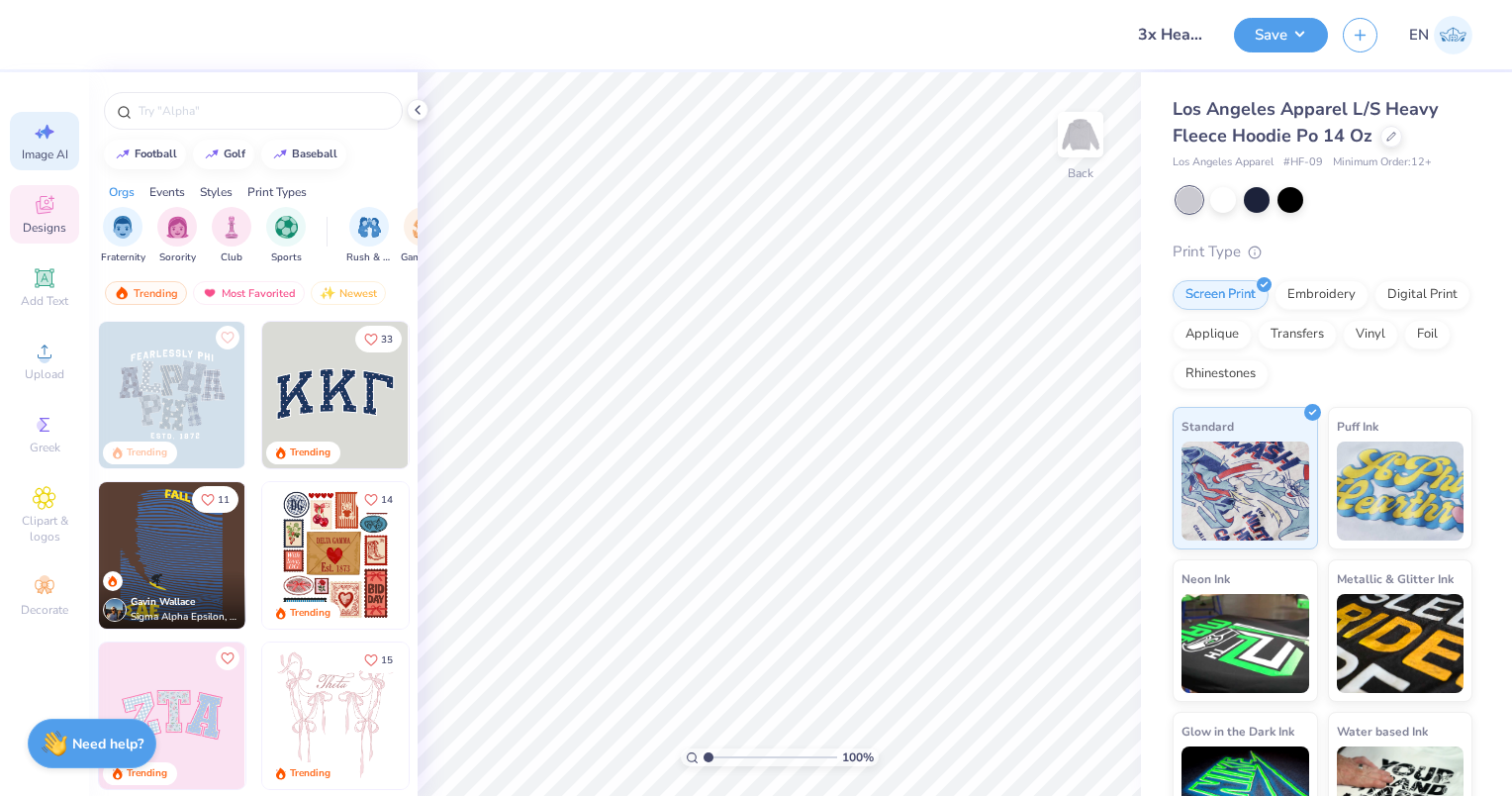 select on "4" 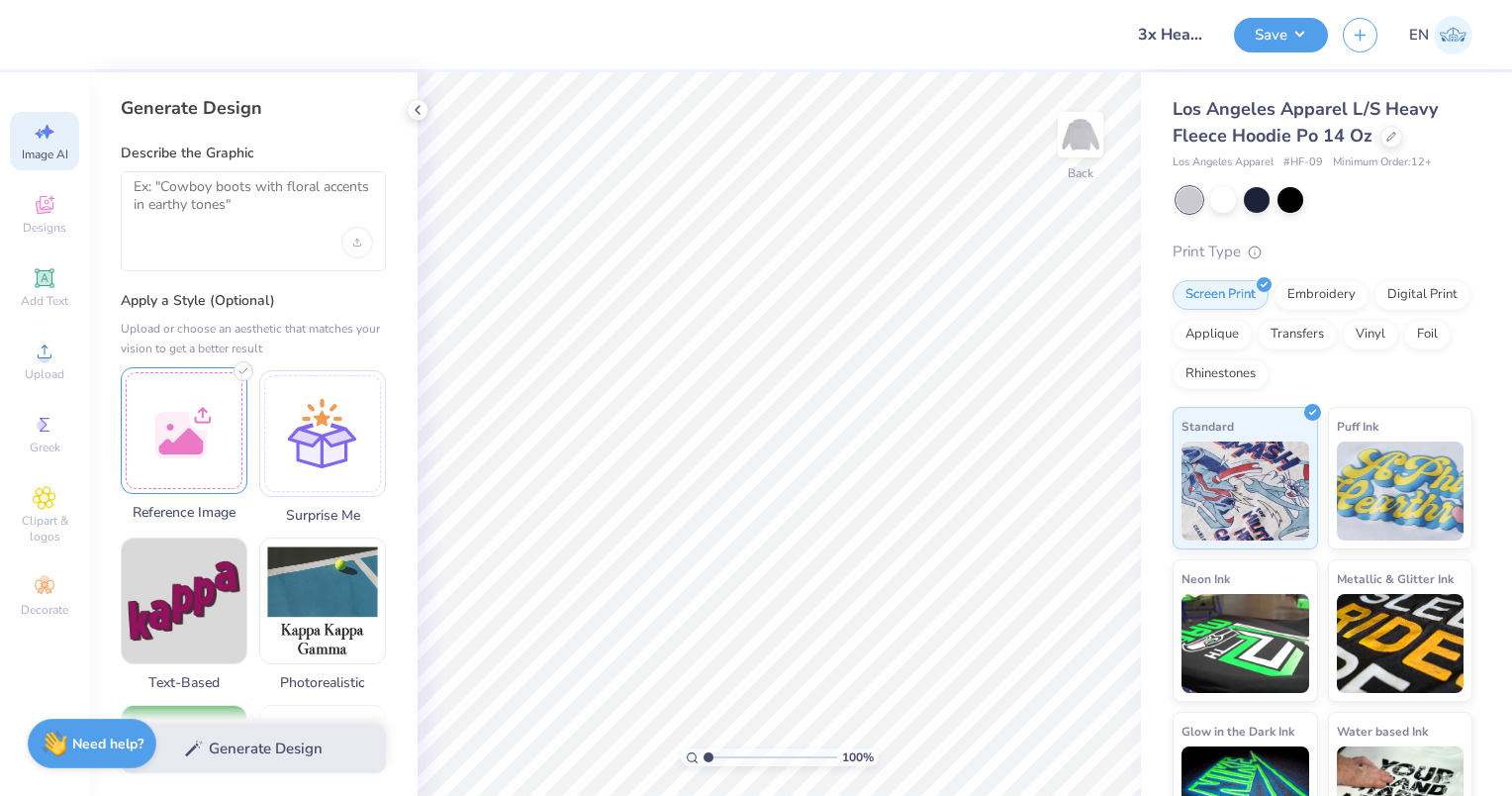 click at bounding box center (184, 431) 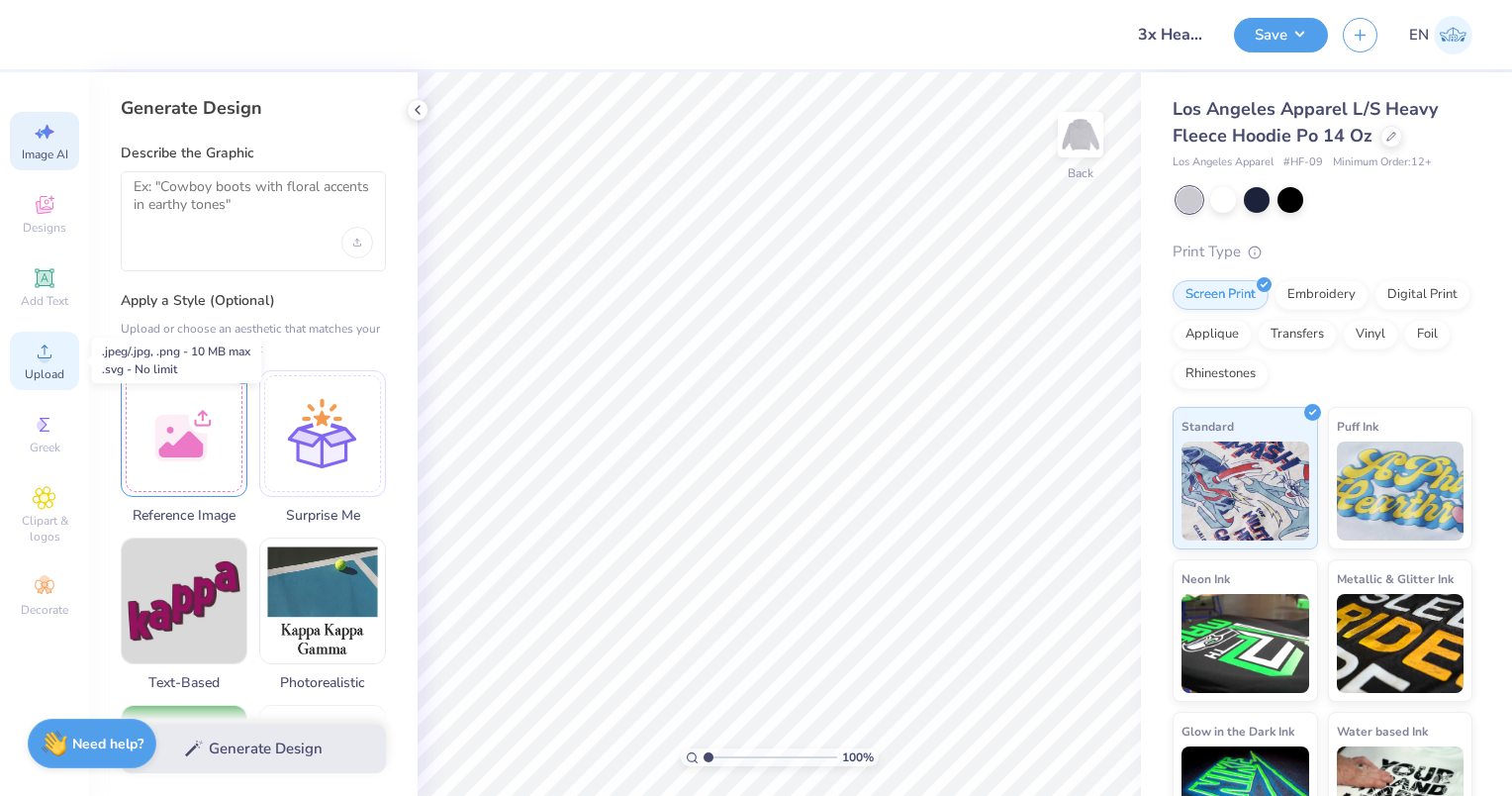 click on "Upload" at bounding box center (45, 374) 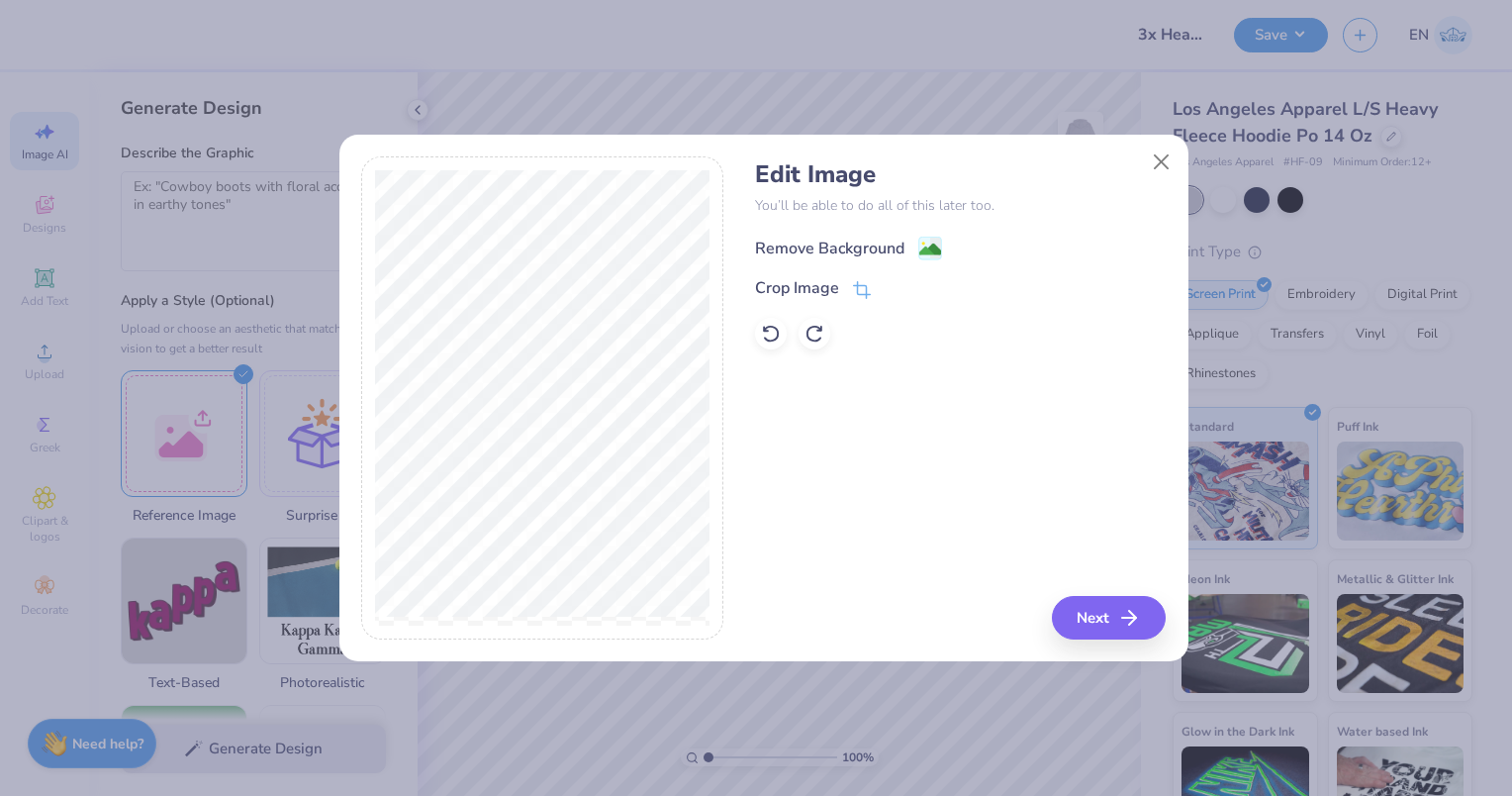 click on "Remove Background" at bounding box center (829, 249) 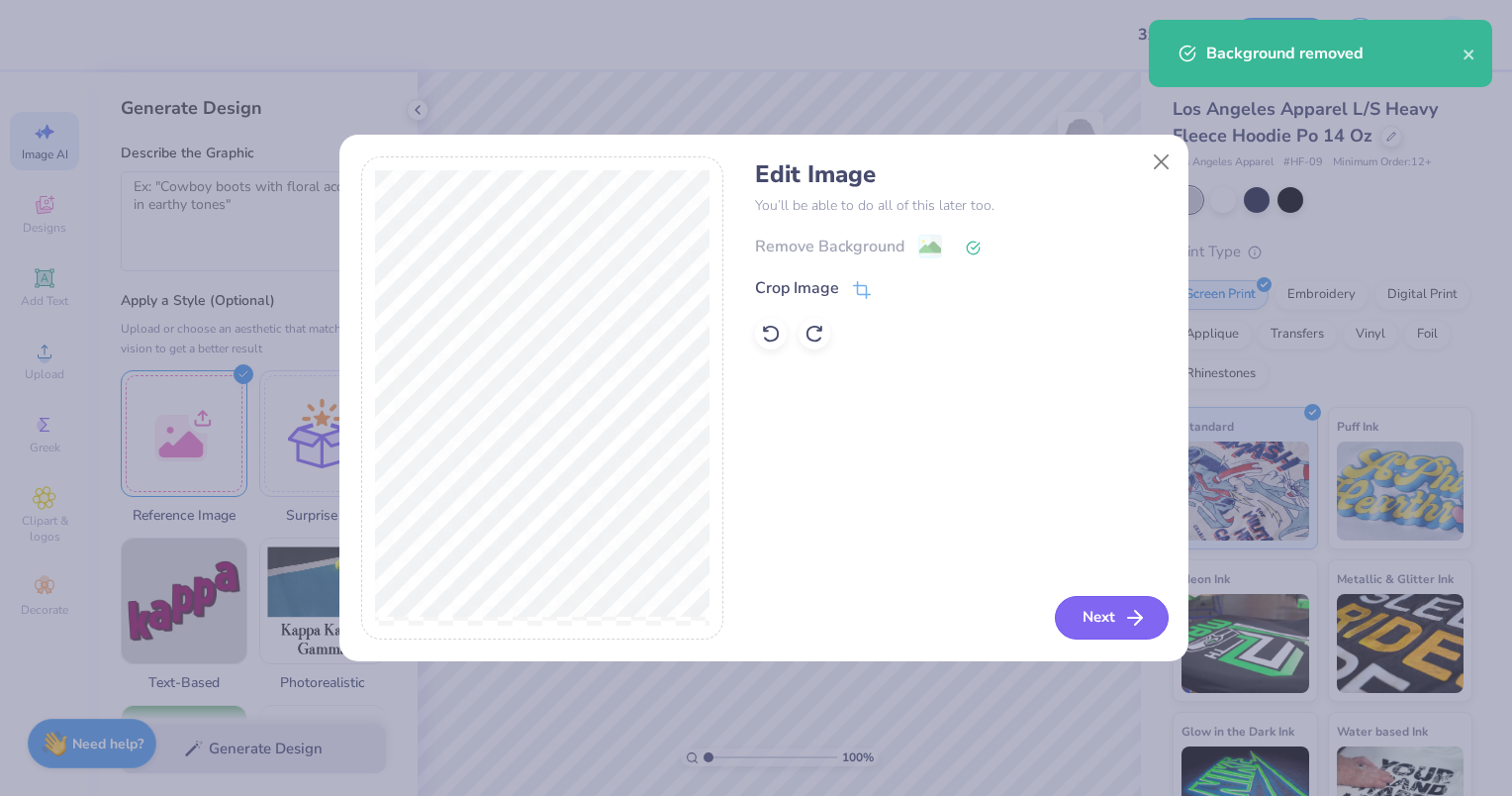click on "Next" at bounding box center (1111, 618) 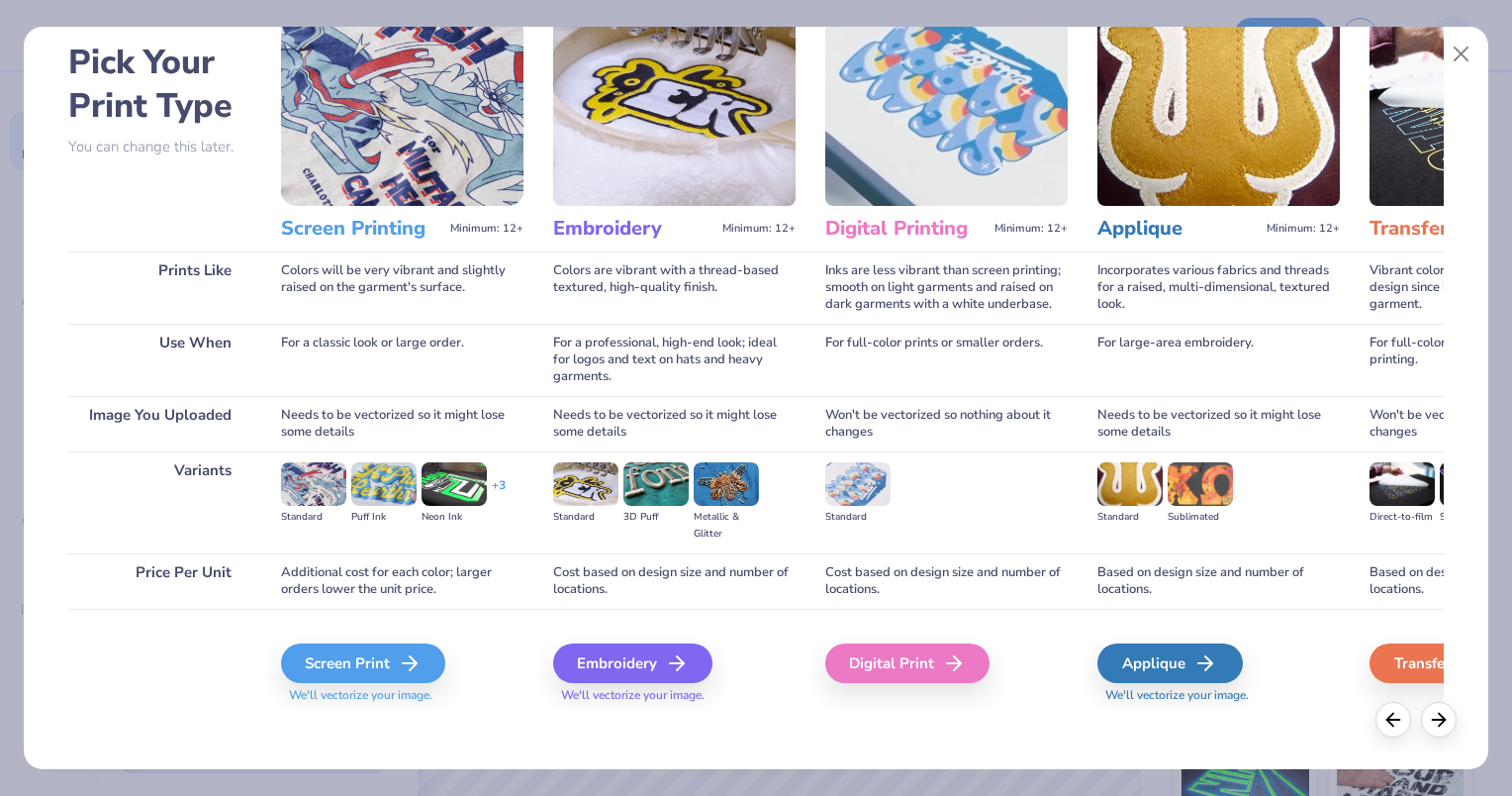 scroll, scrollTop: 91, scrollLeft: 0, axis: vertical 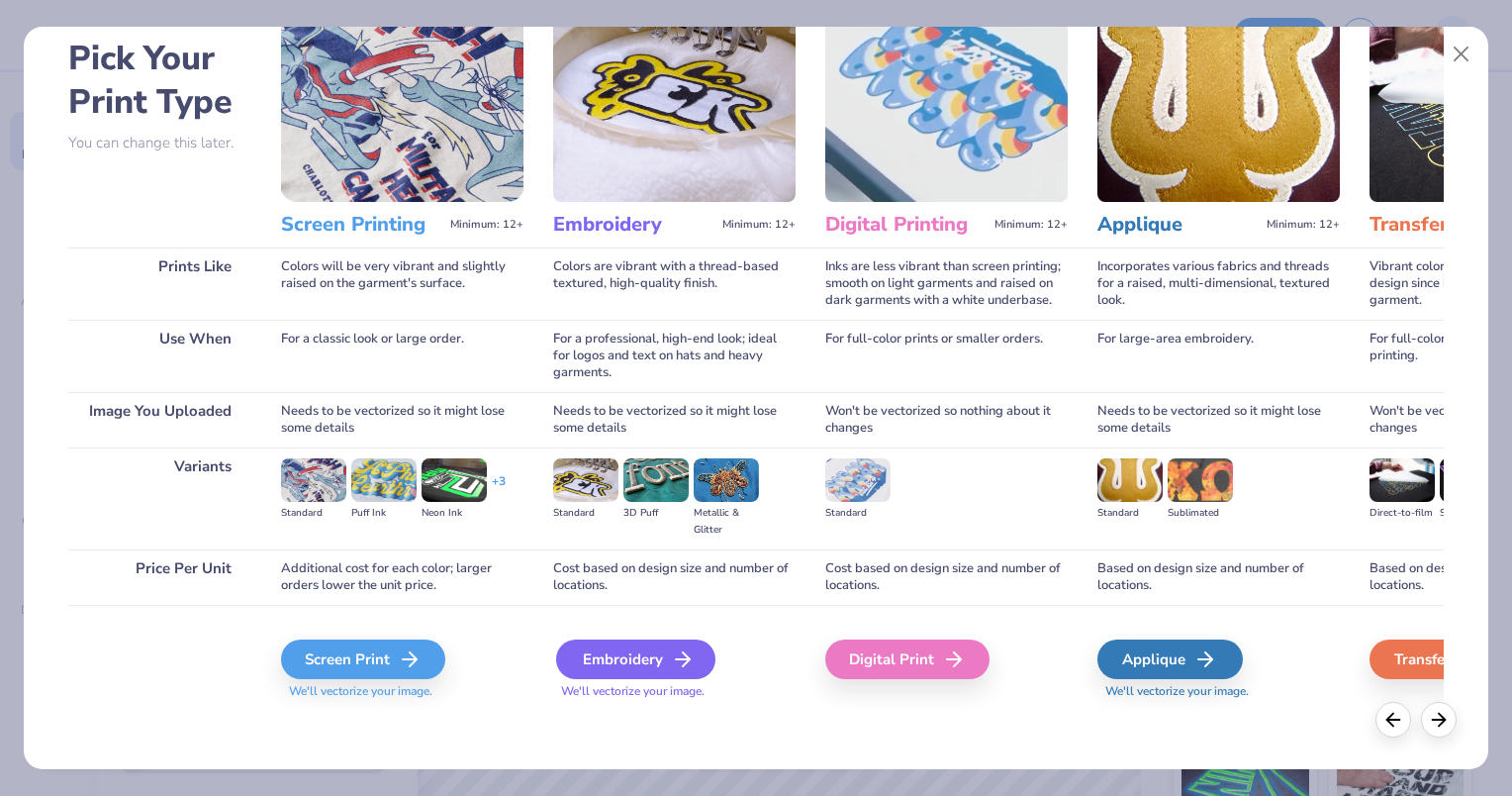 click on "Embroidery" at bounding box center (635, 659) 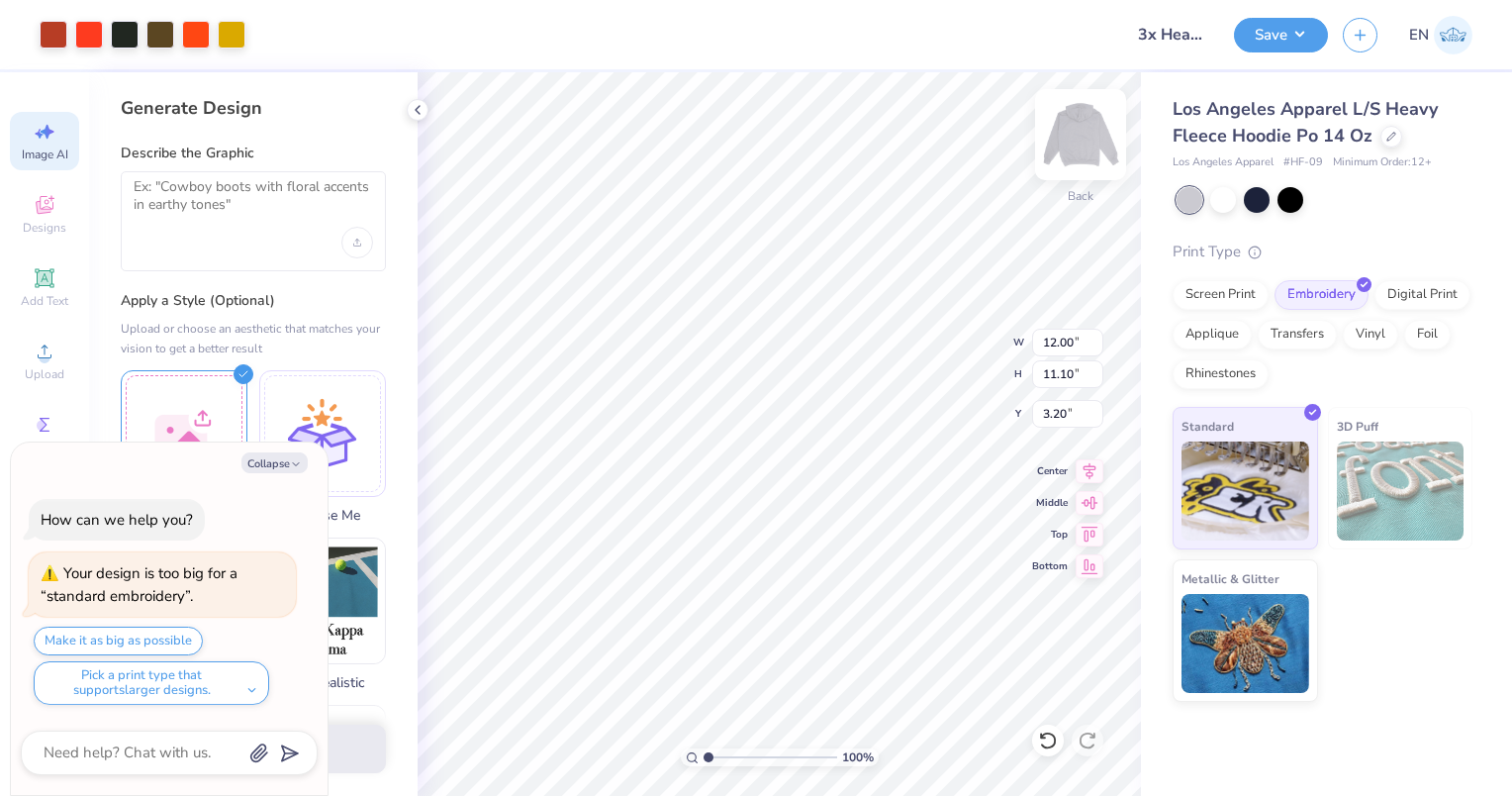 click at bounding box center (1081, 135) 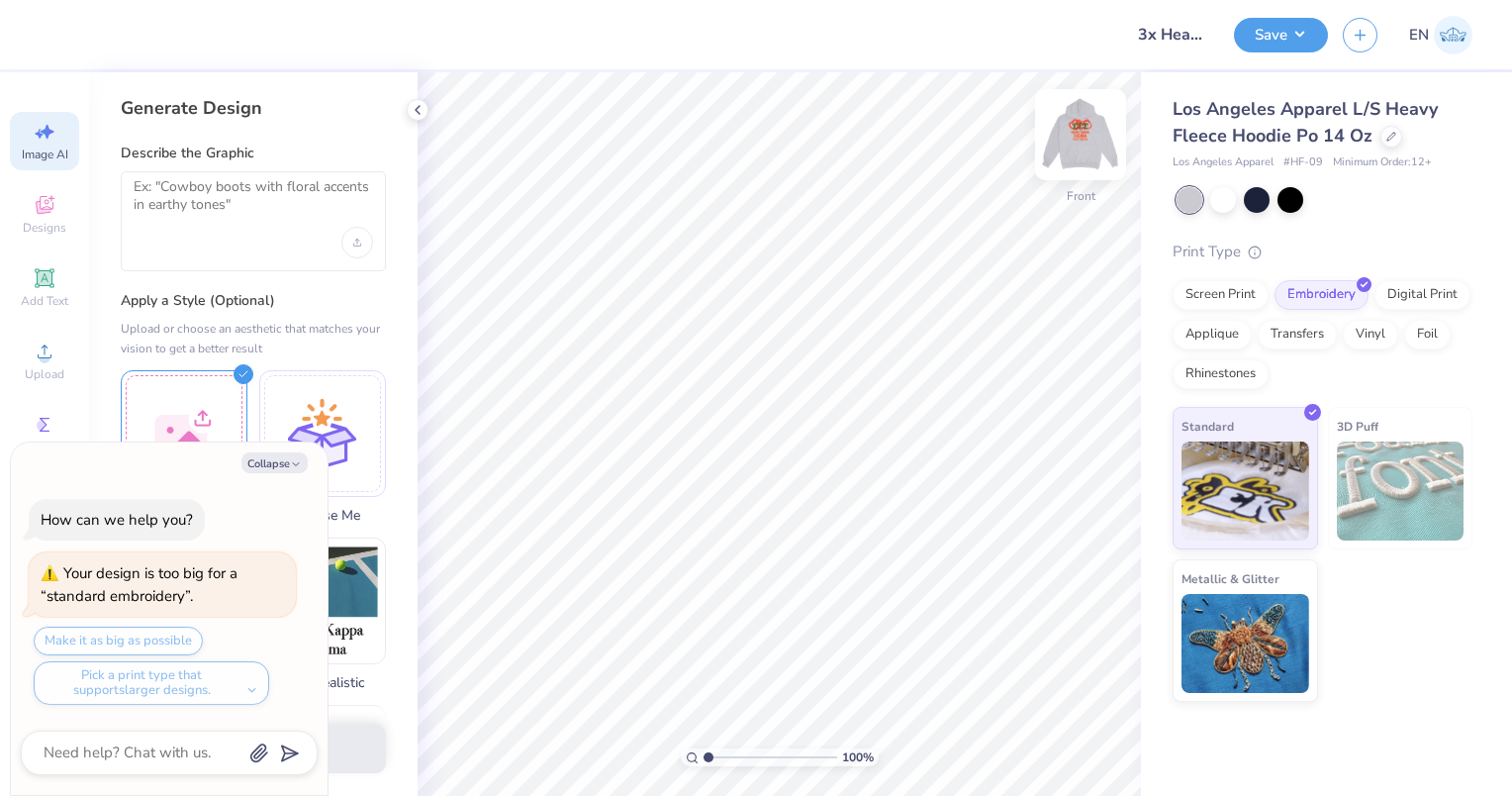 click at bounding box center (1081, 135) 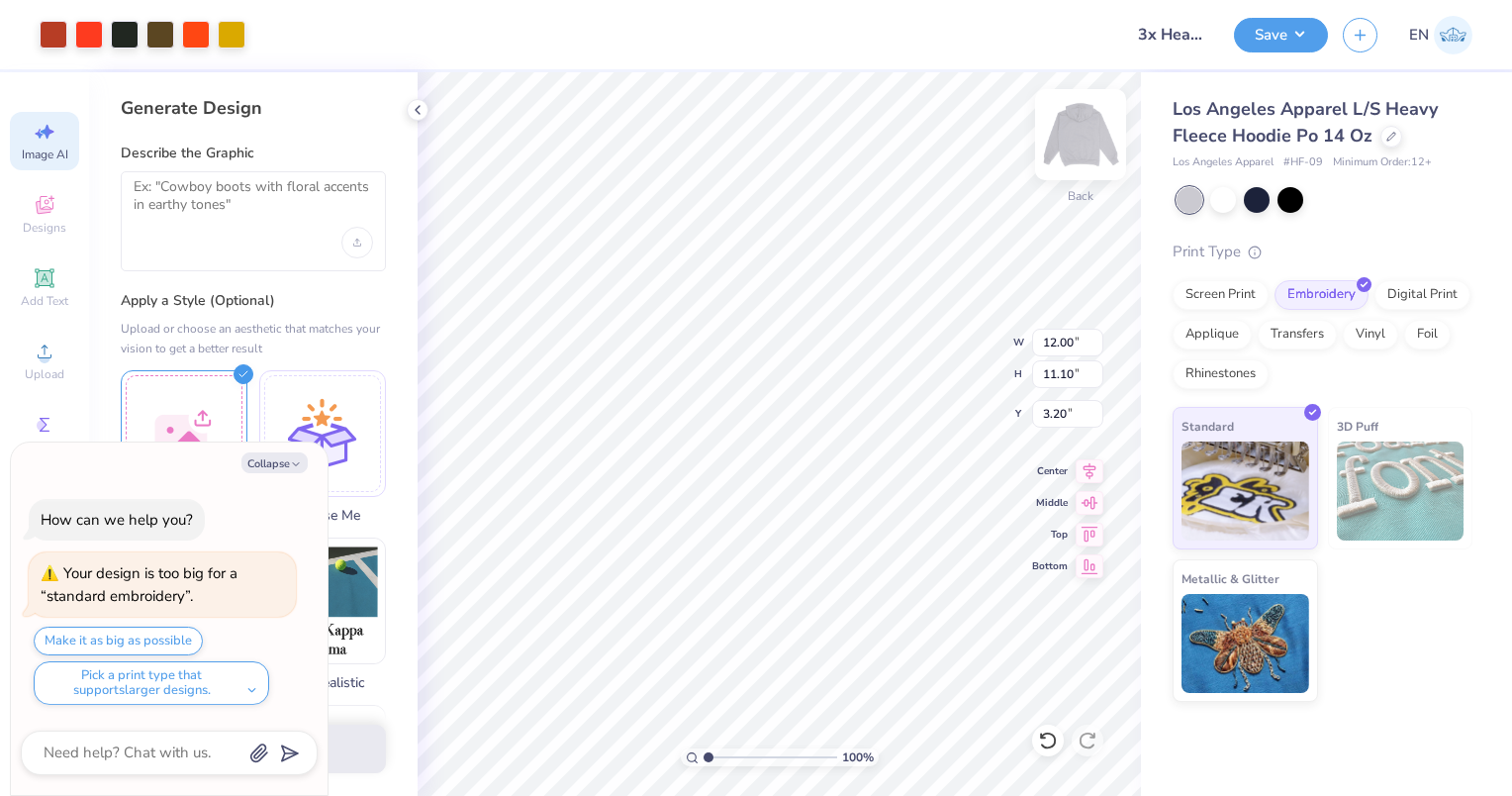 click at bounding box center [1081, 135] 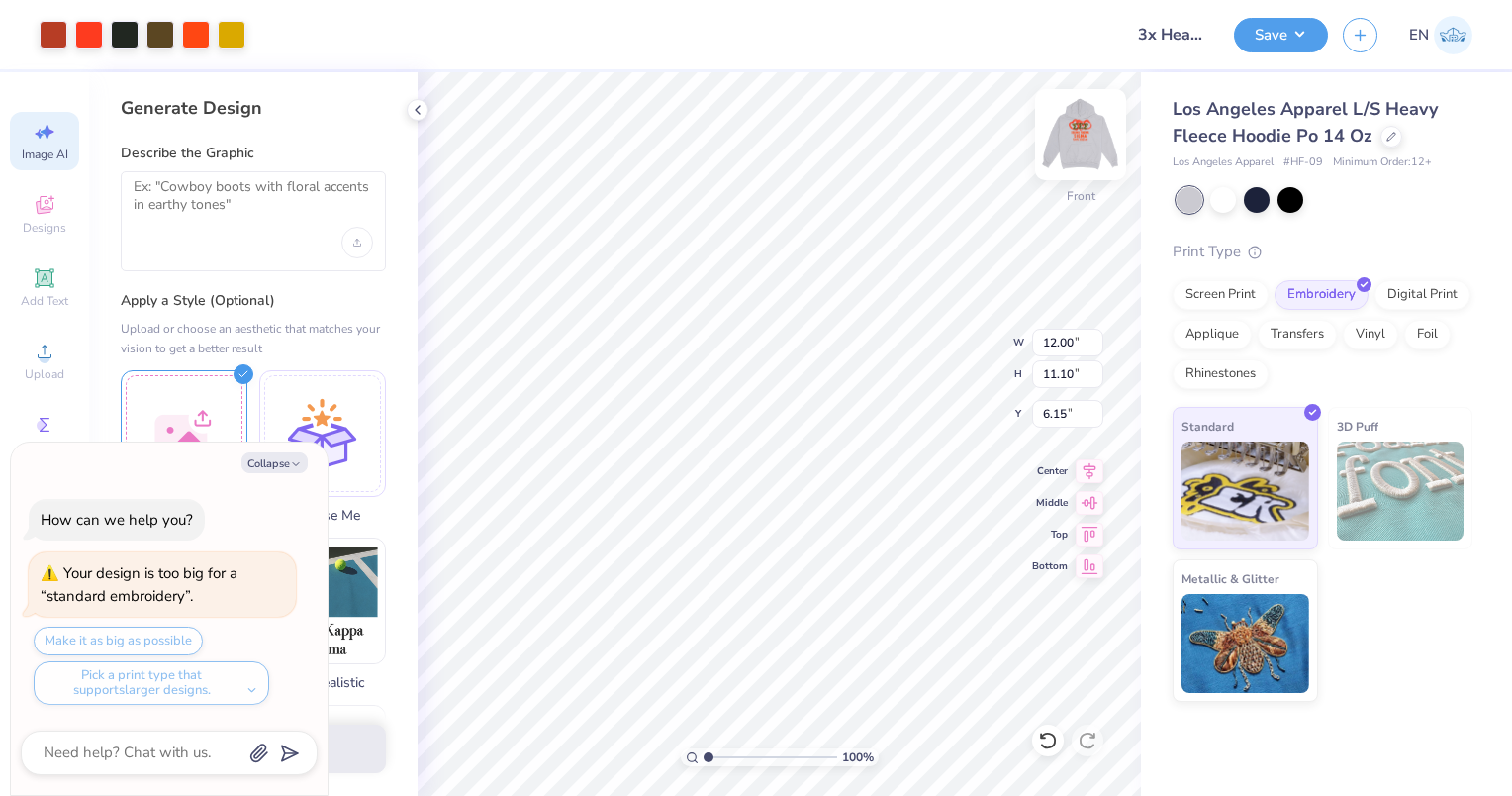 type on "x" 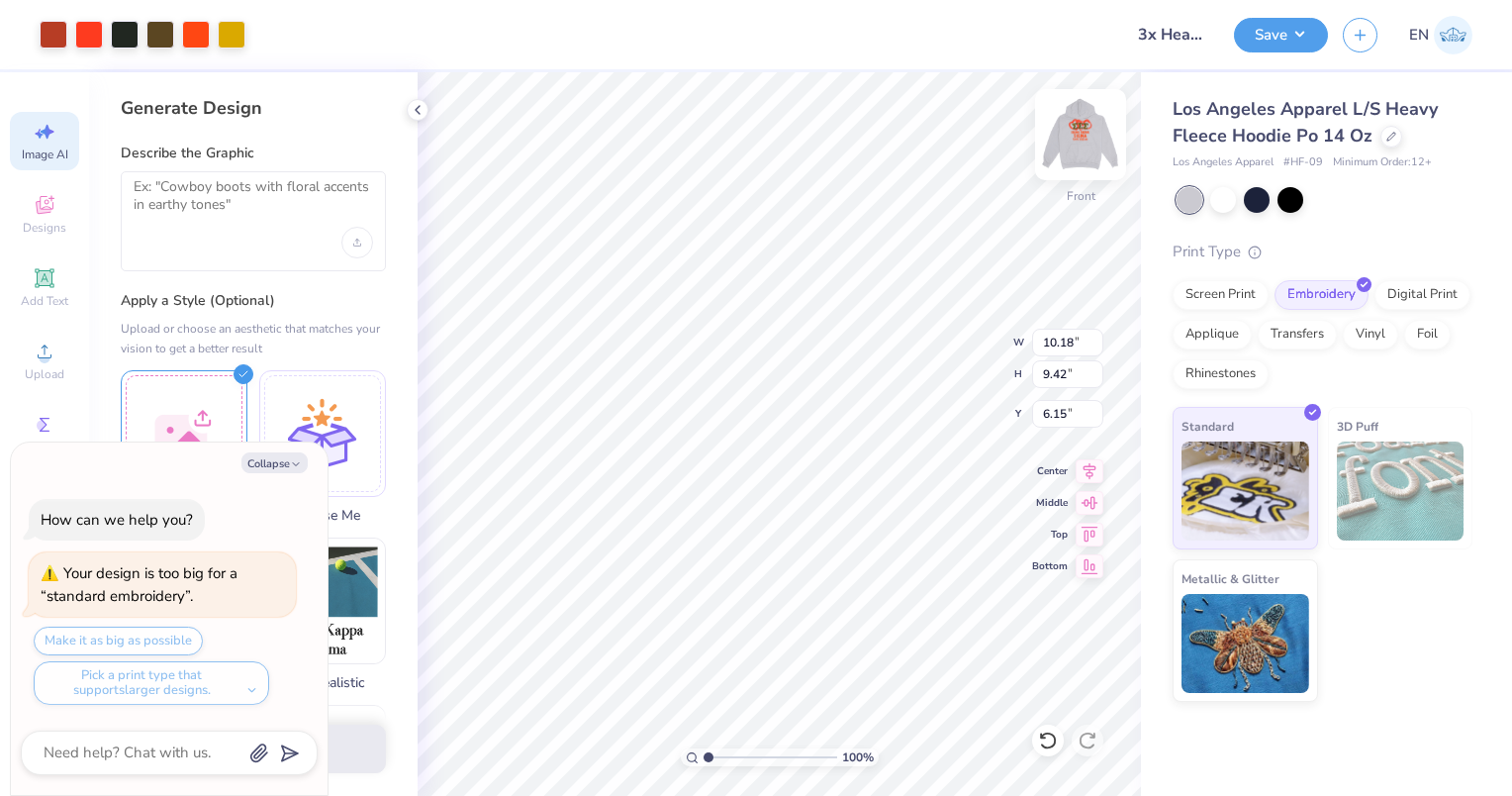 type on "x" 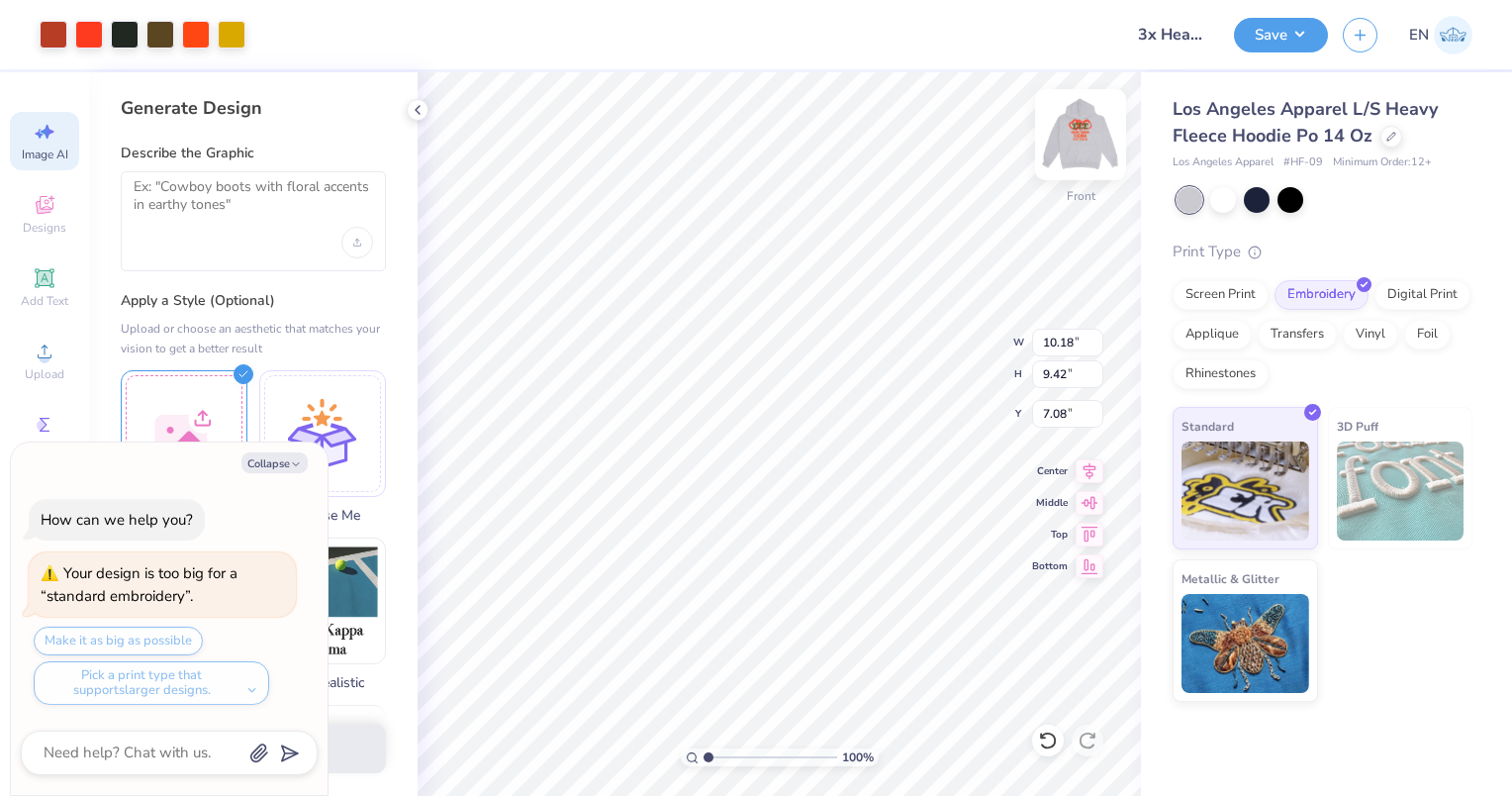 click at bounding box center (1081, 135) 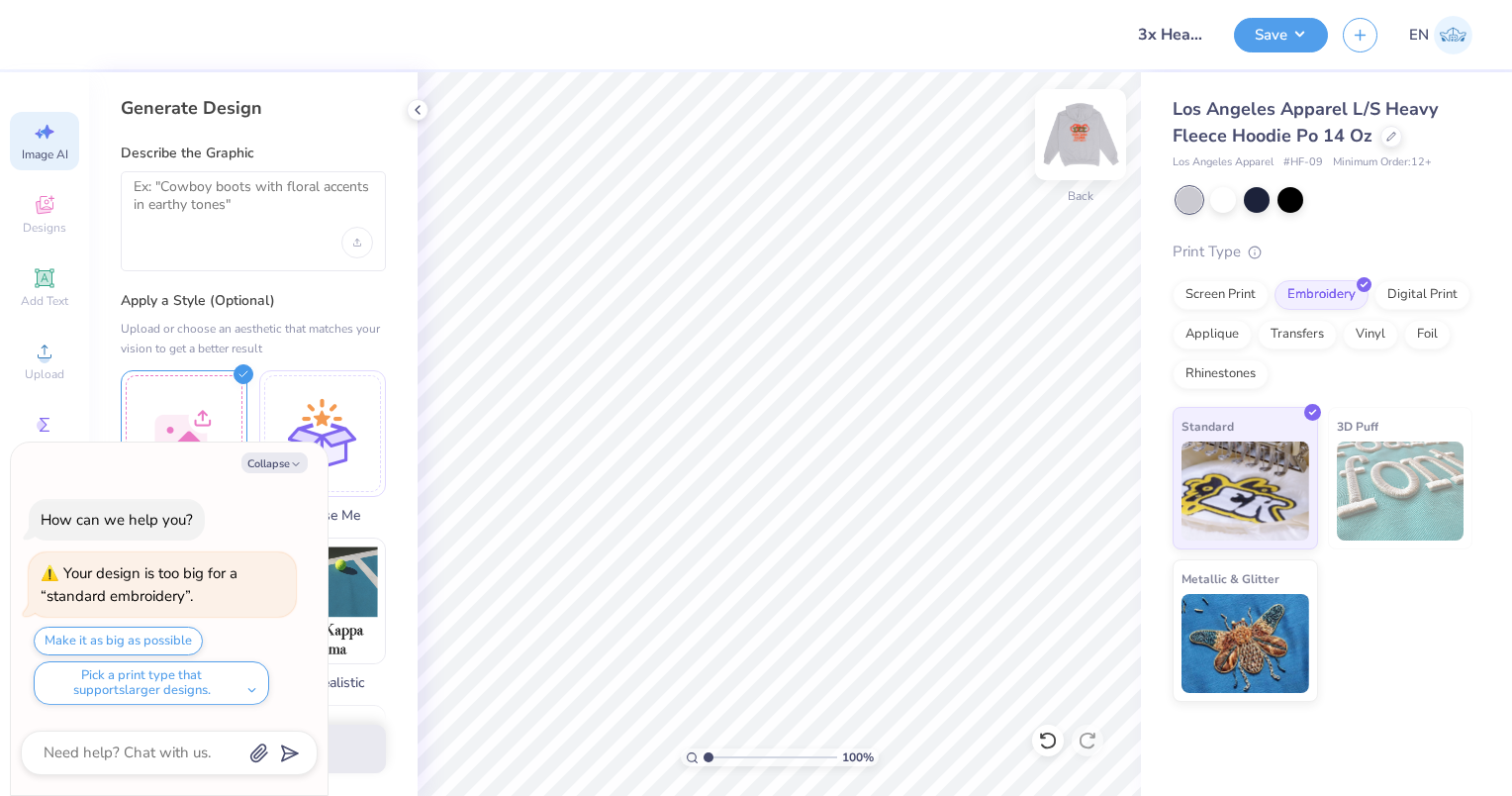 click at bounding box center [1081, 135] 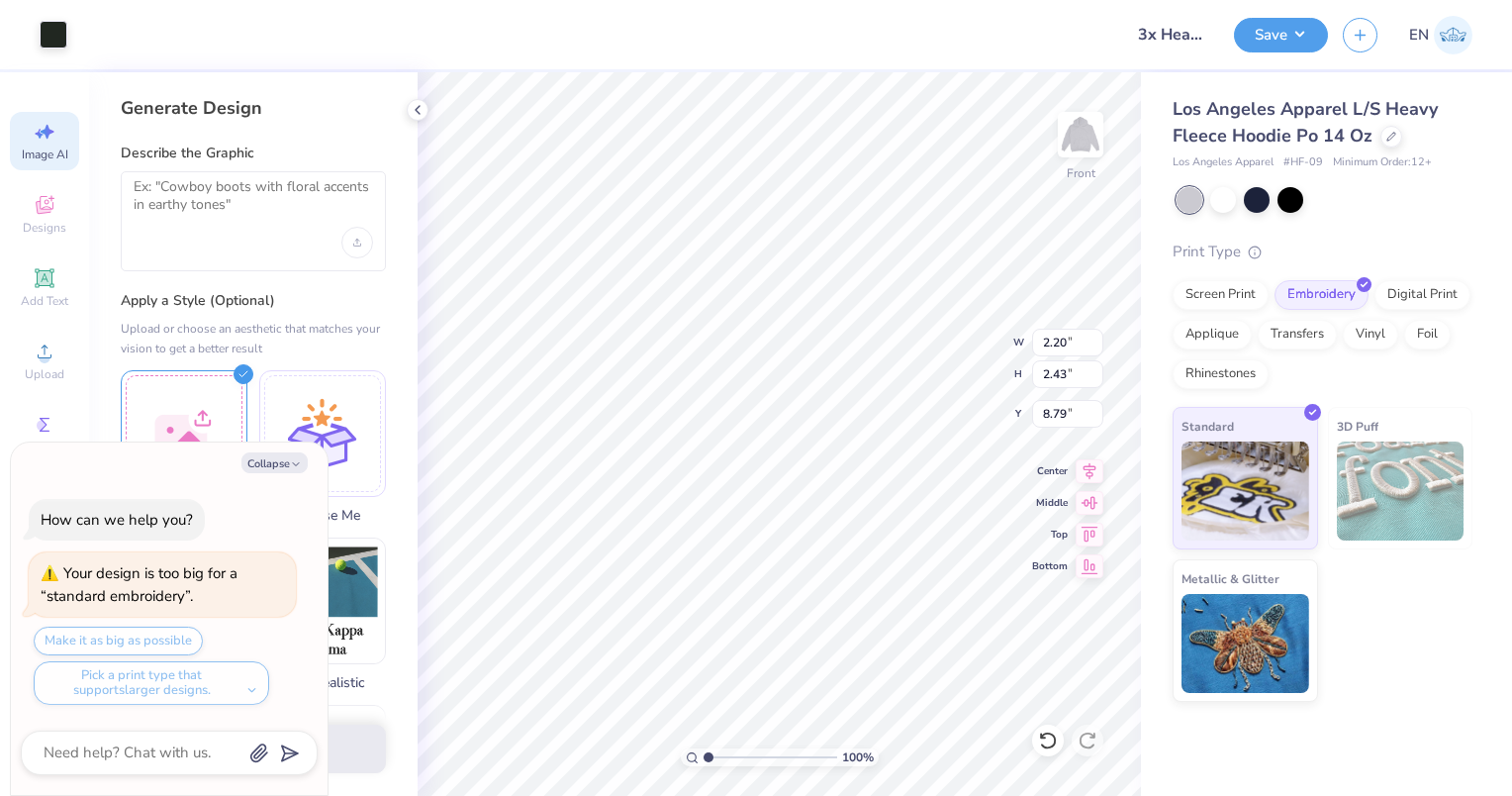 type on "x" 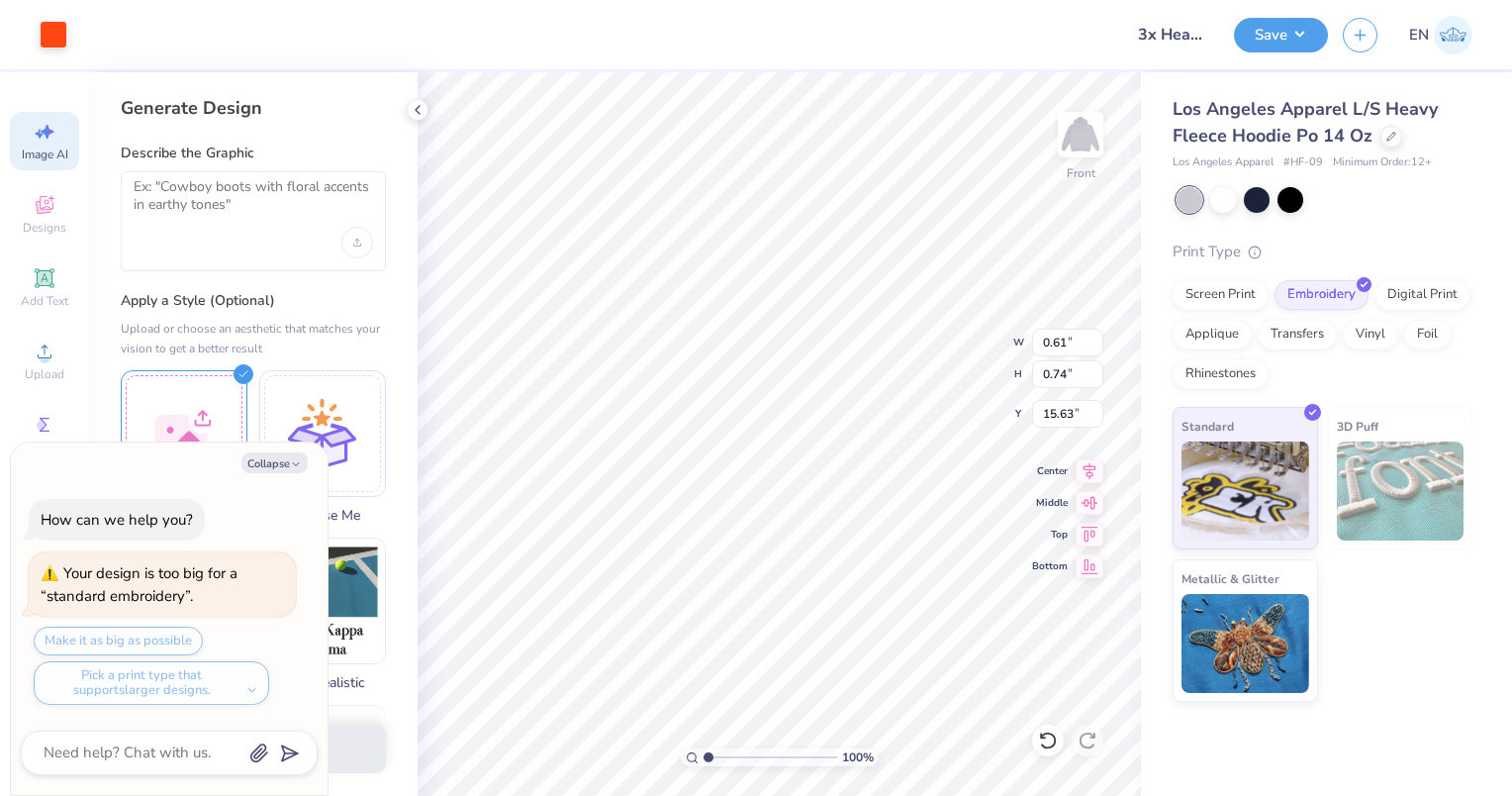 type on "x" 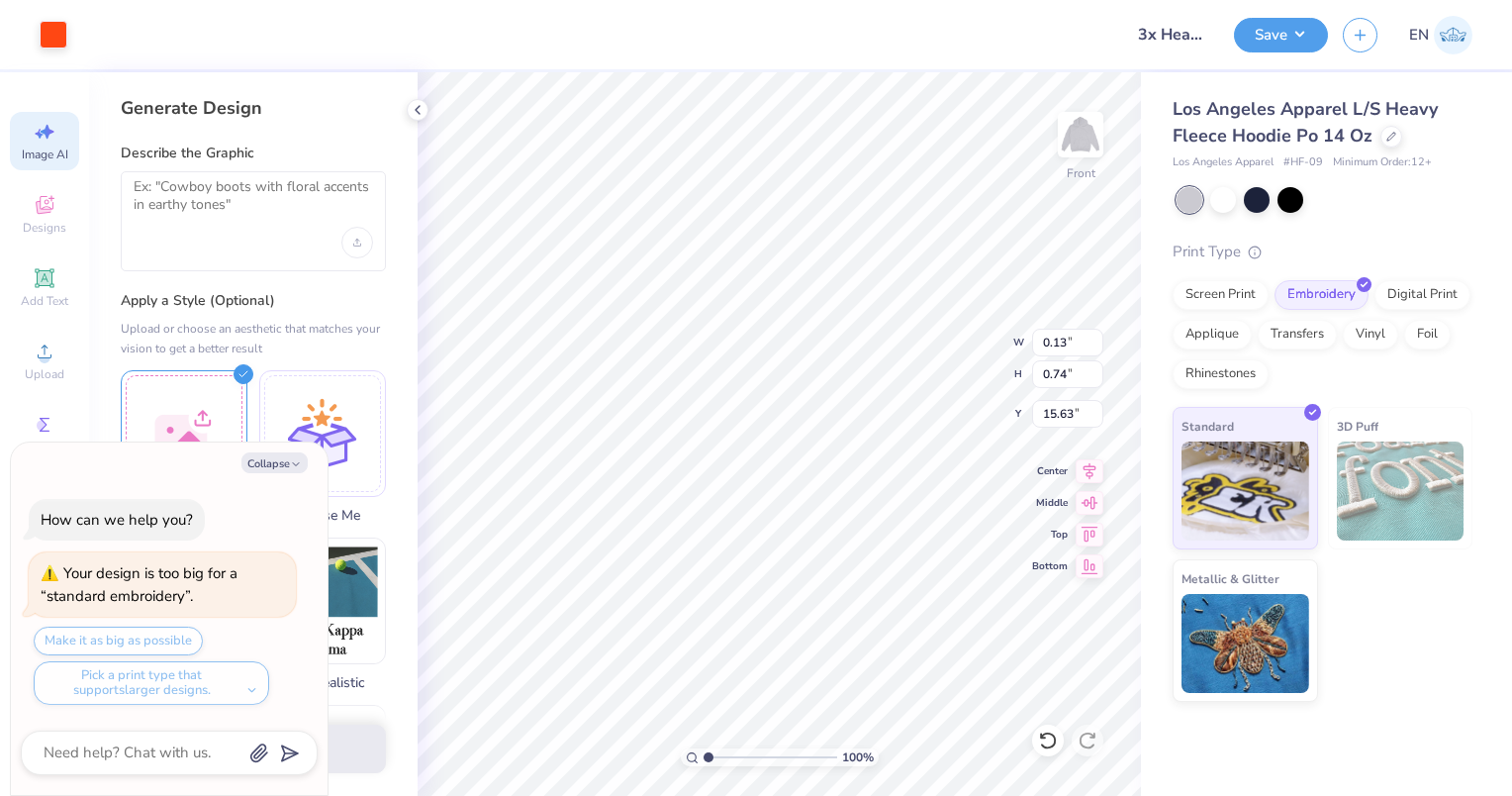 type on "x" 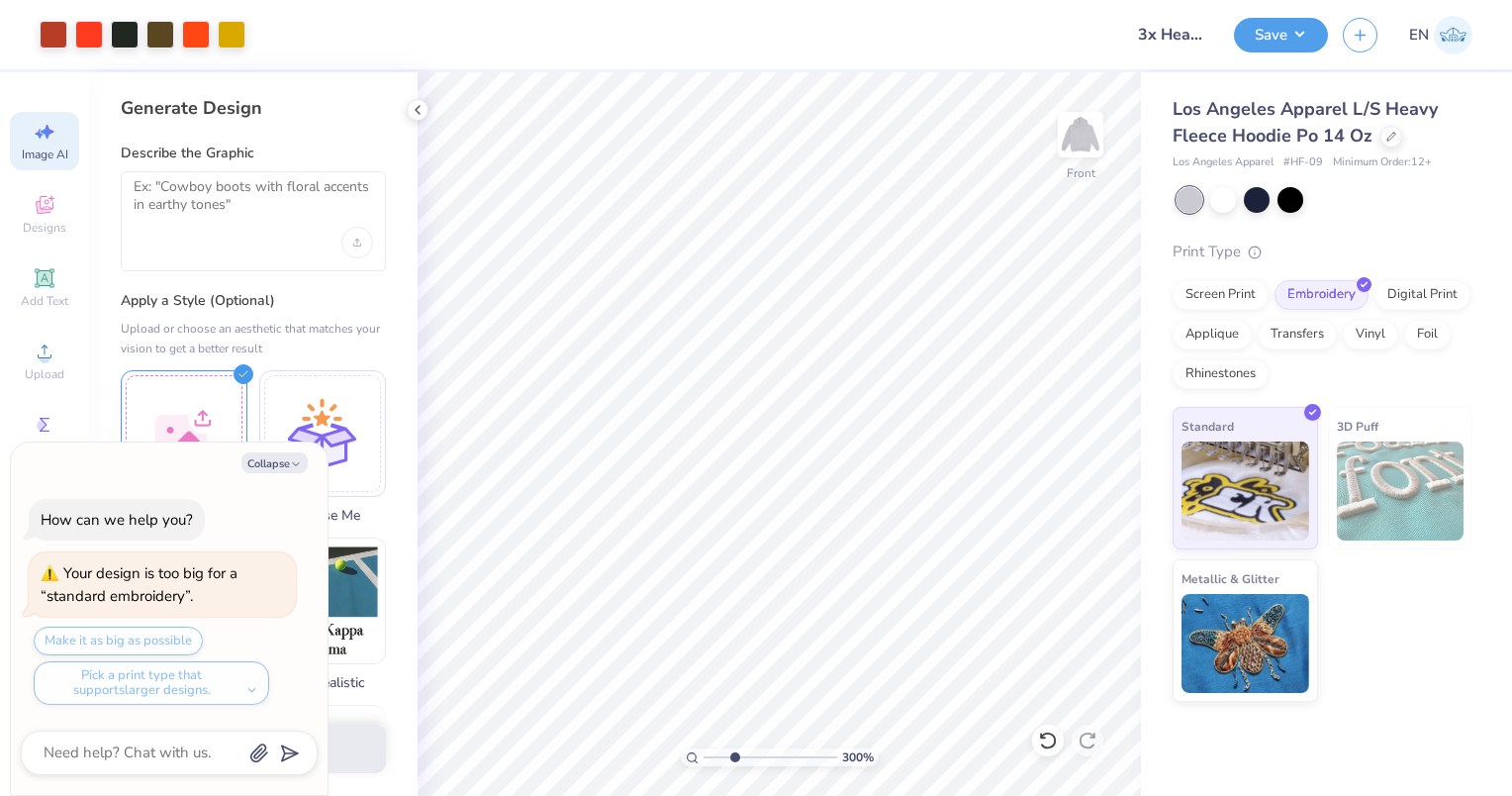 type on "3" 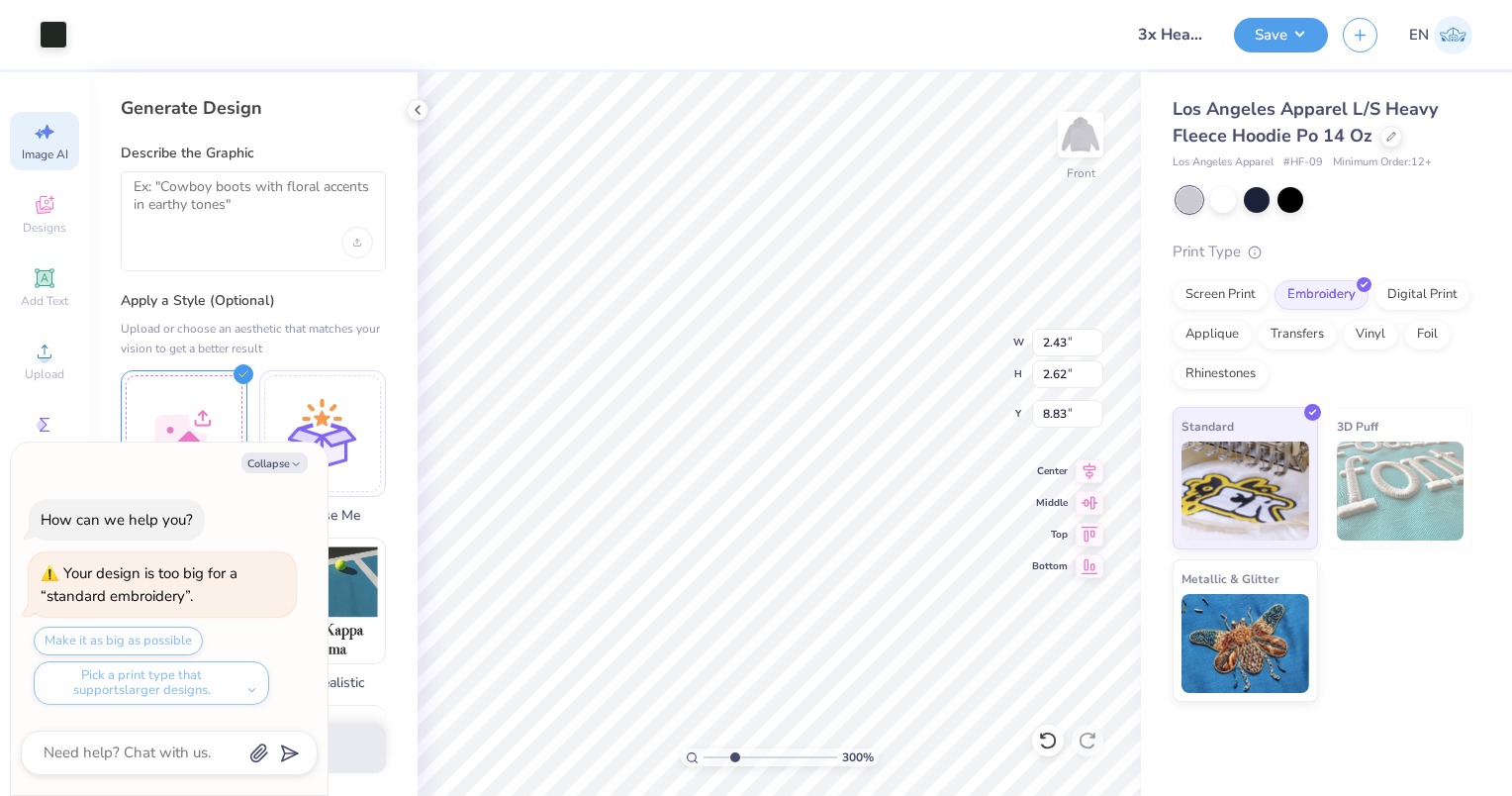 type on "x" 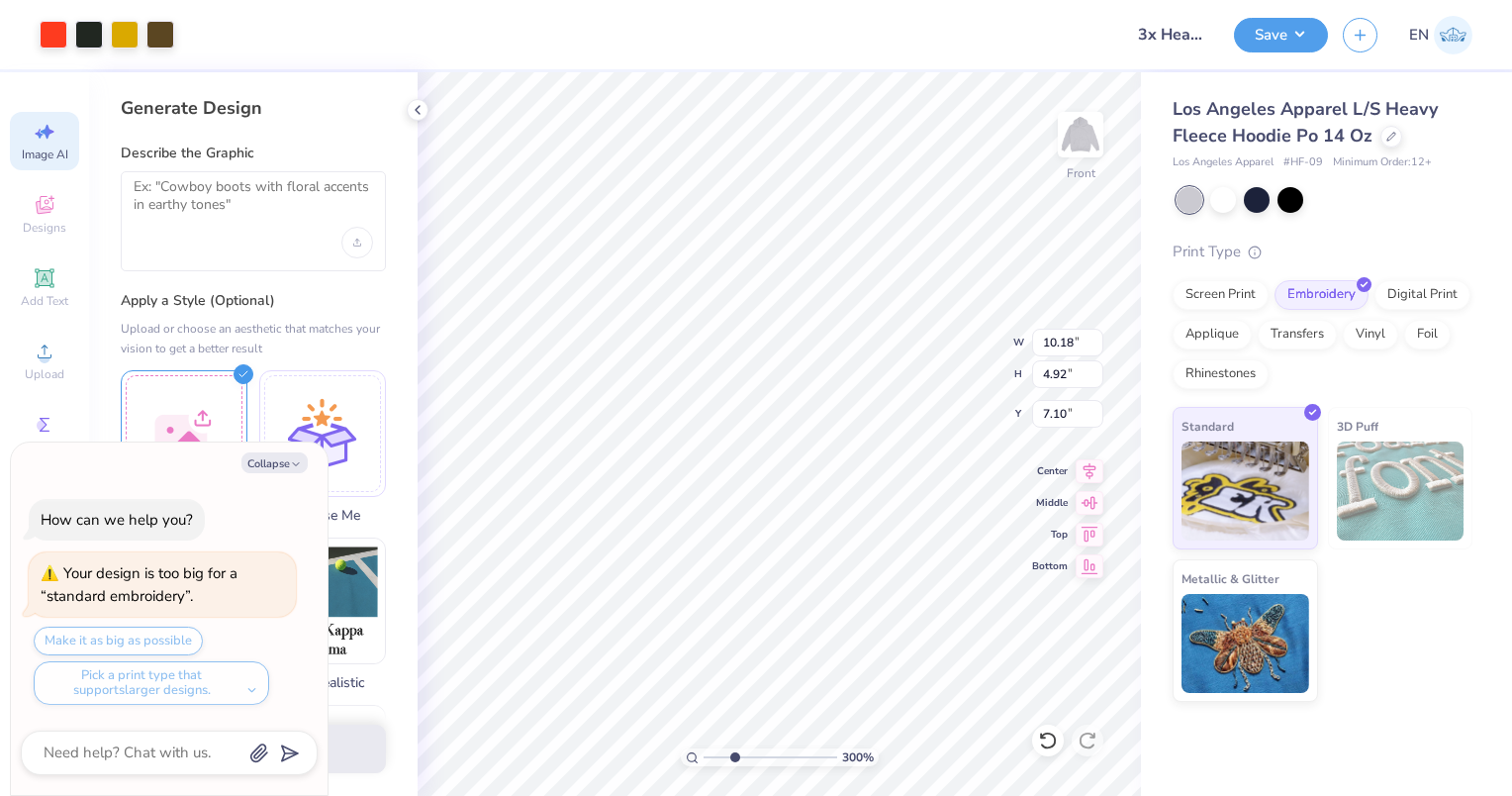 type on "x" 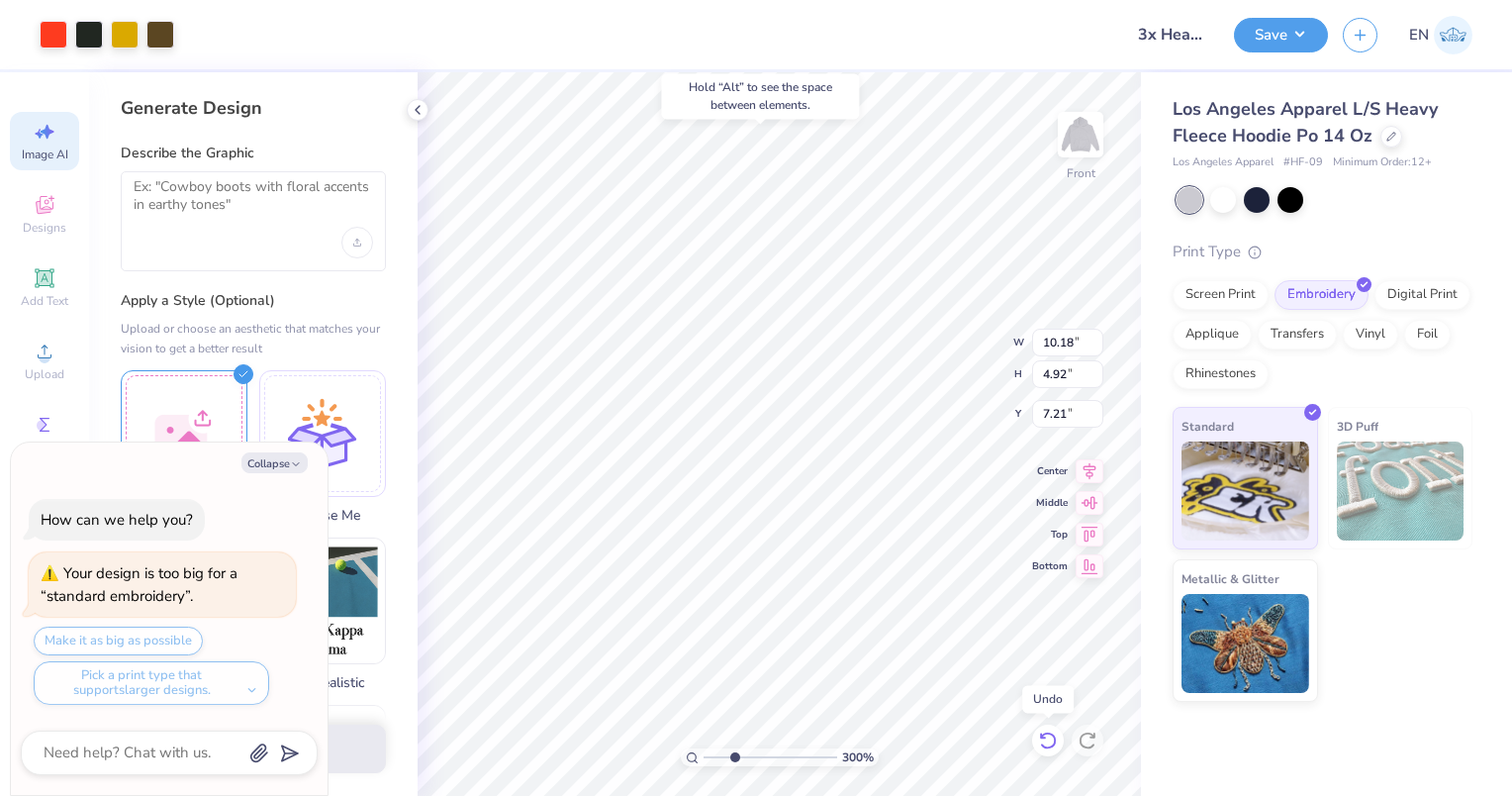 click 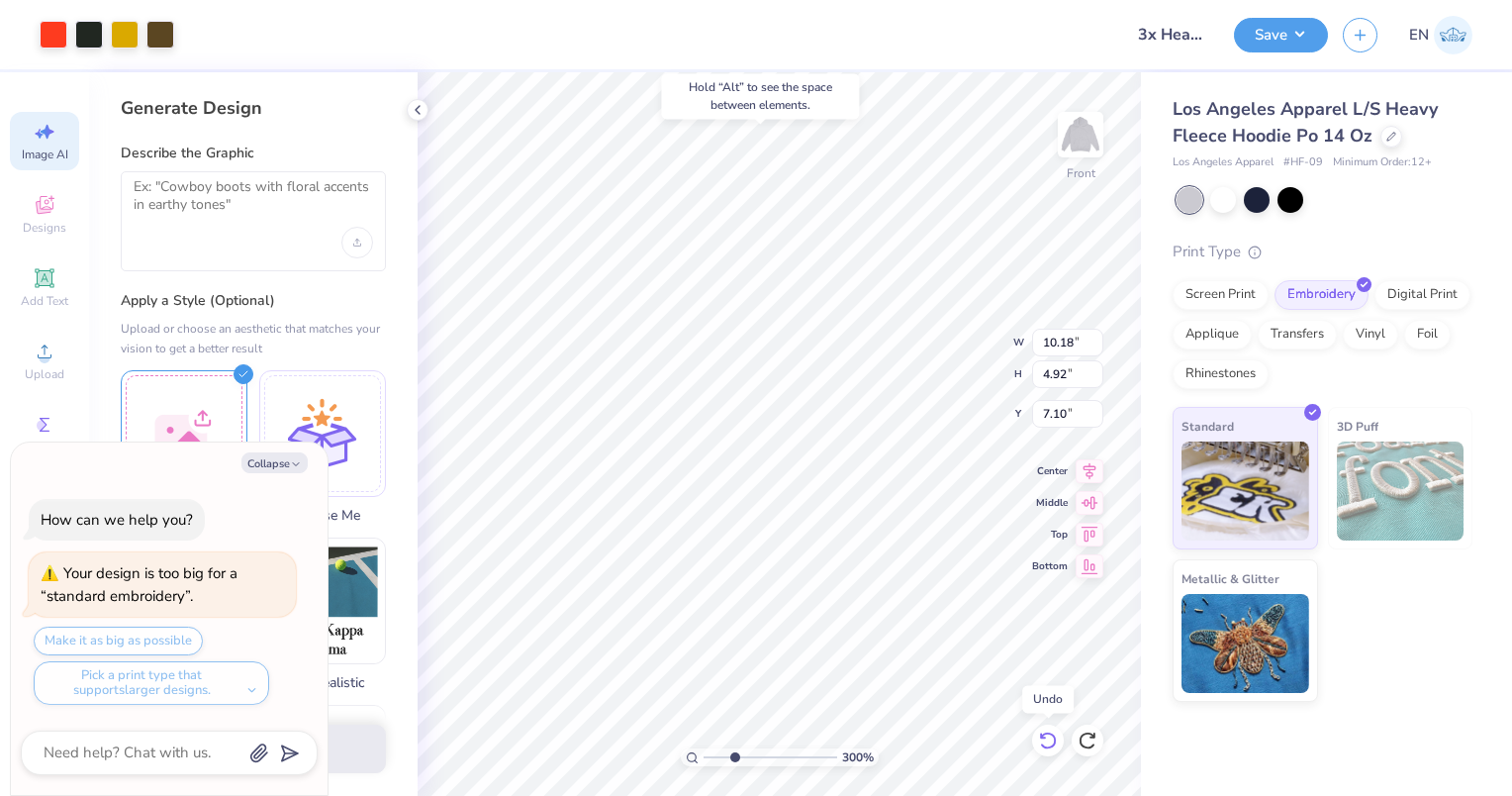 click 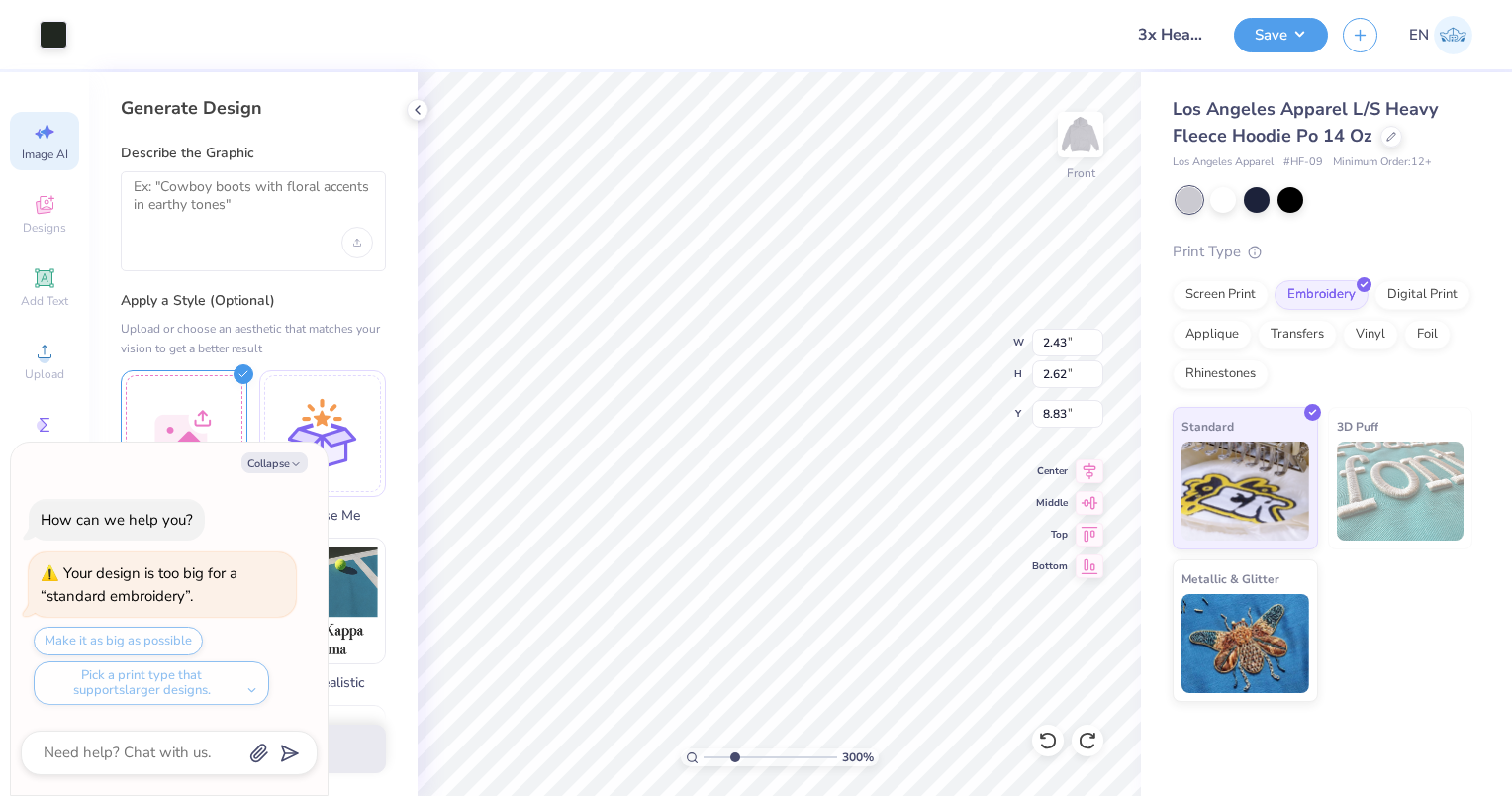 type on "x" 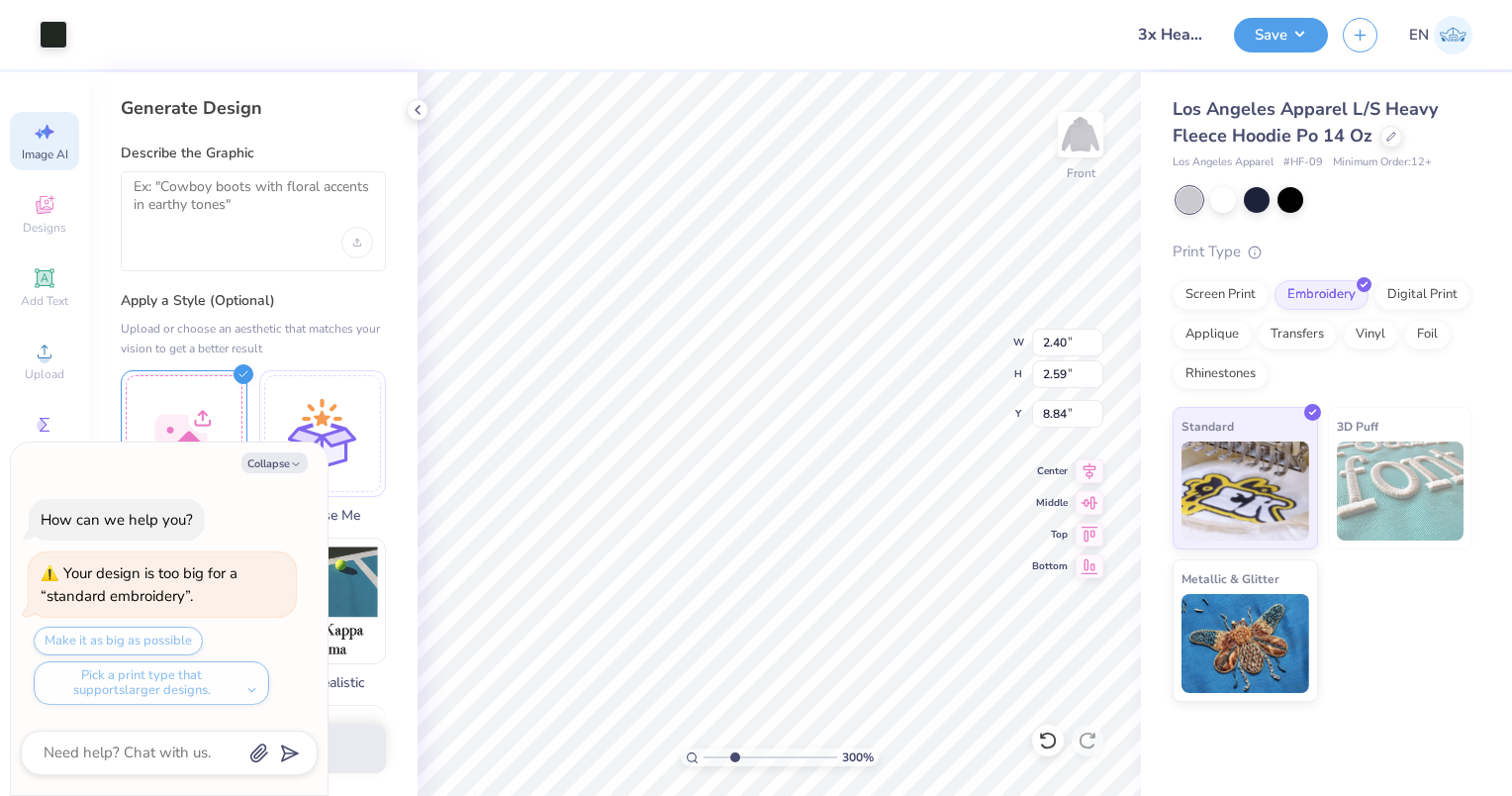 type on "x" 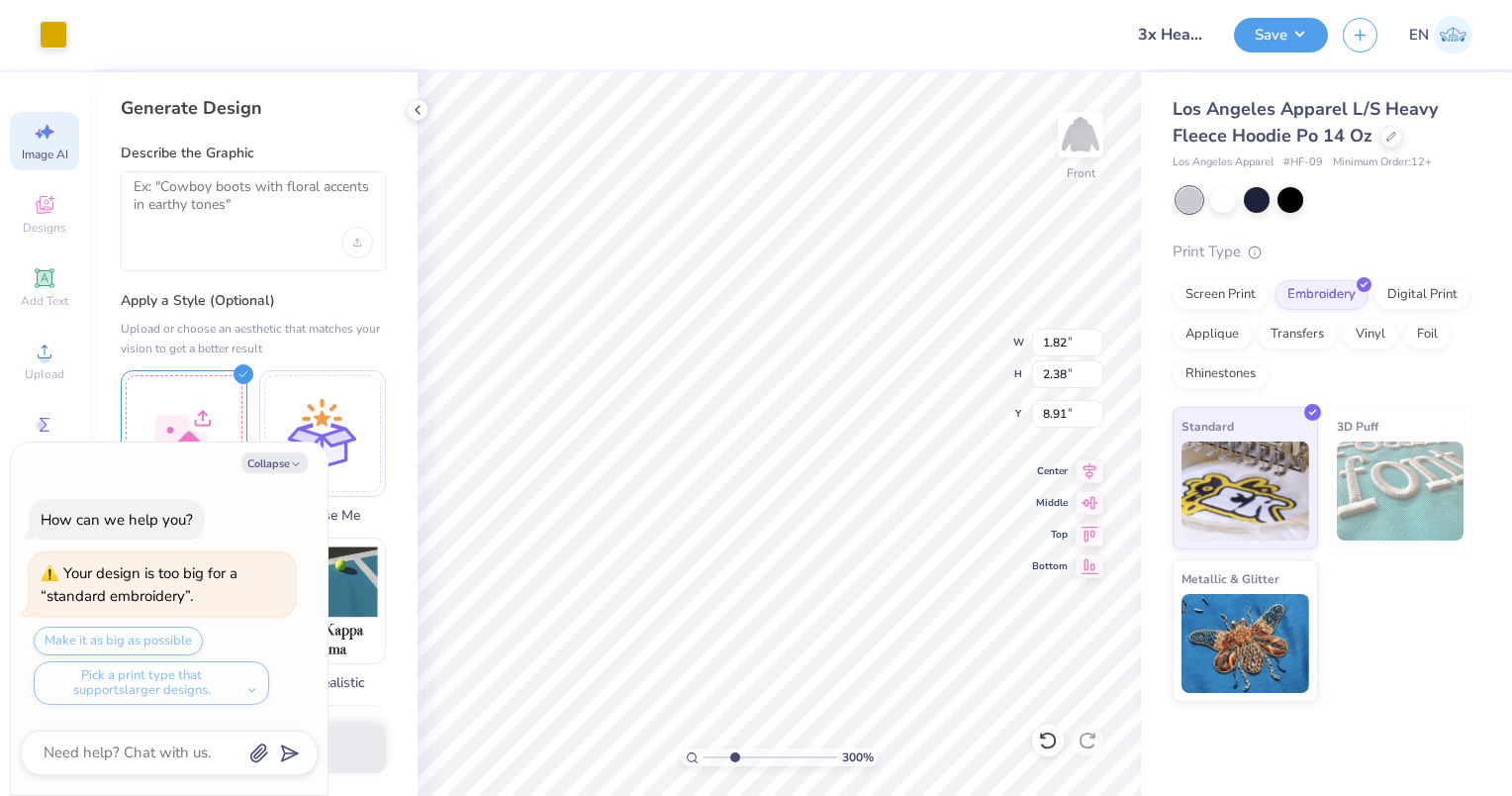 type on "x" 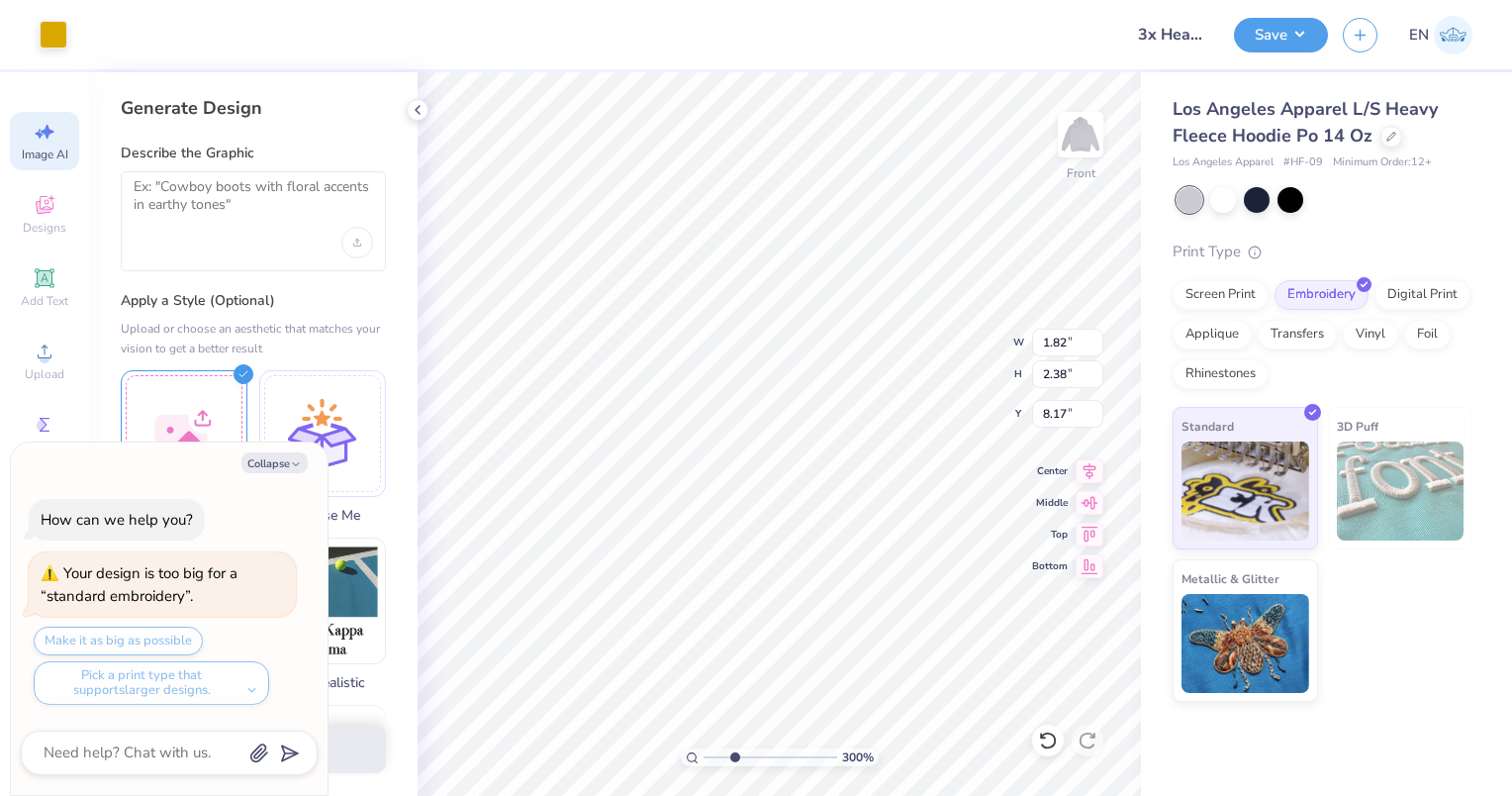 type on "x" 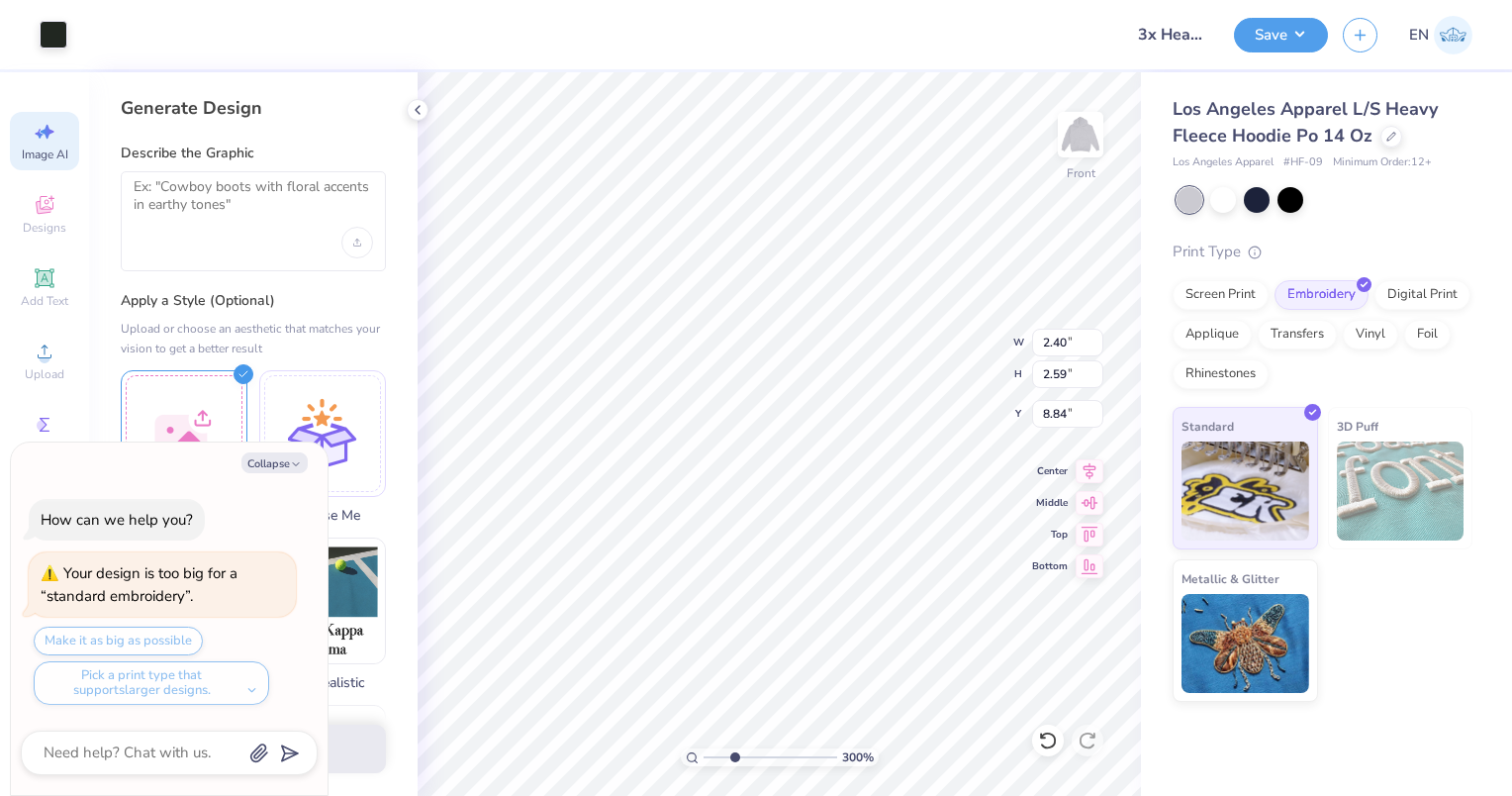 type on "x" 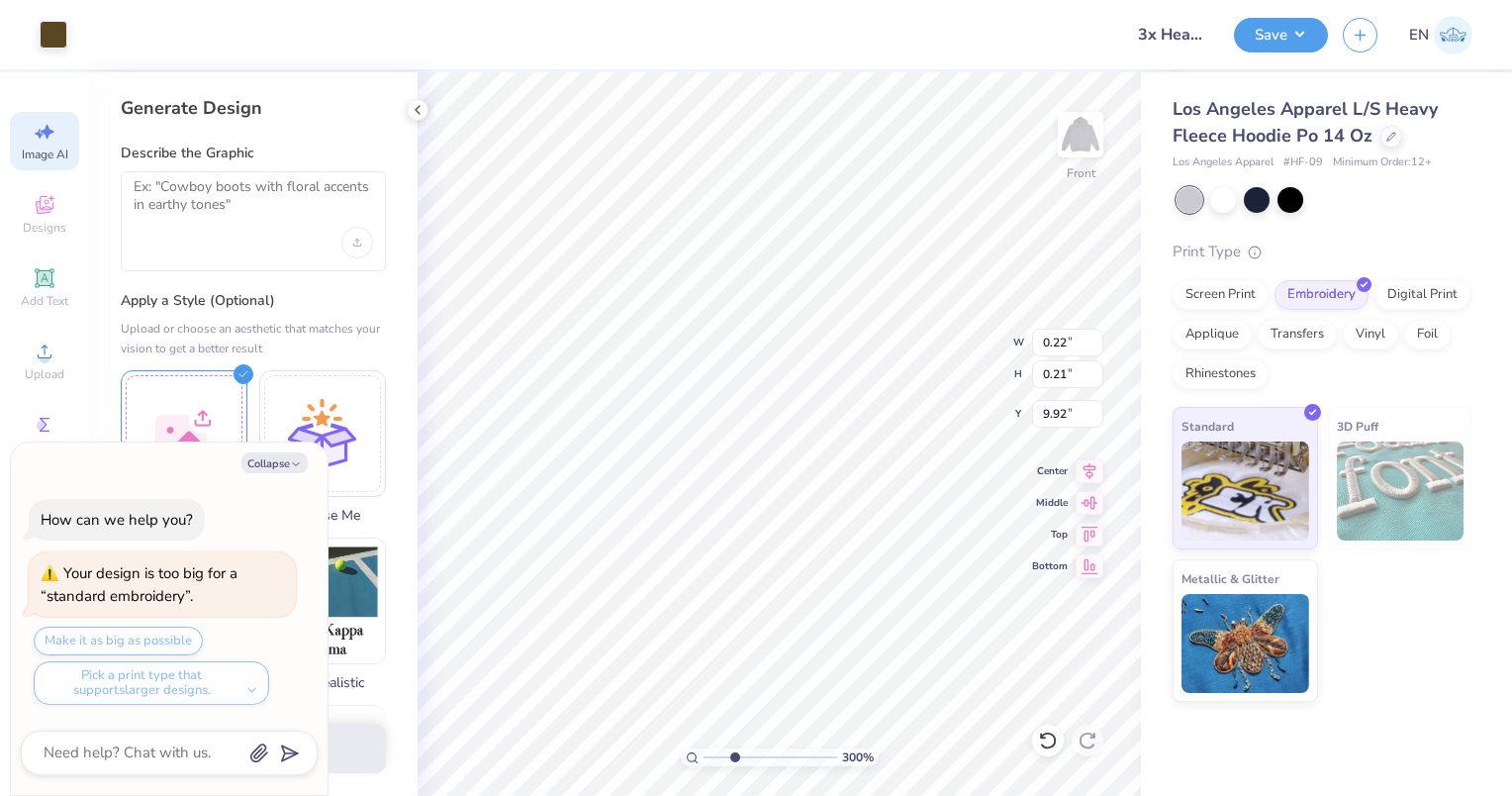 type on "x" 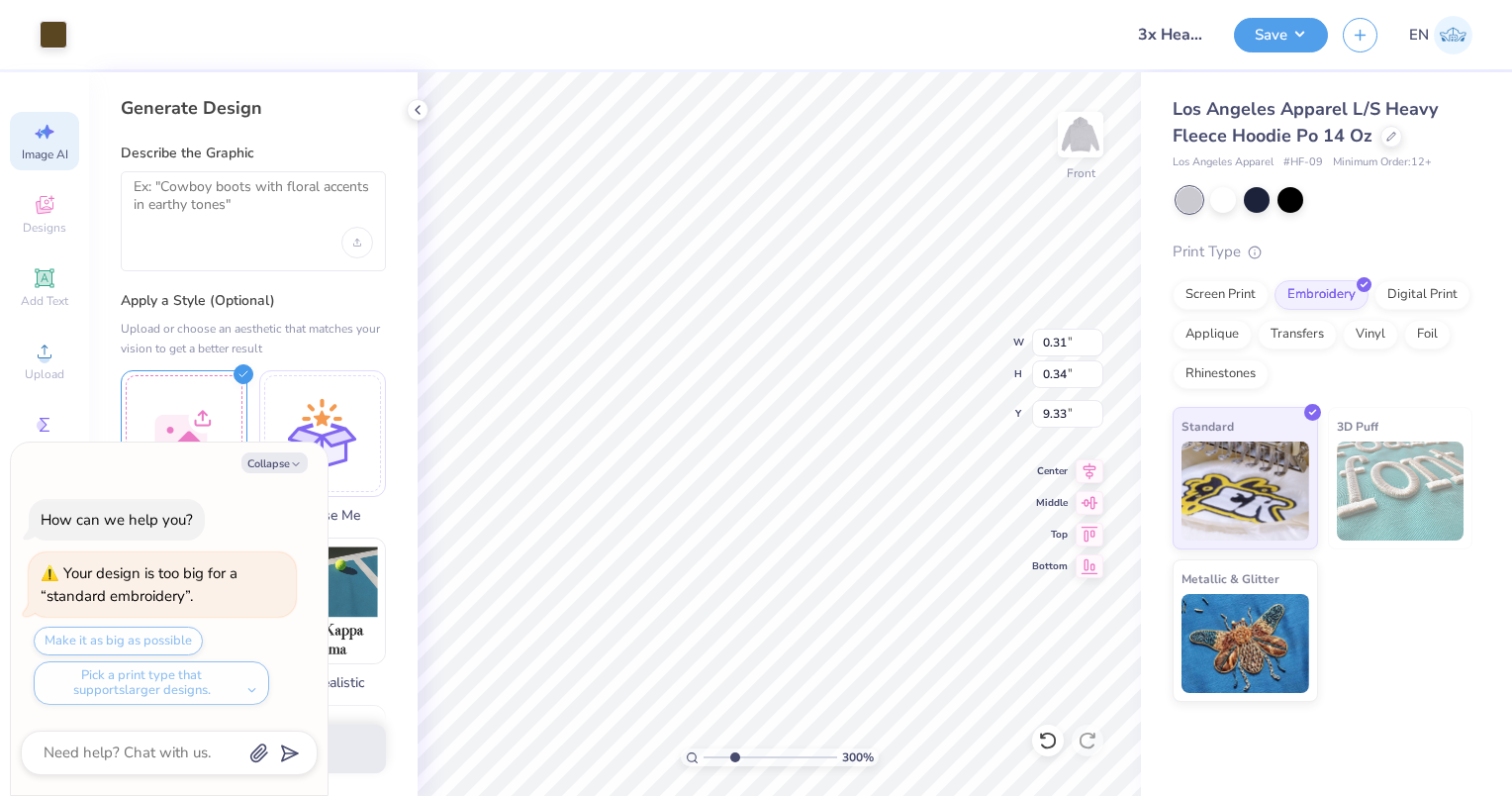 type on "x" 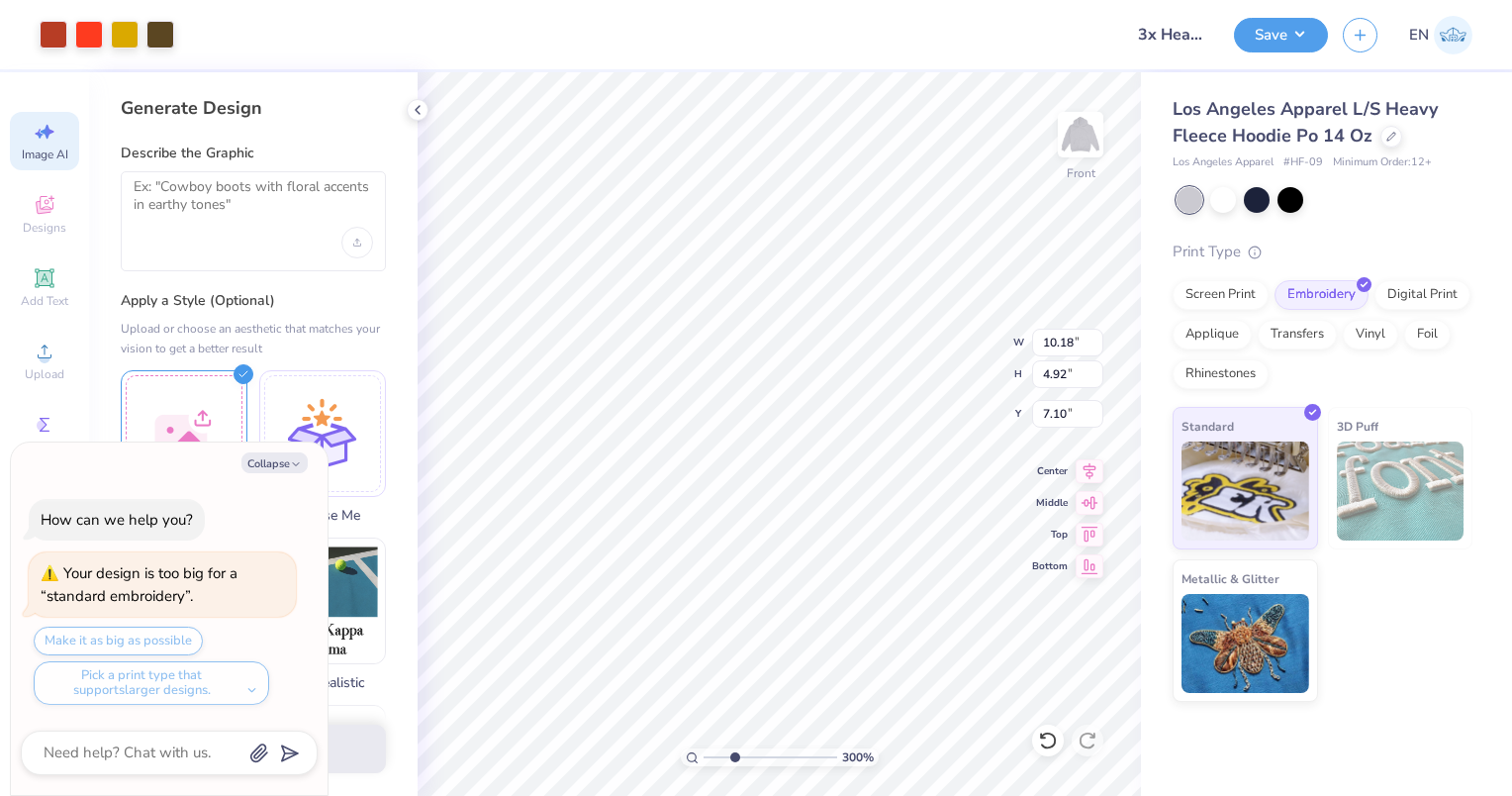 type on "x" 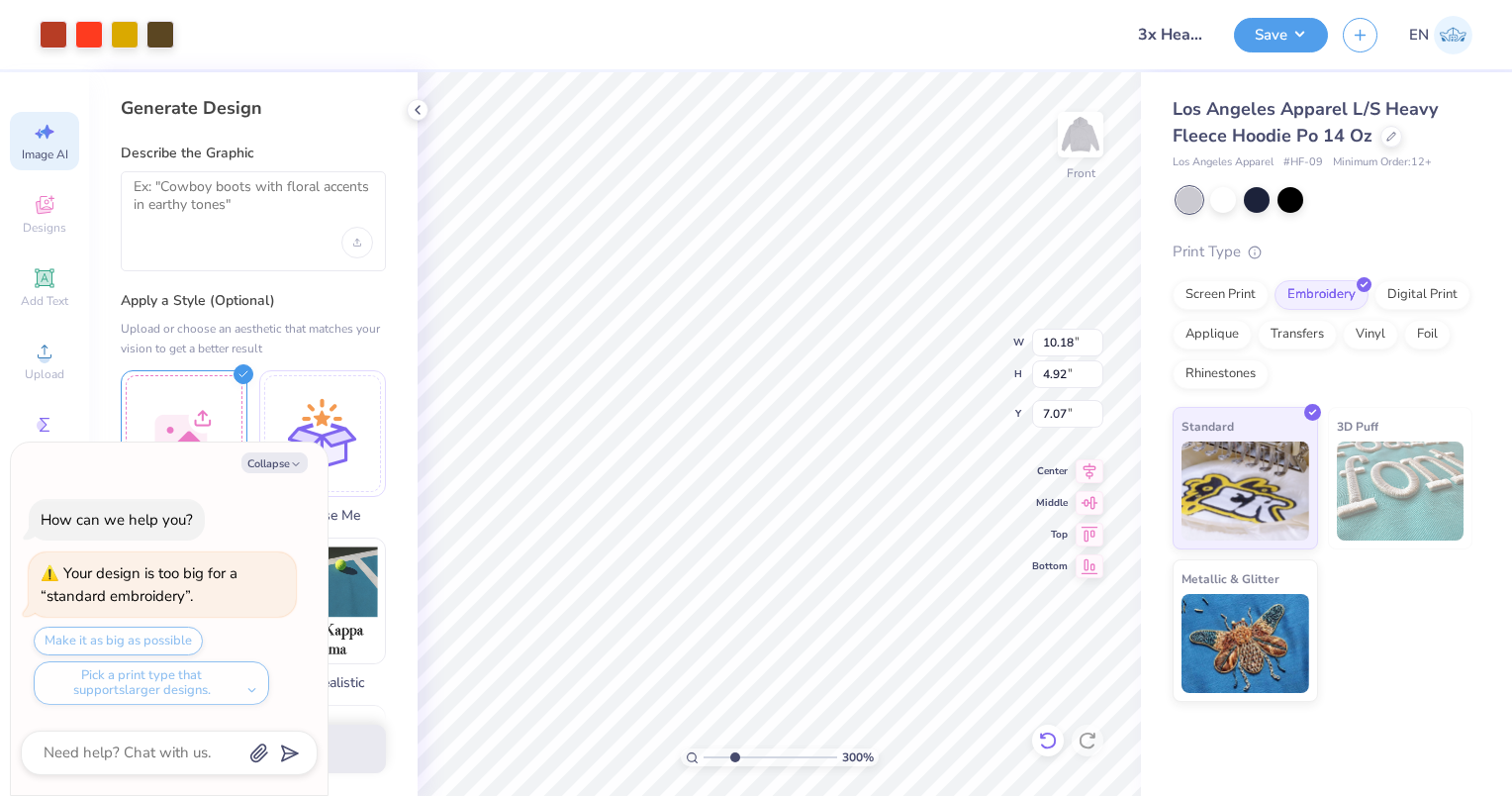 click 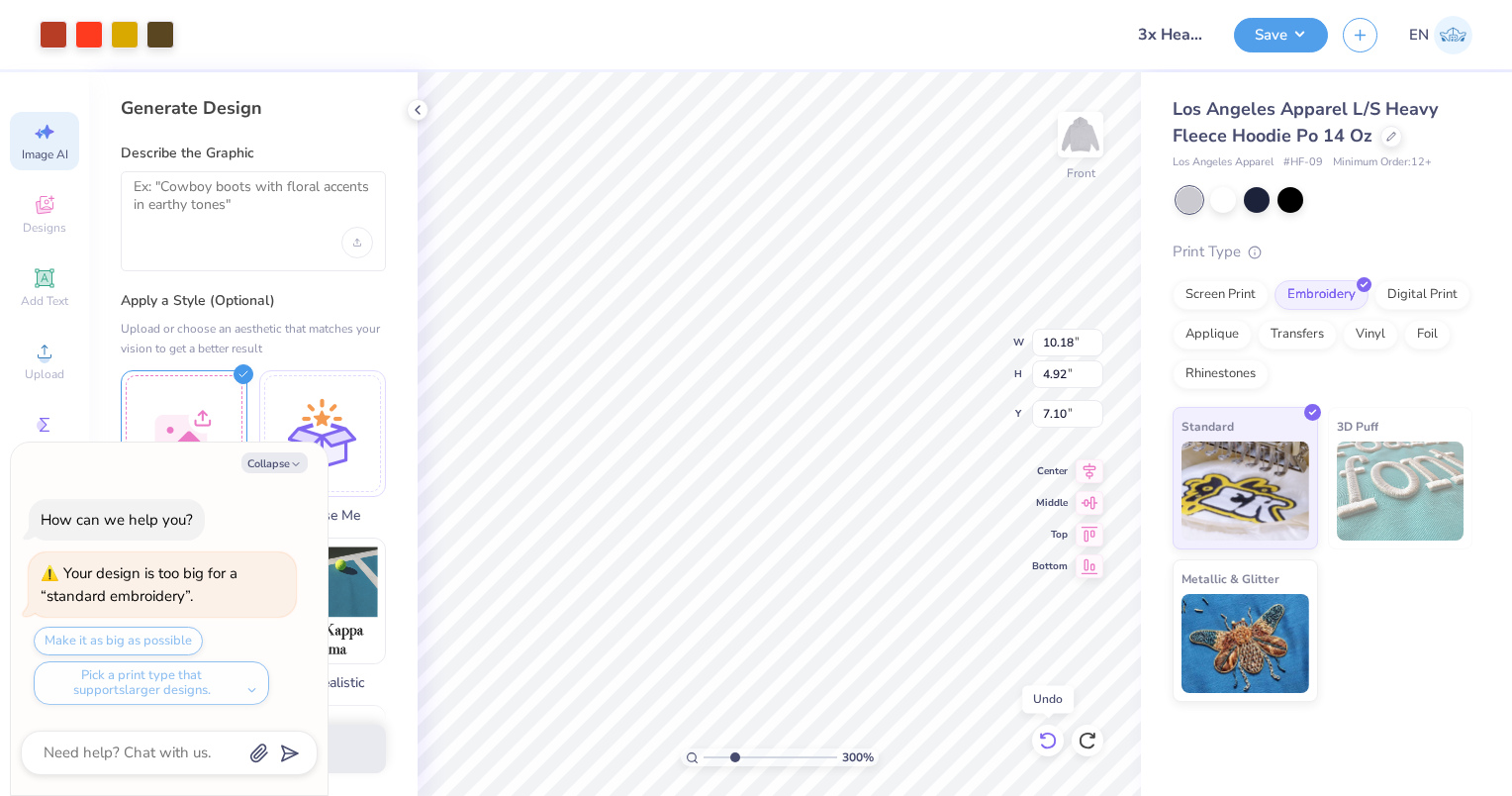click 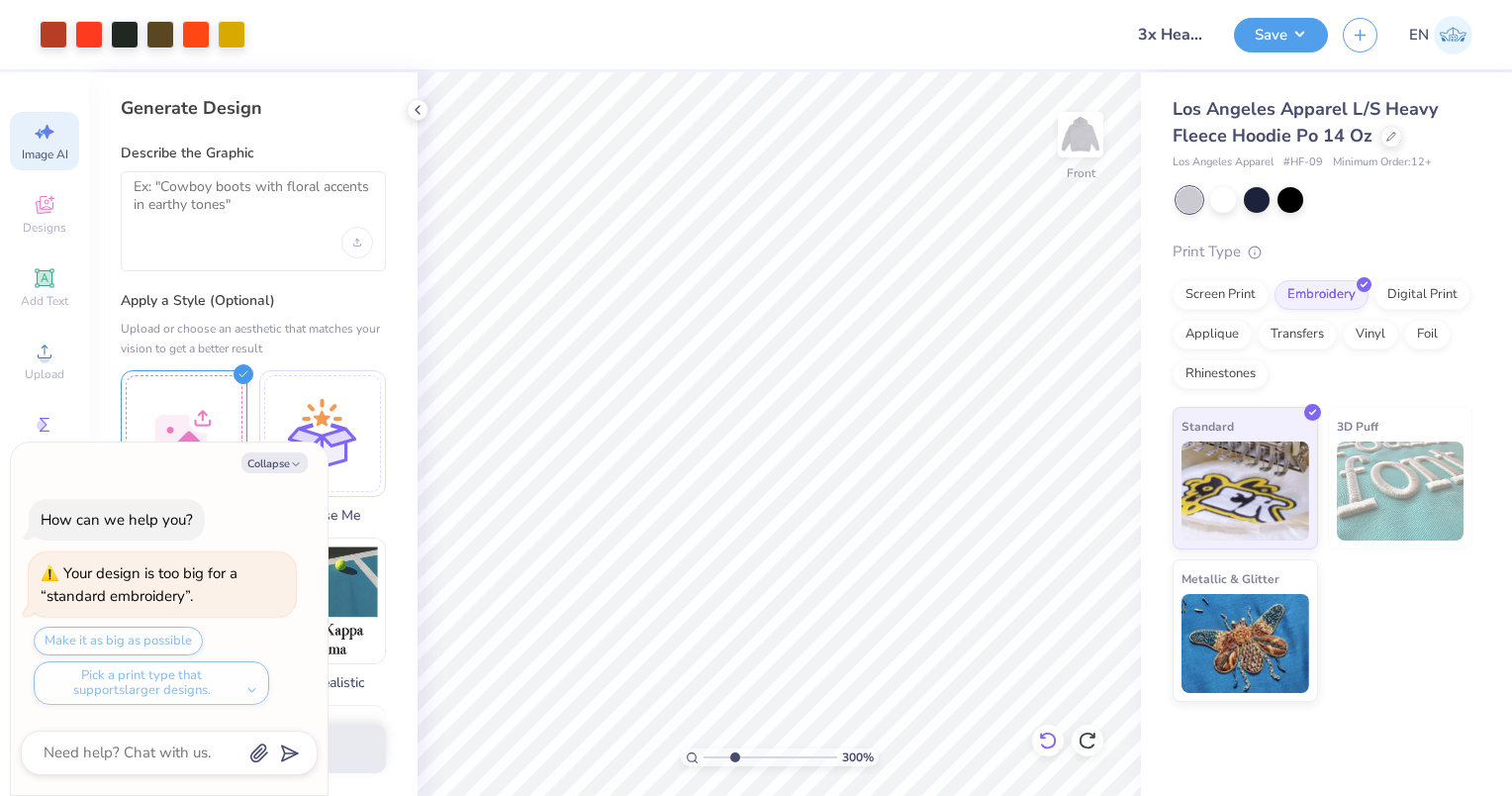 type on "x" 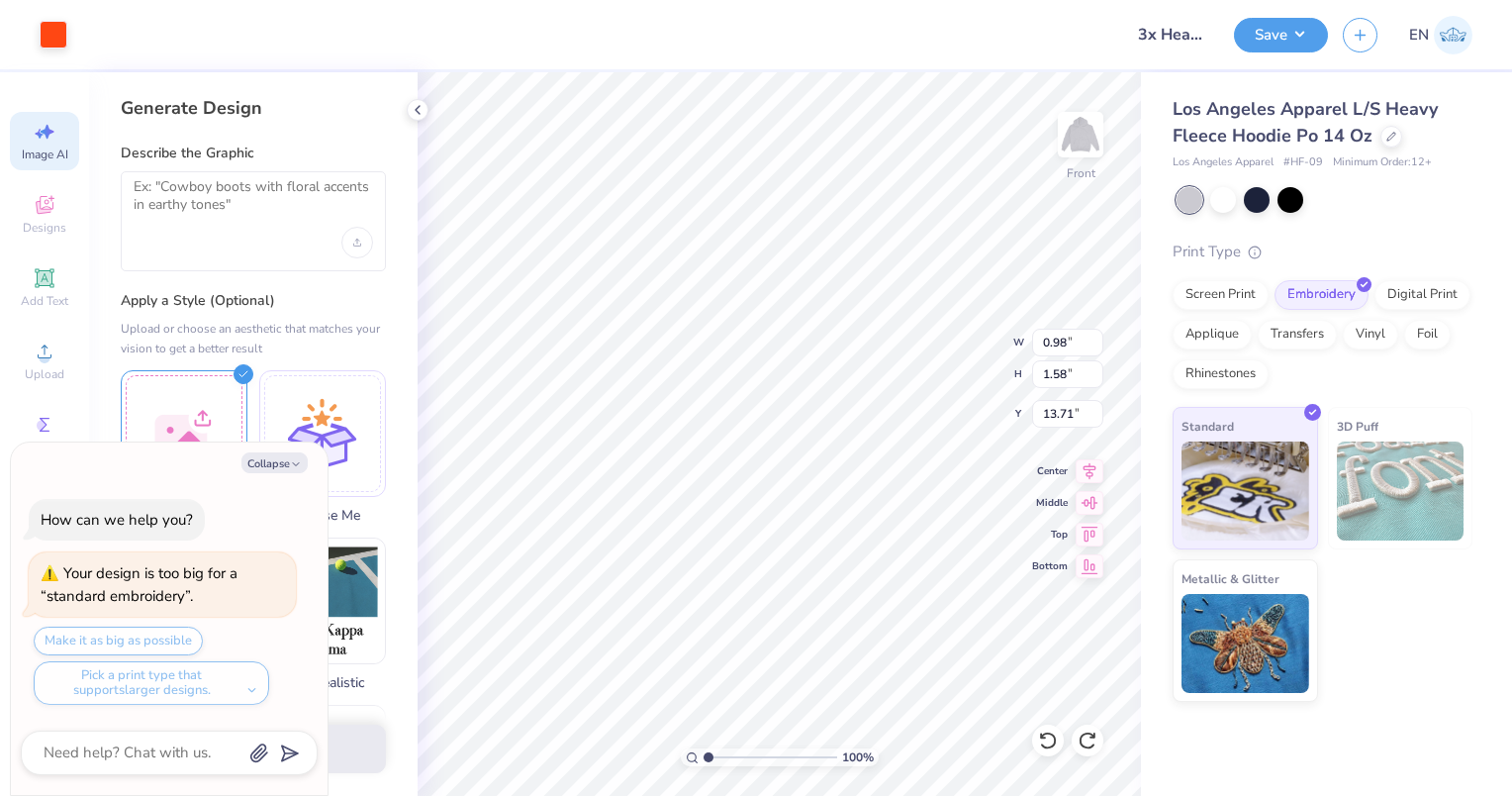 drag, startPoint x: 736, startPoint y: 759, endPoint x: 690, endPoint y: 761, distance: 46.043458 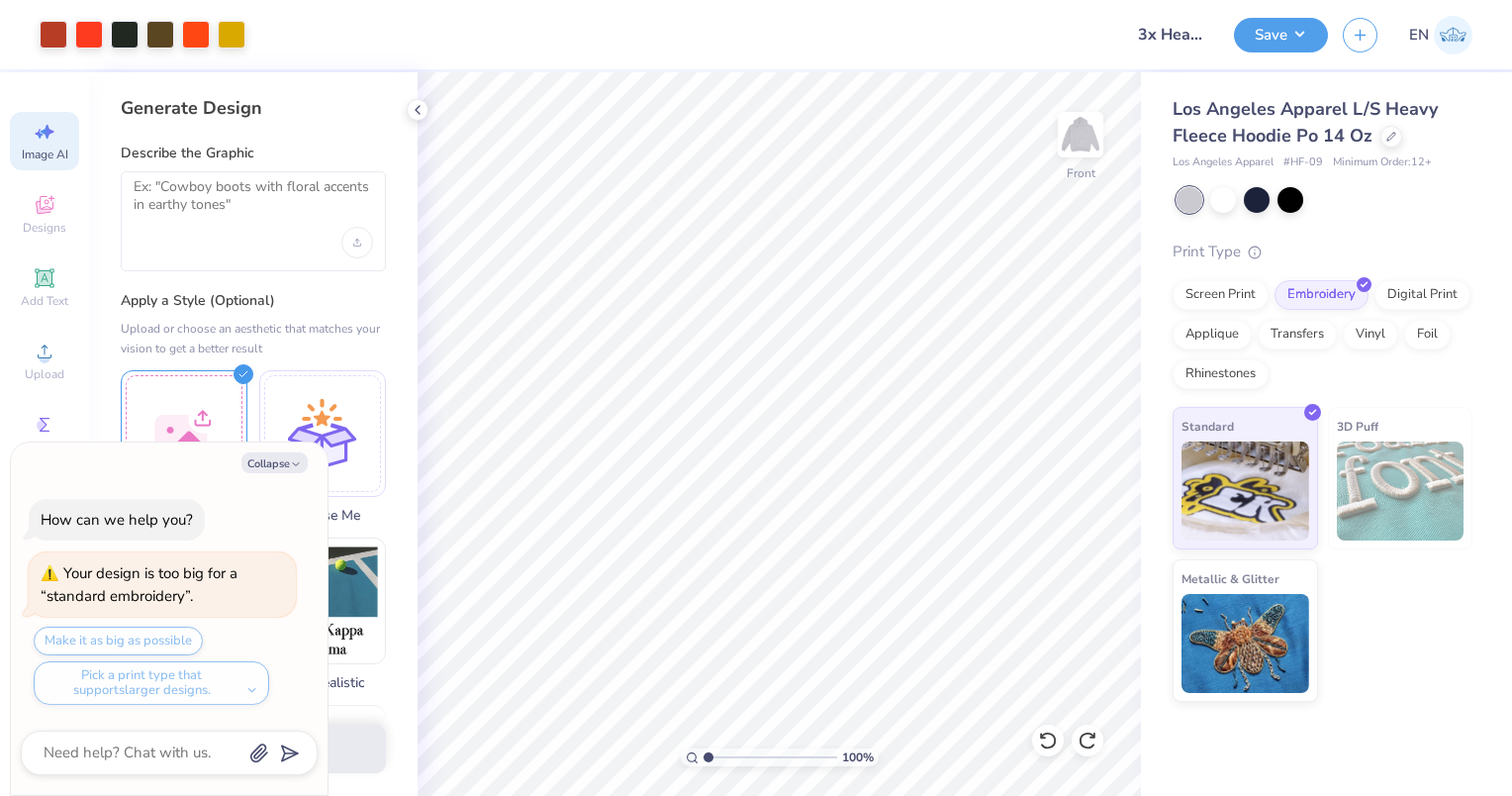 click on "Make it as big as possible Pick a print type that supports  larger   designs." at bounding box center [164, 665] 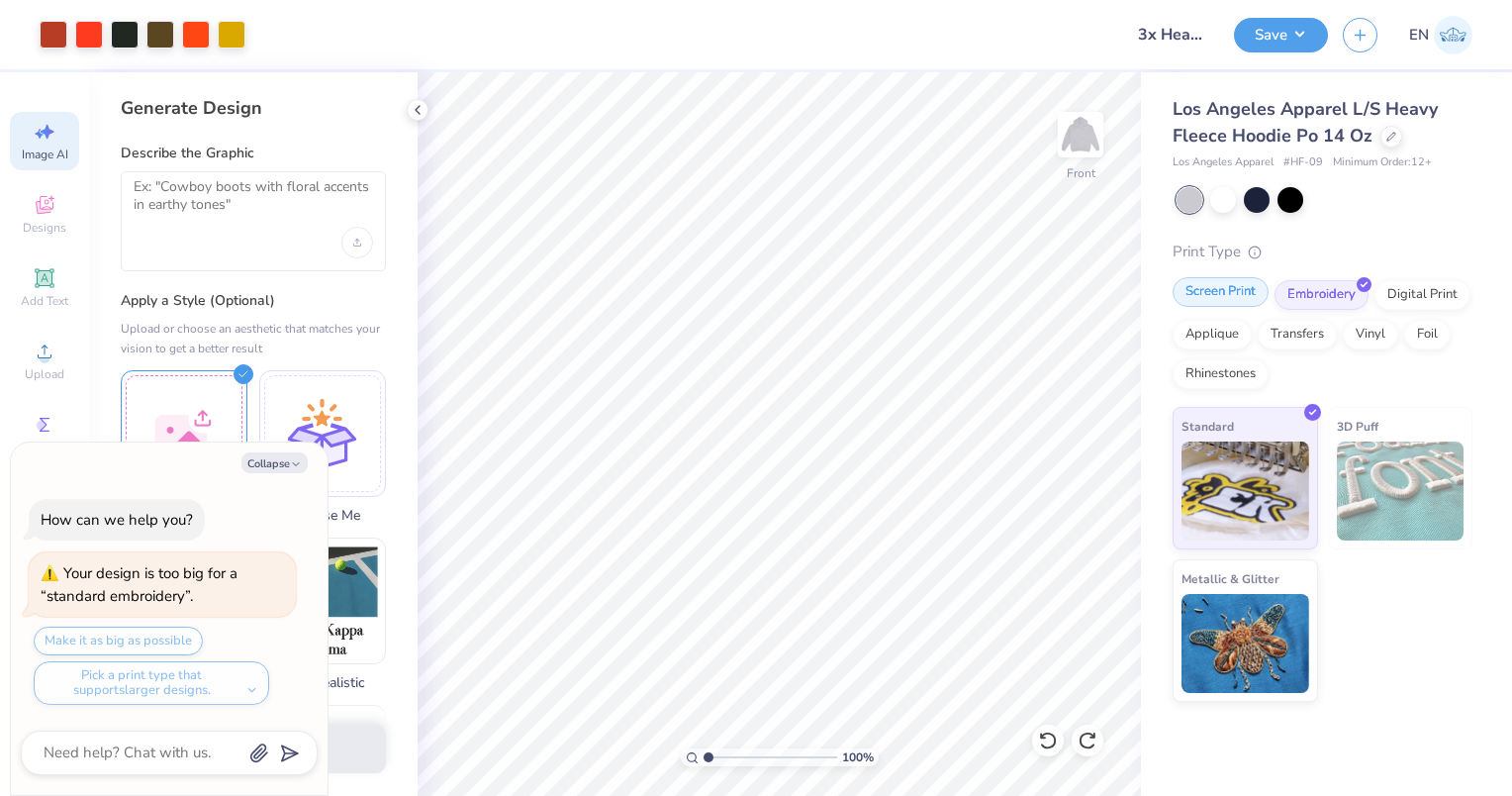 click on "Screen Print" at bounding box center [1220, 292] 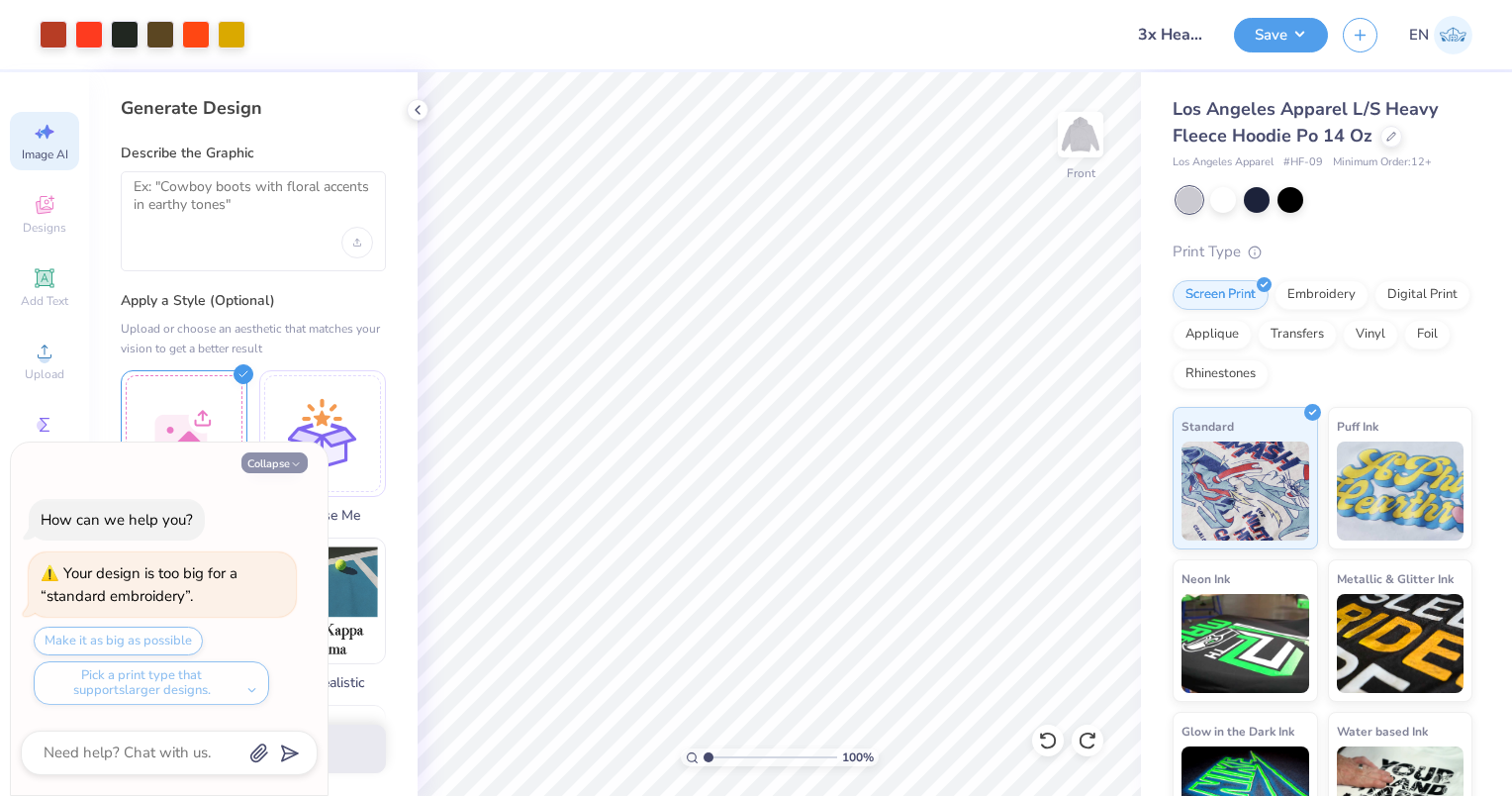 click 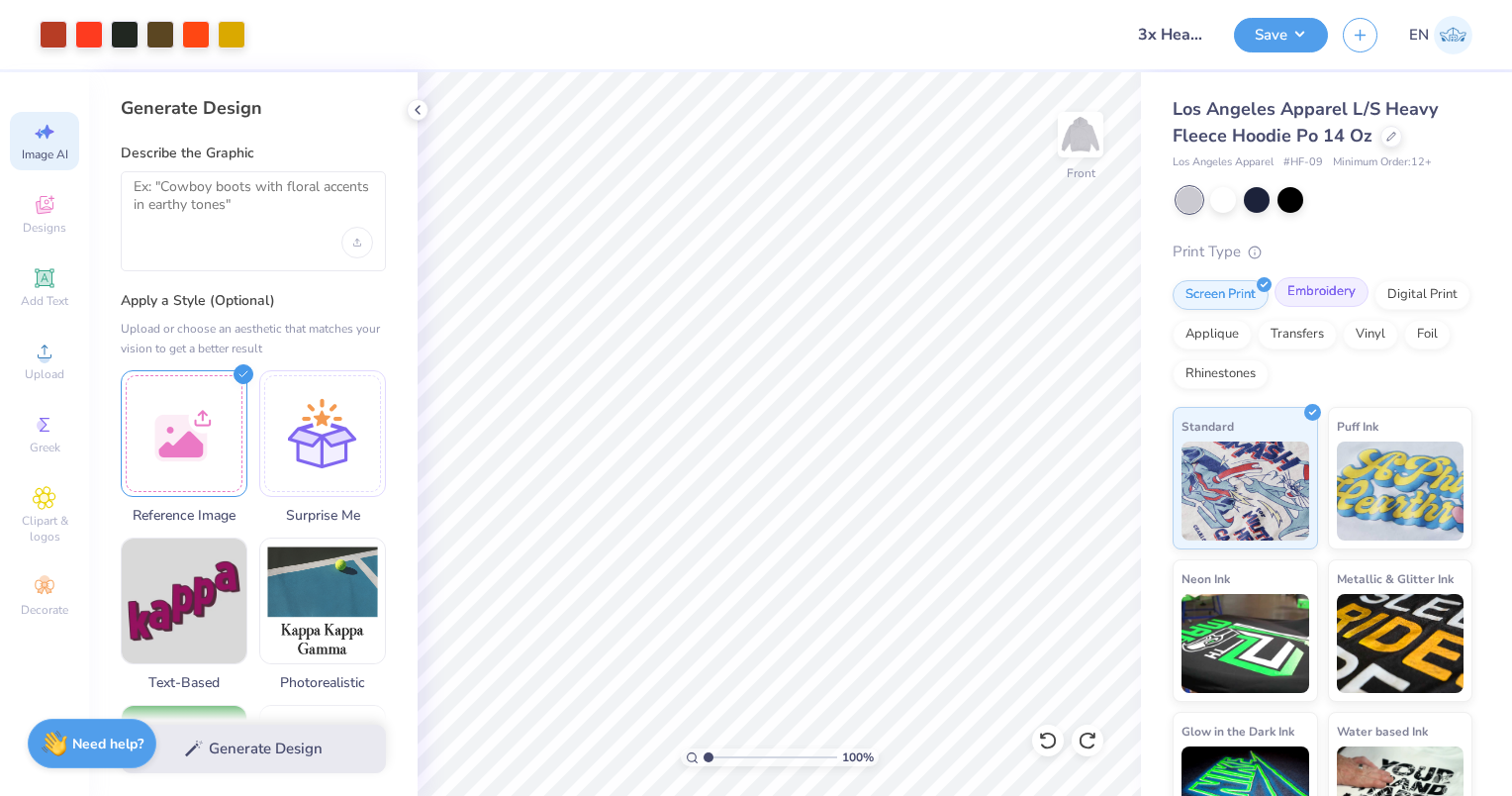 click on "Embroidery" at bounding box center [1321, 292] 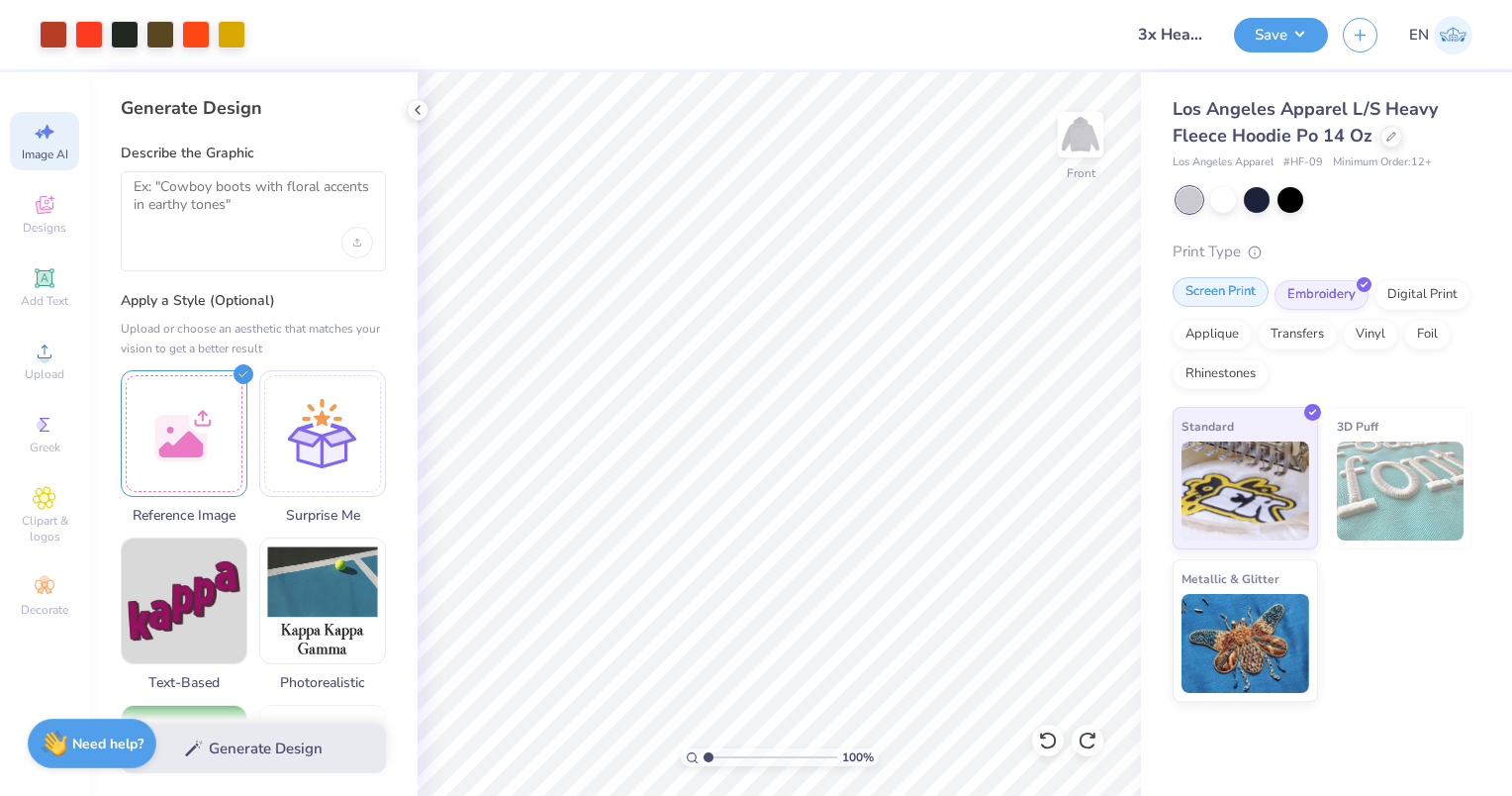 click on "Screen Print" at bounding box center [1220, 292] 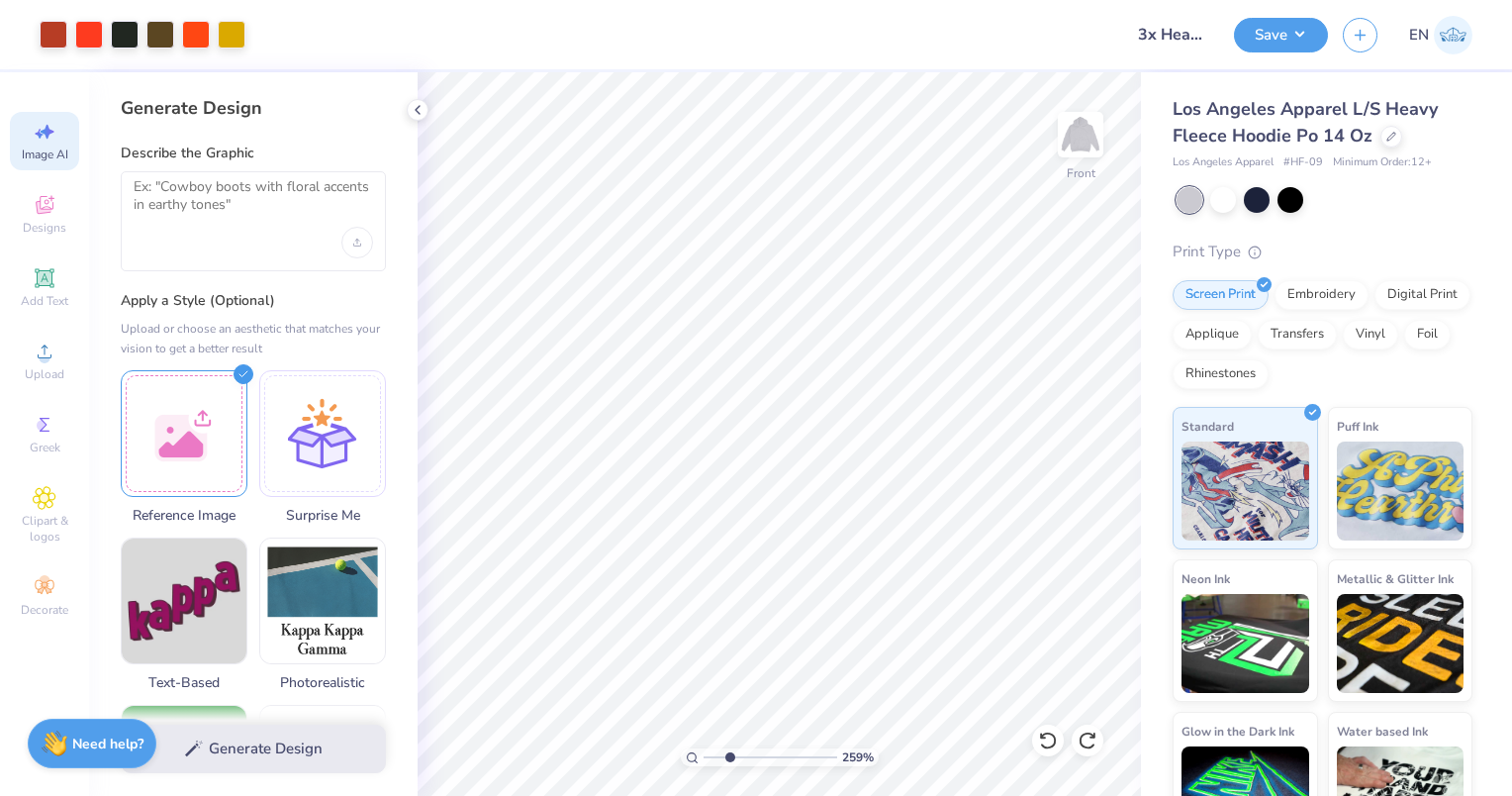 type on "2.59" 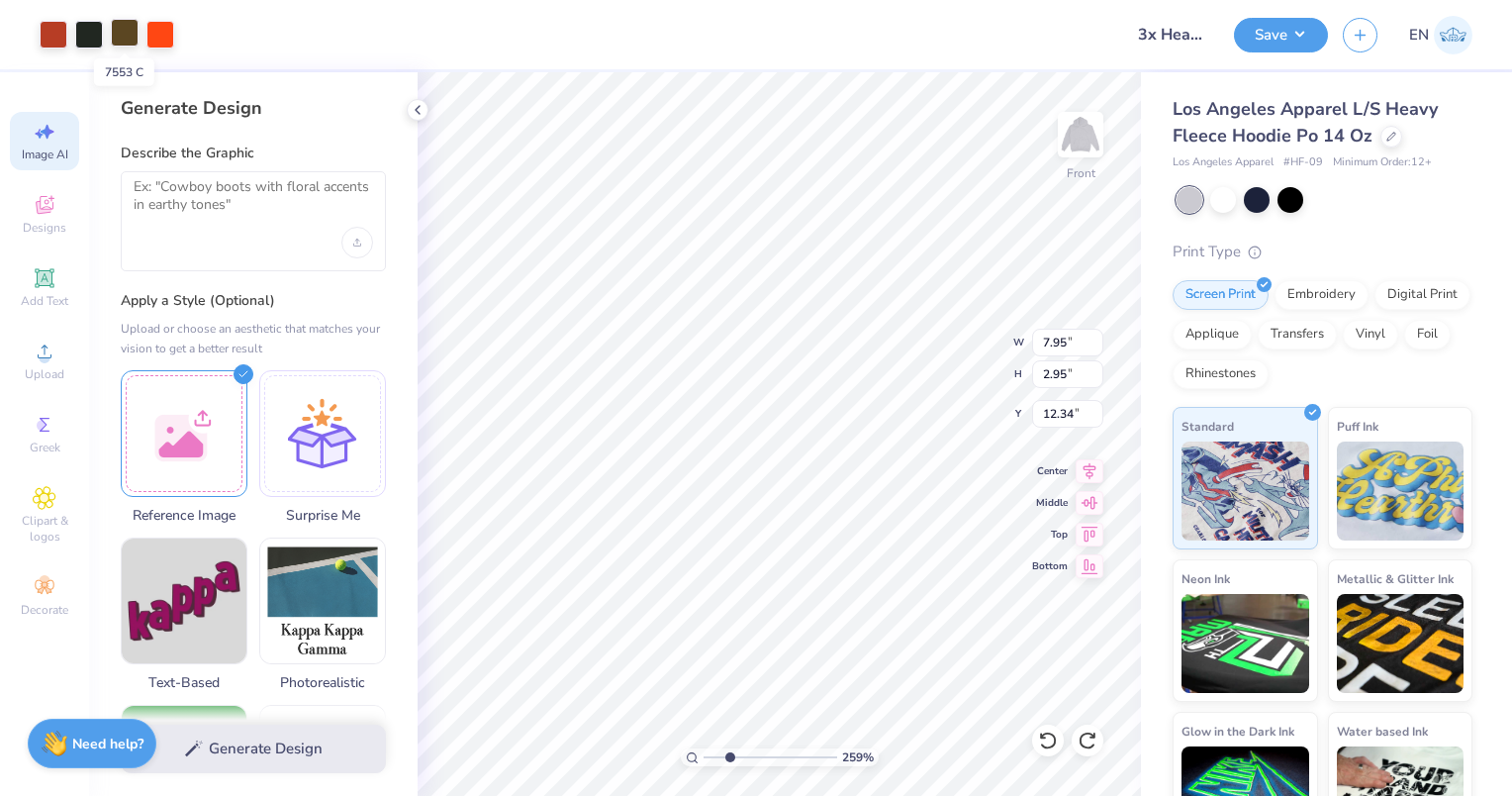 click at bounding box center (125, 33) 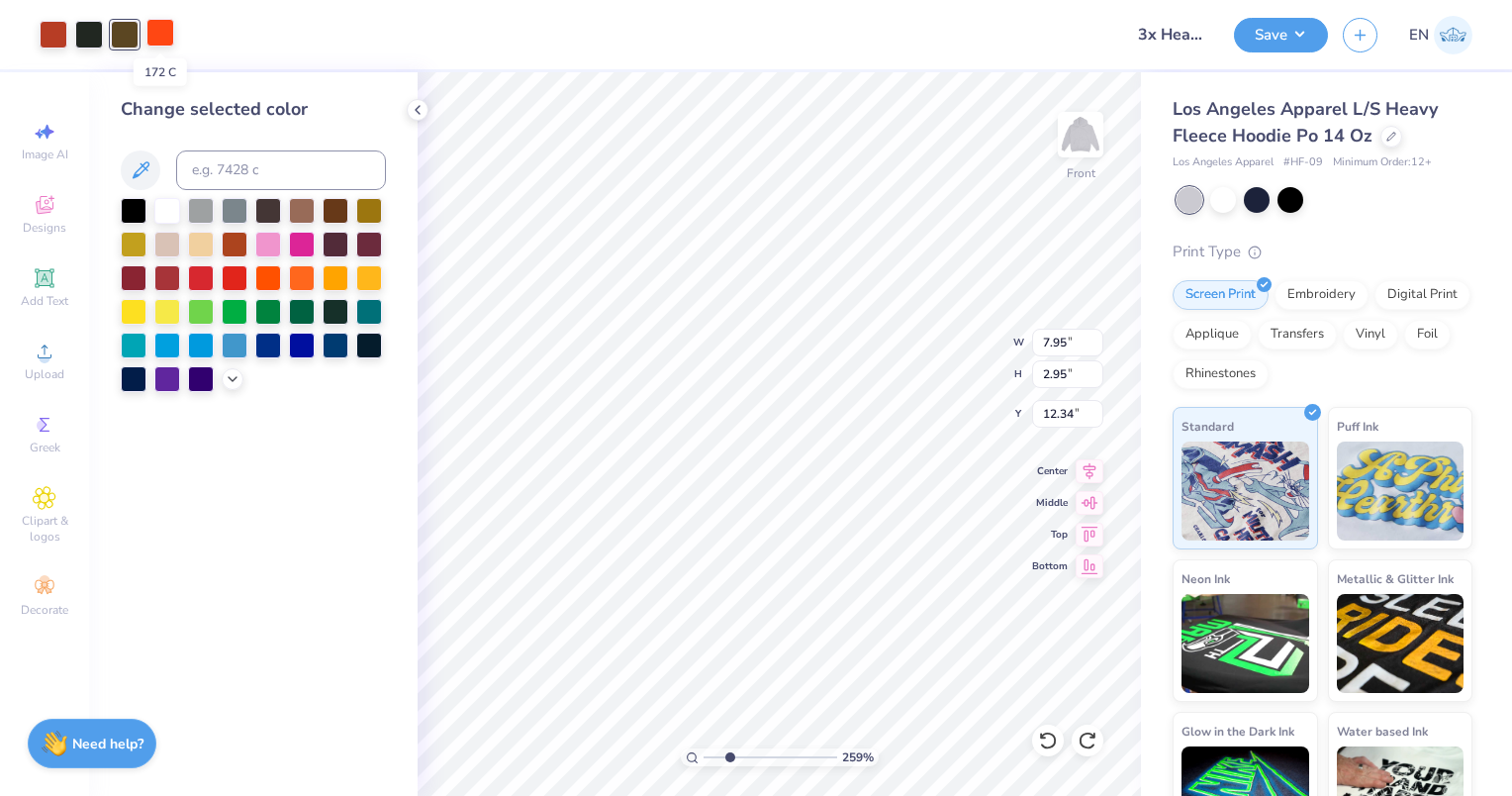 click at bounding box center [160, 33] 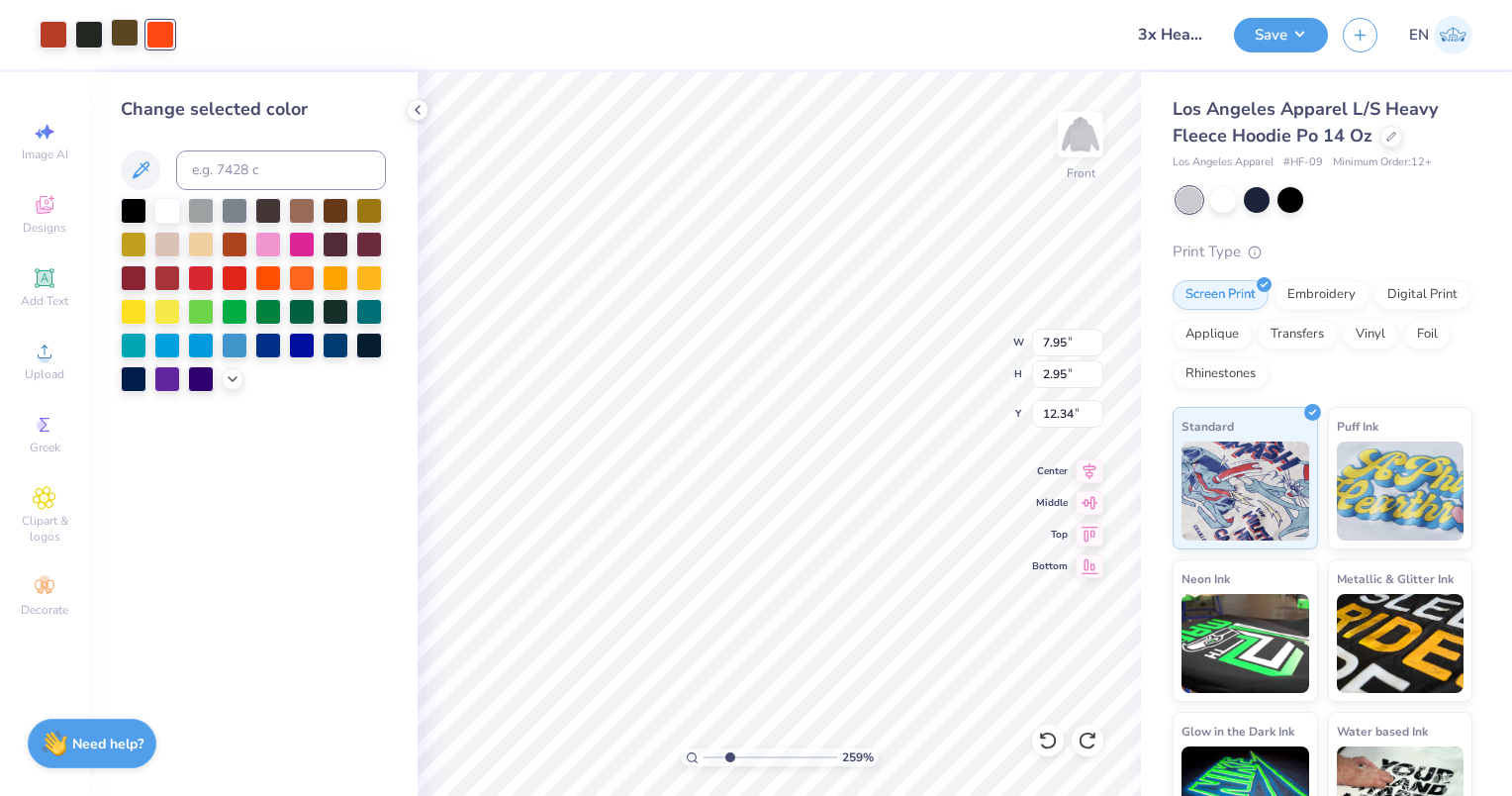click at bounding box center [125, 33] 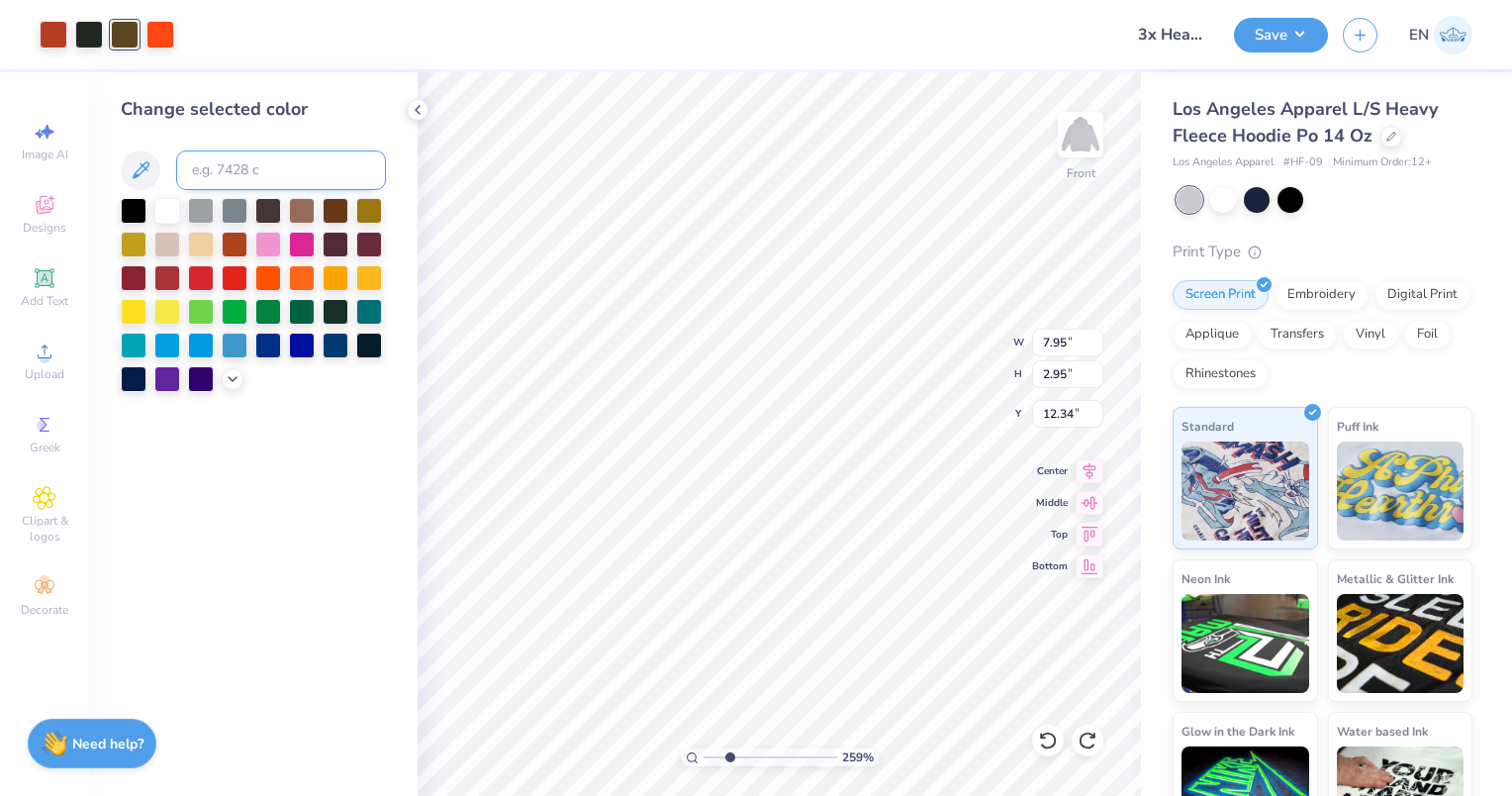 click at bounding box center (281, 170) 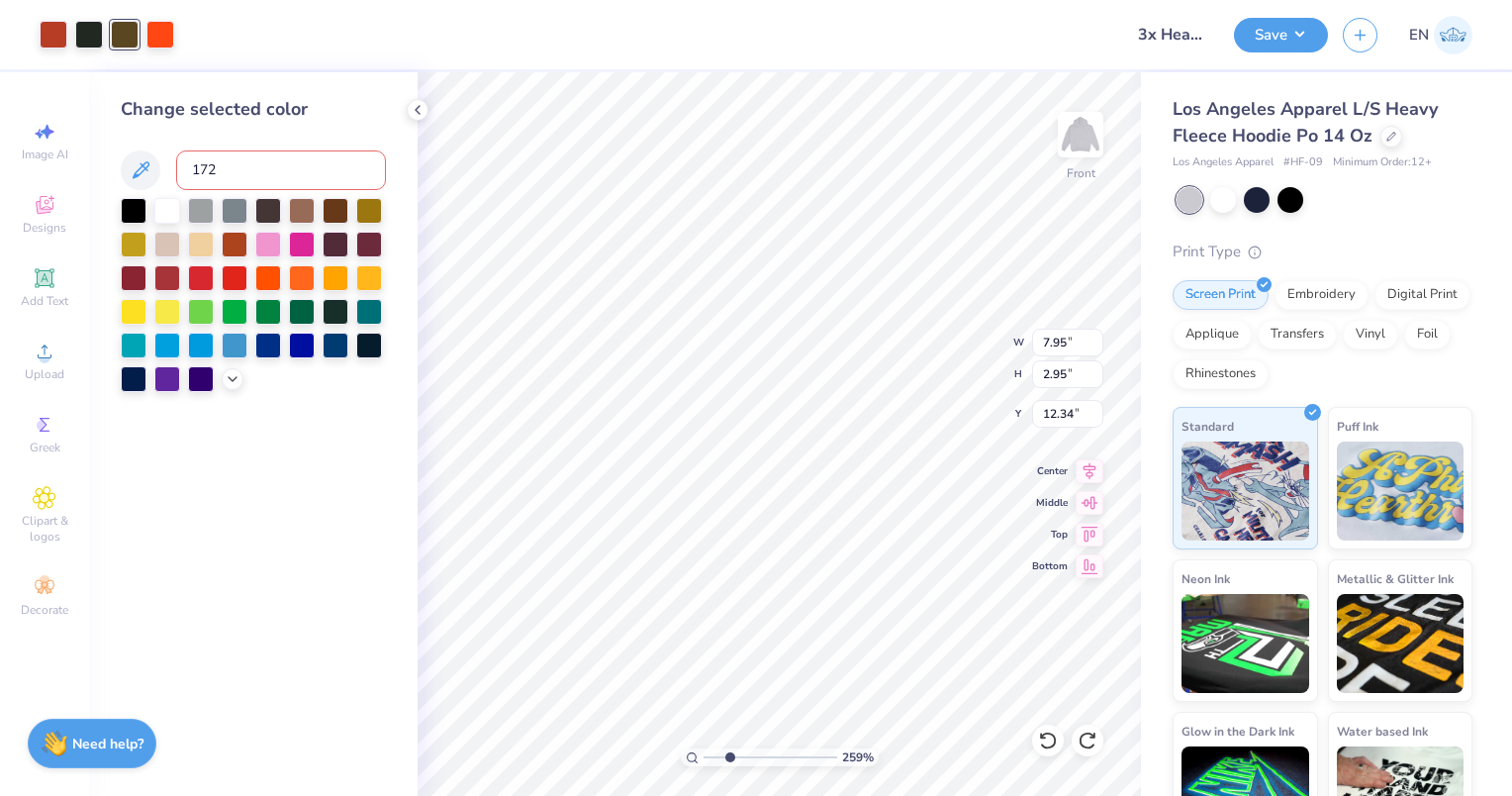 type on "172" 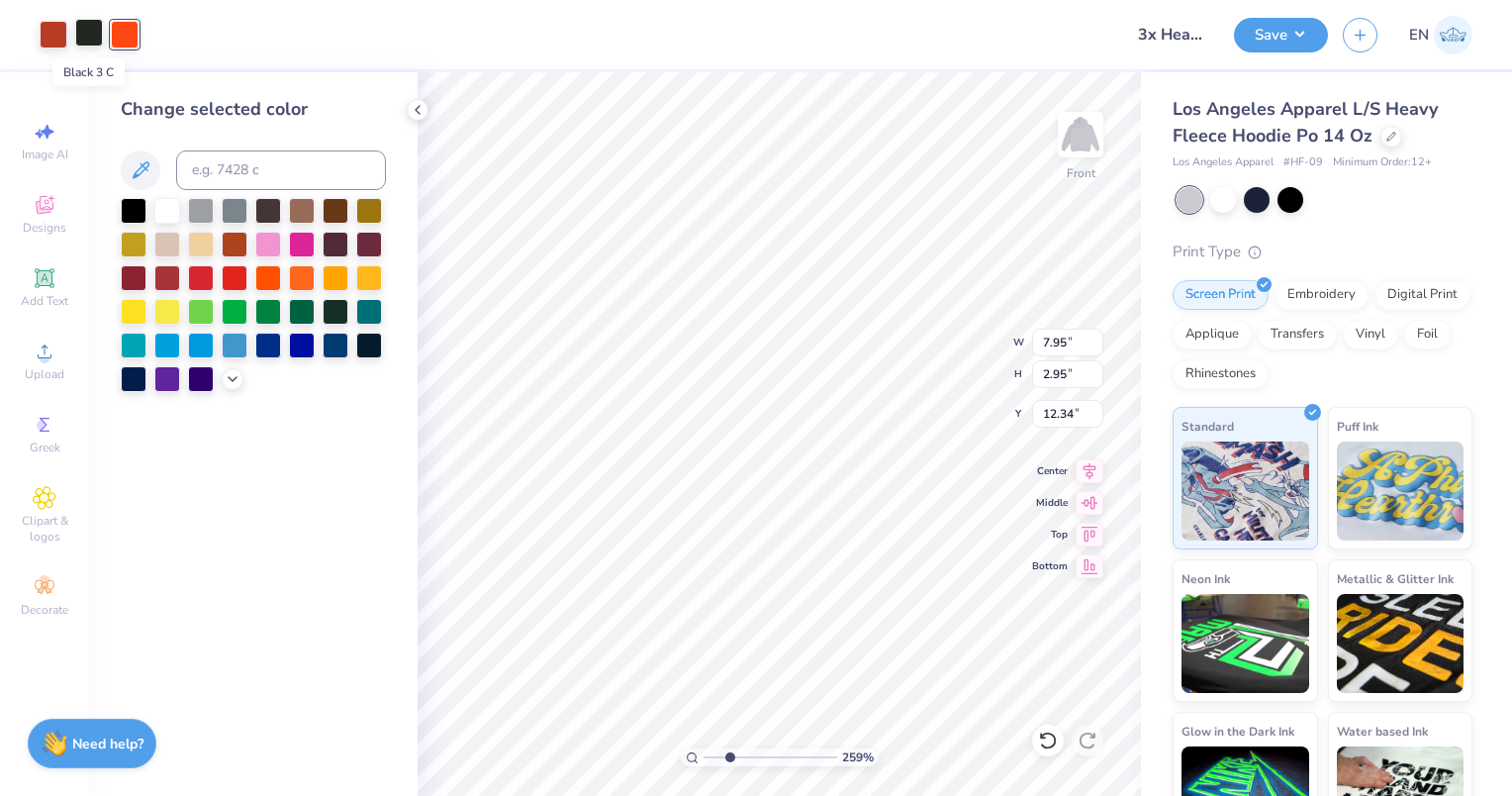 click at bounding box center (89, 33) 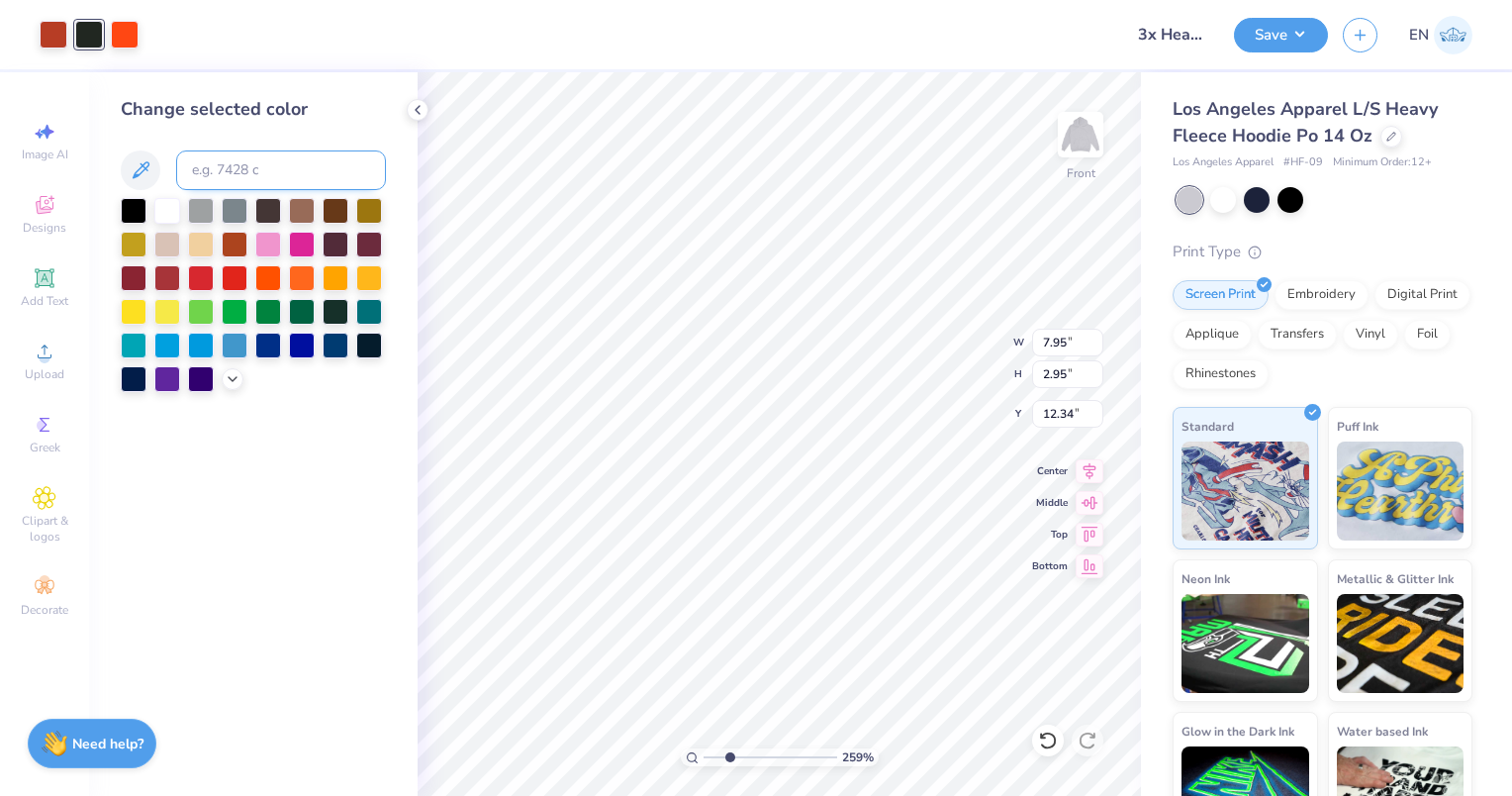 click at bounding box center (281, 170) 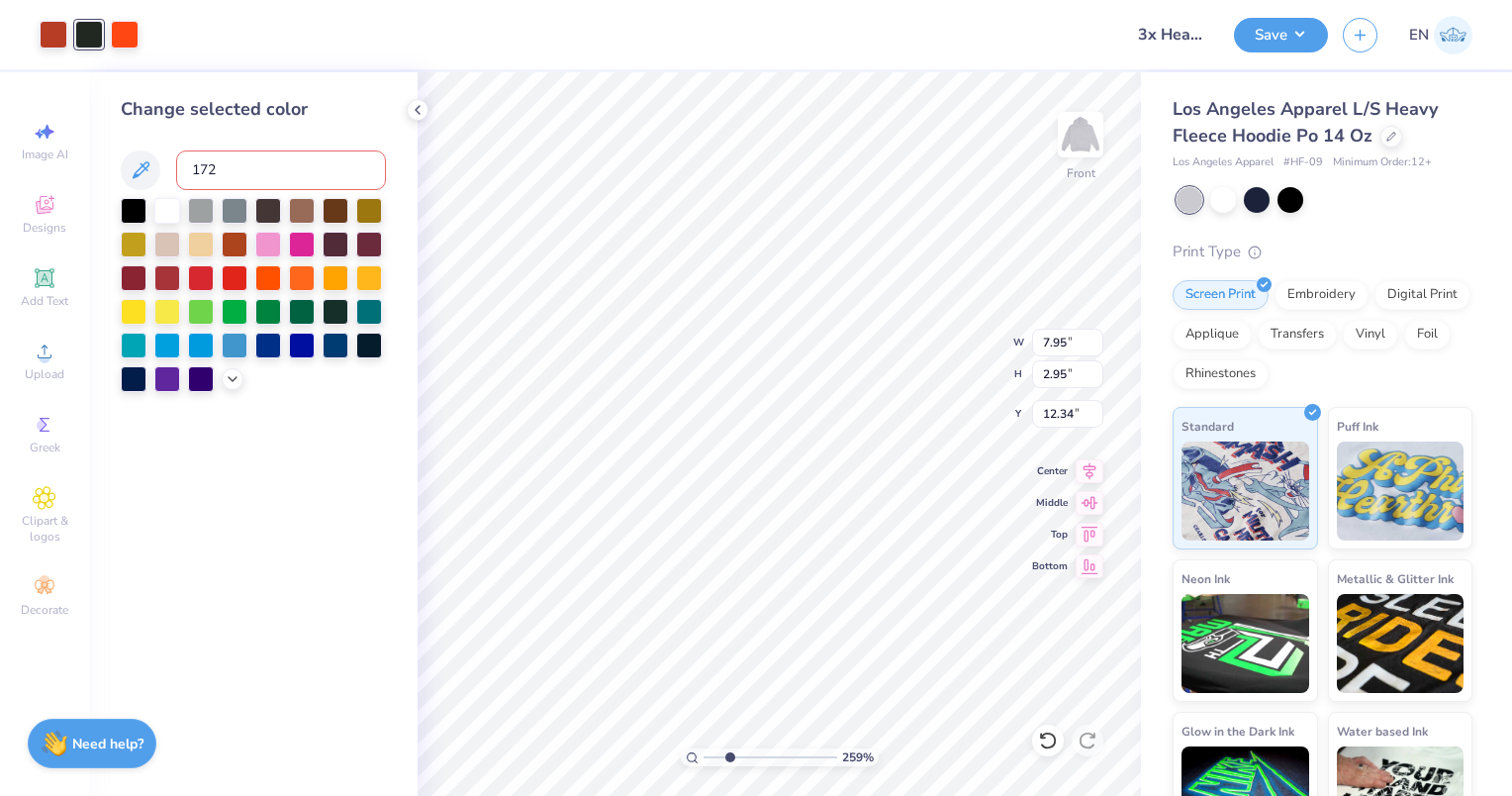type on "172" 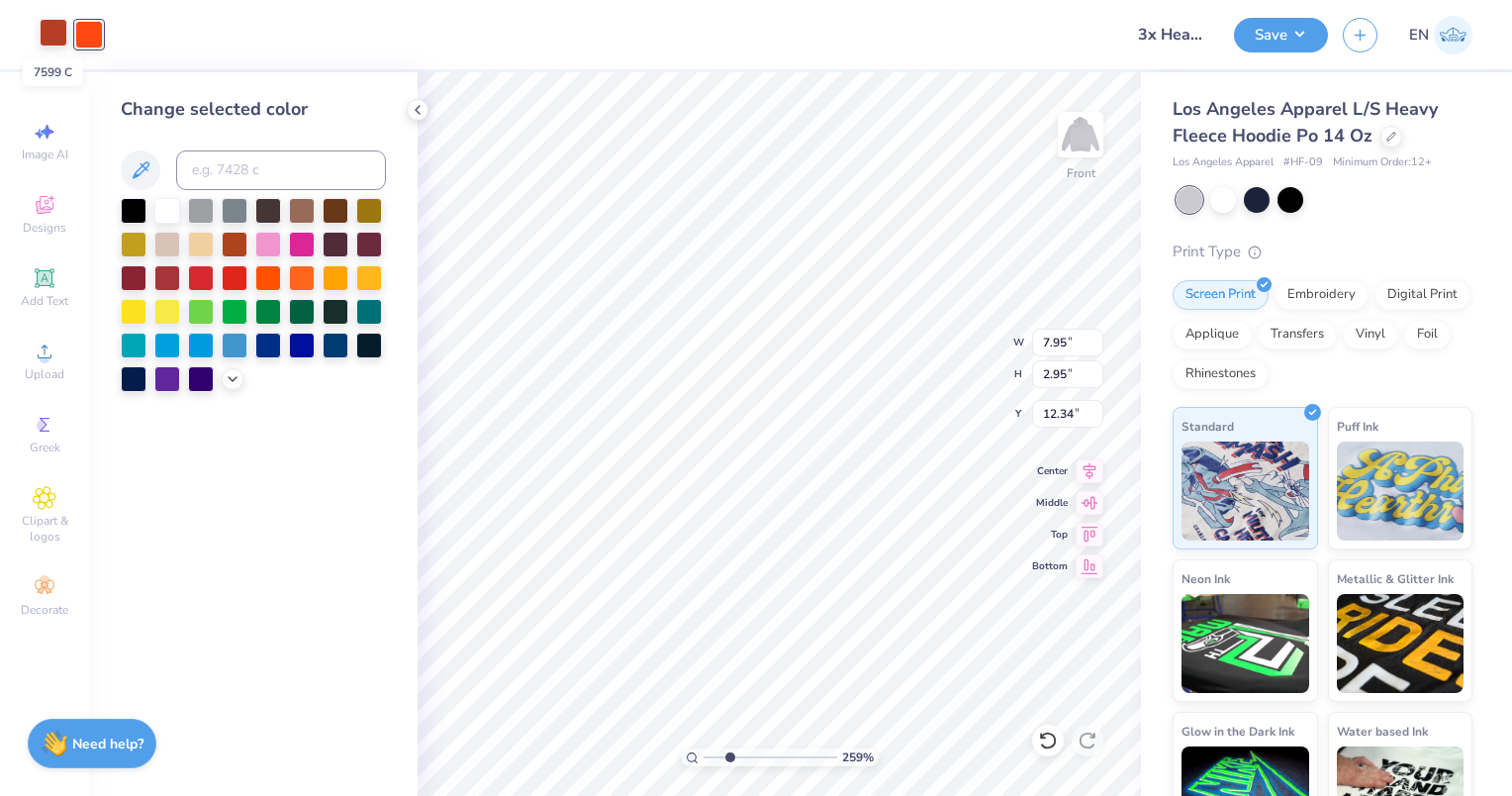 click at bounding box center (53, 33) 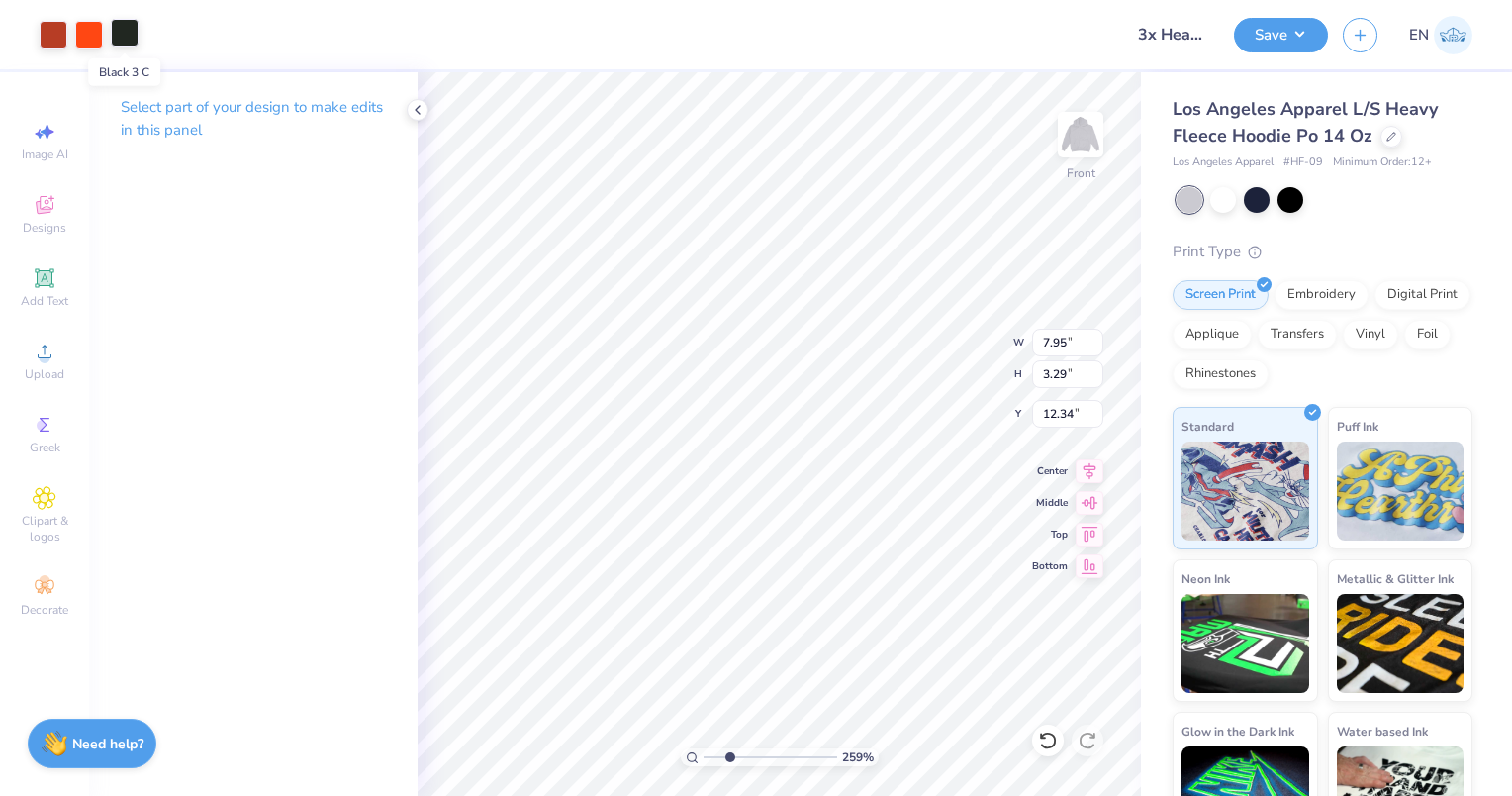click at bounding box center [125, 33] 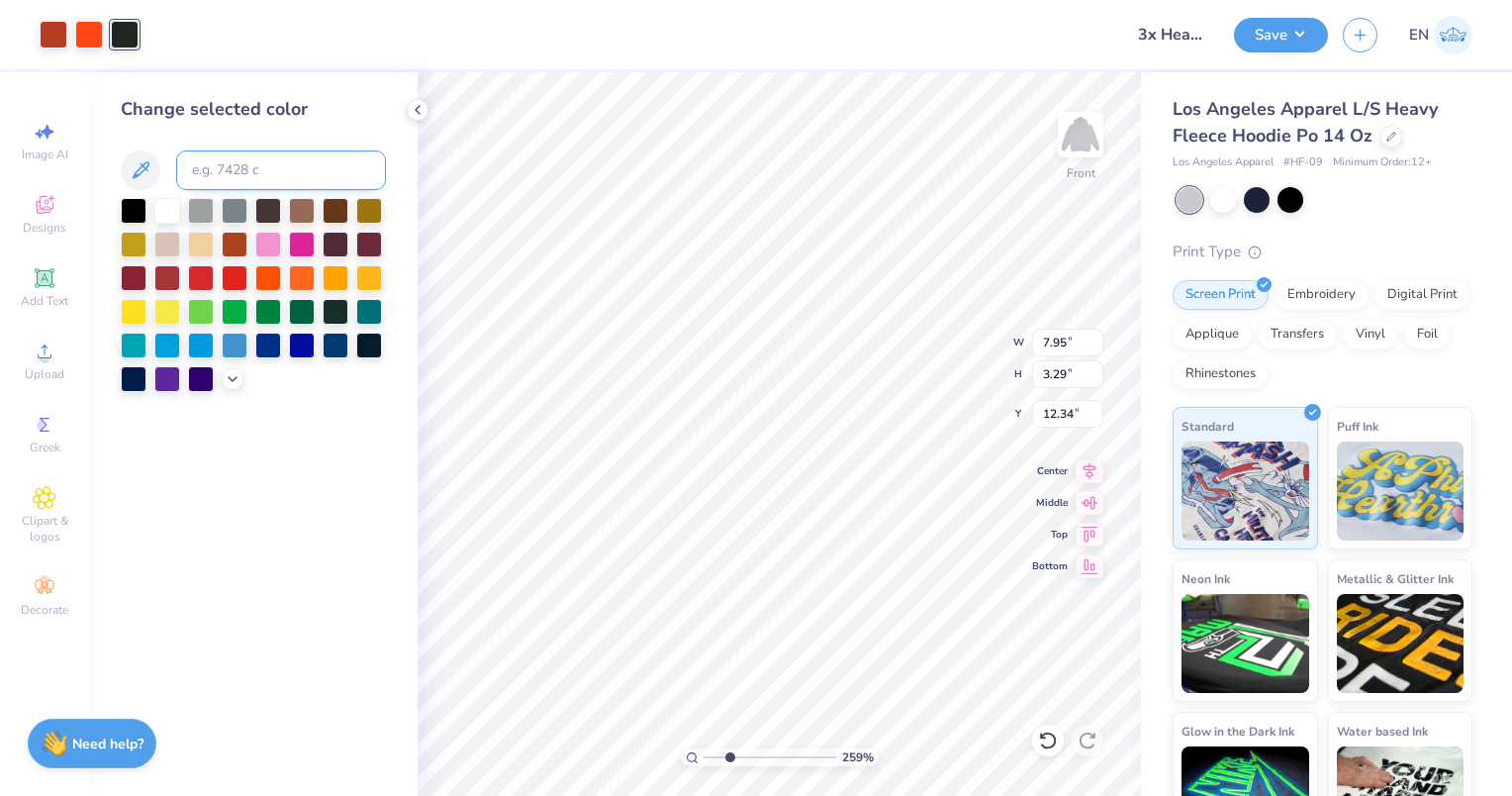 click at bounding box center (281, 170) 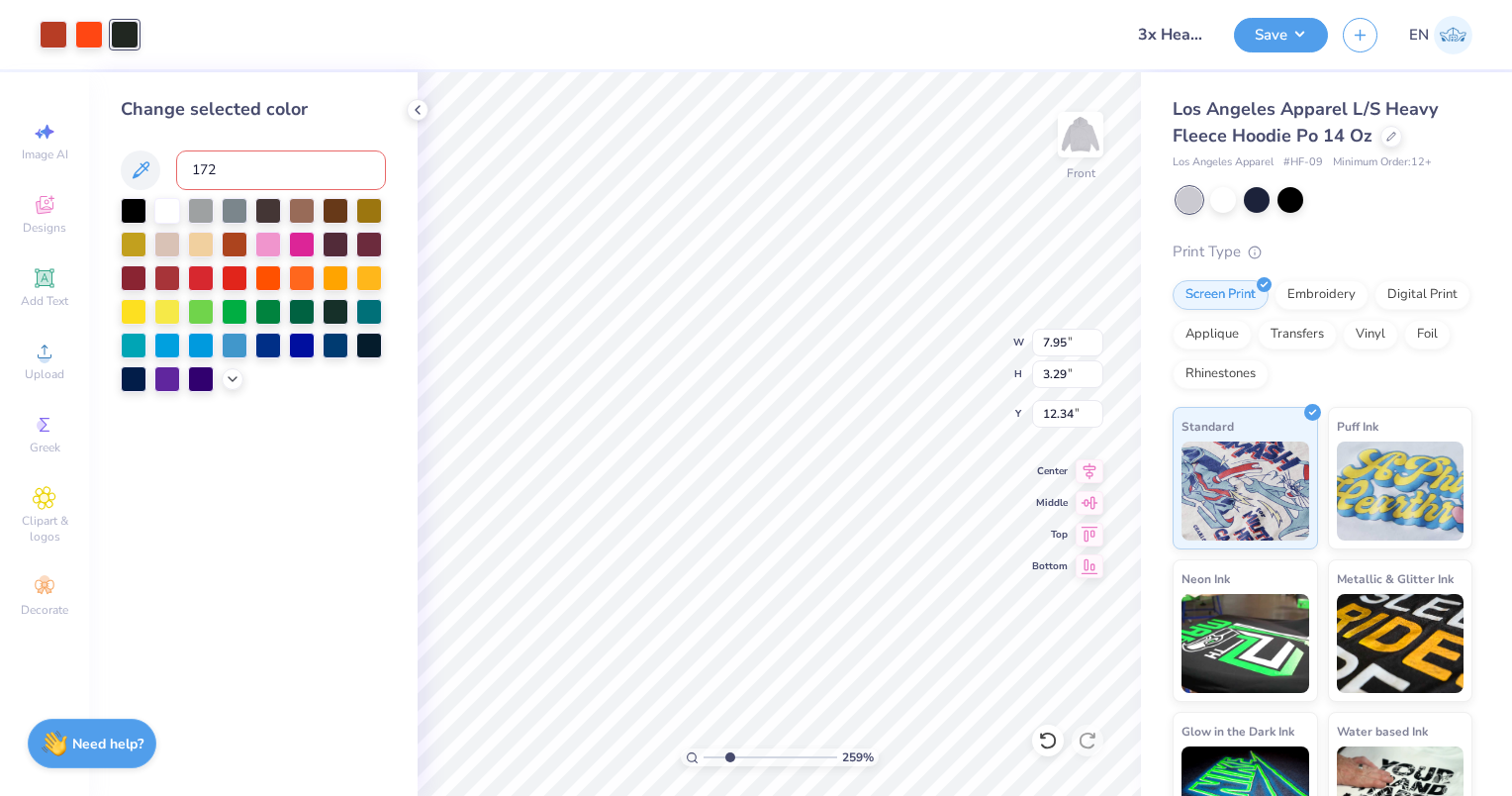 type on "172" 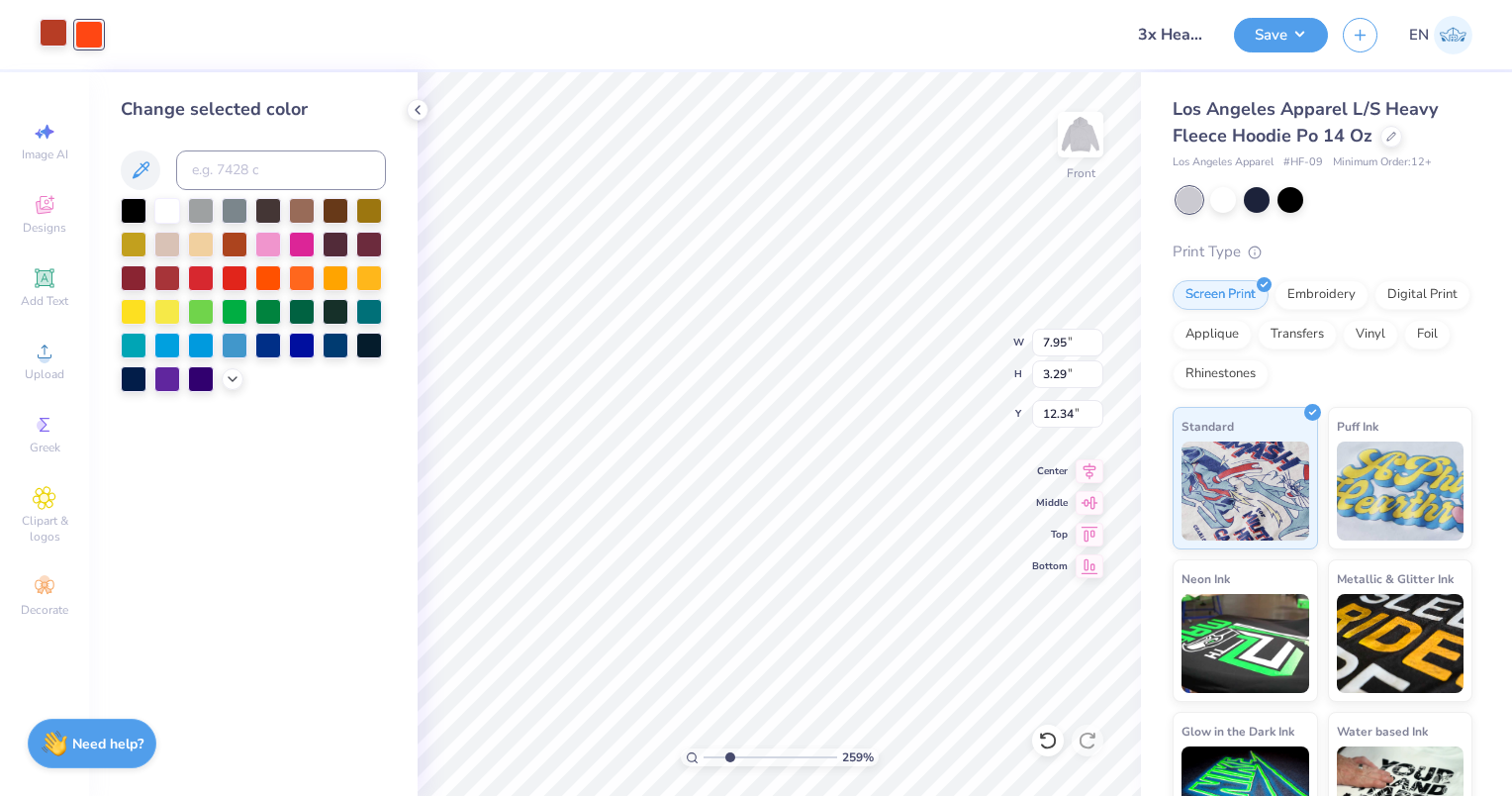 click at bounding box center (53, 33) 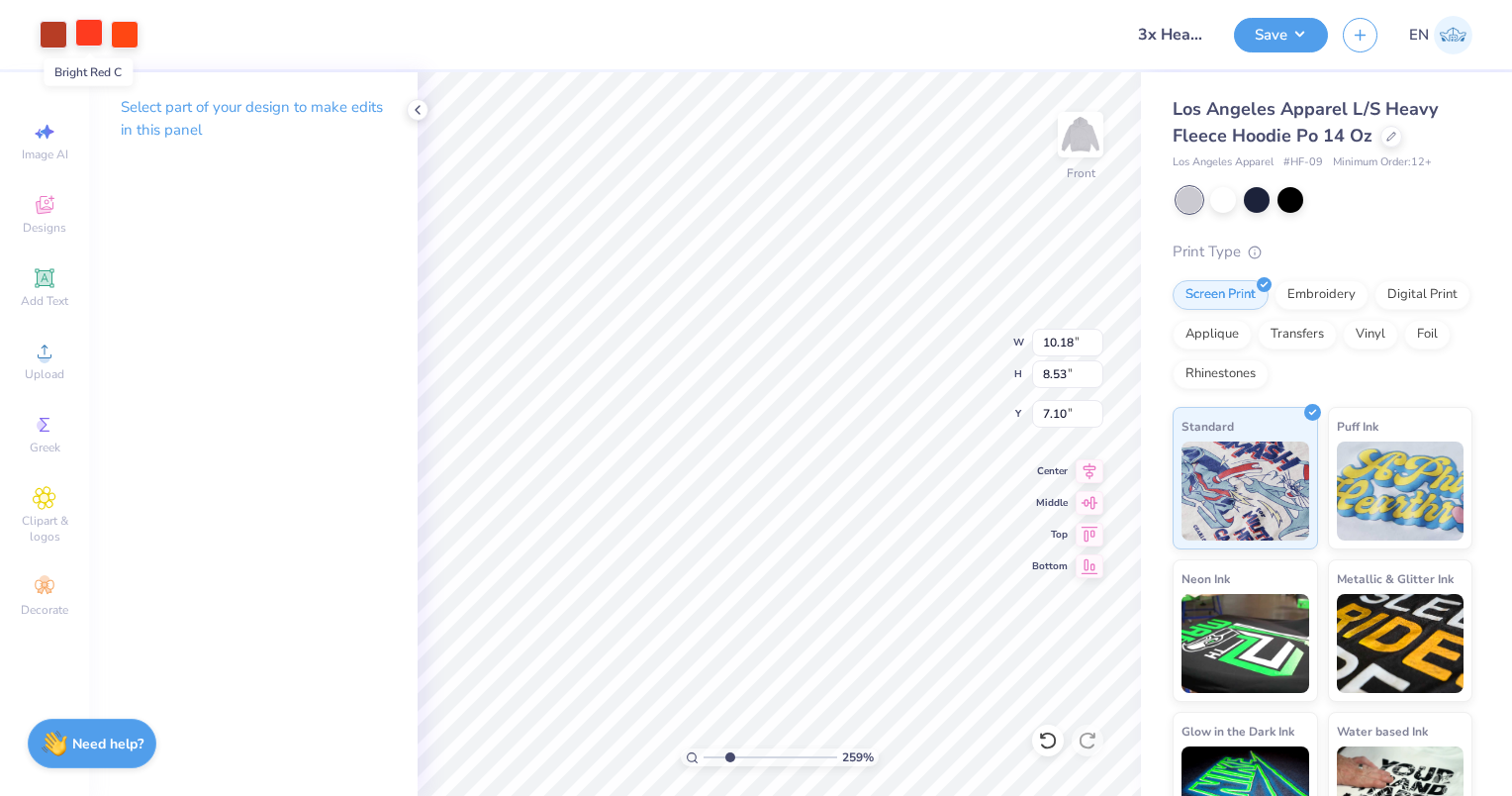 click at bounding box center (89, 33) 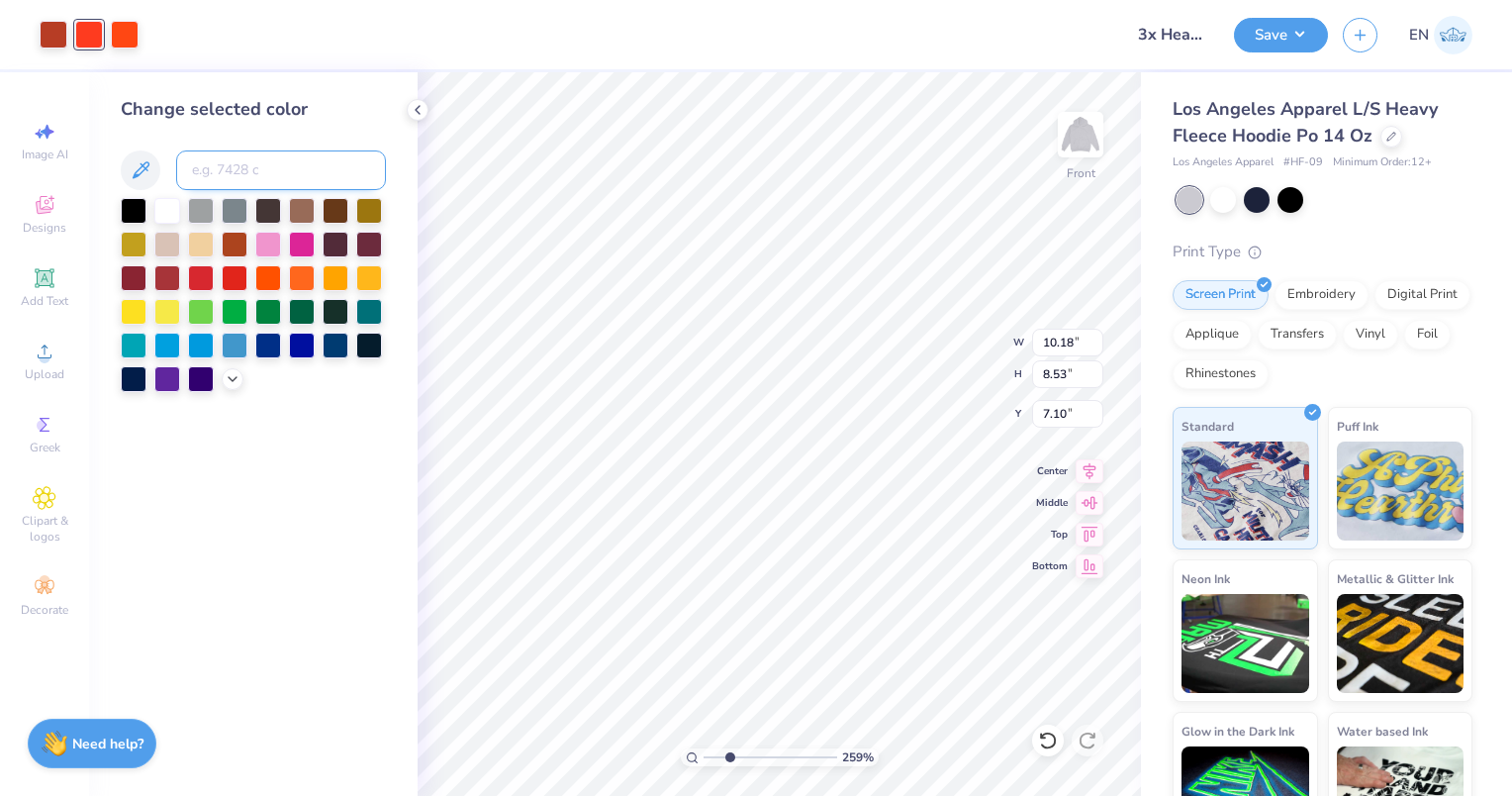 click at bounding box center [281, 170] 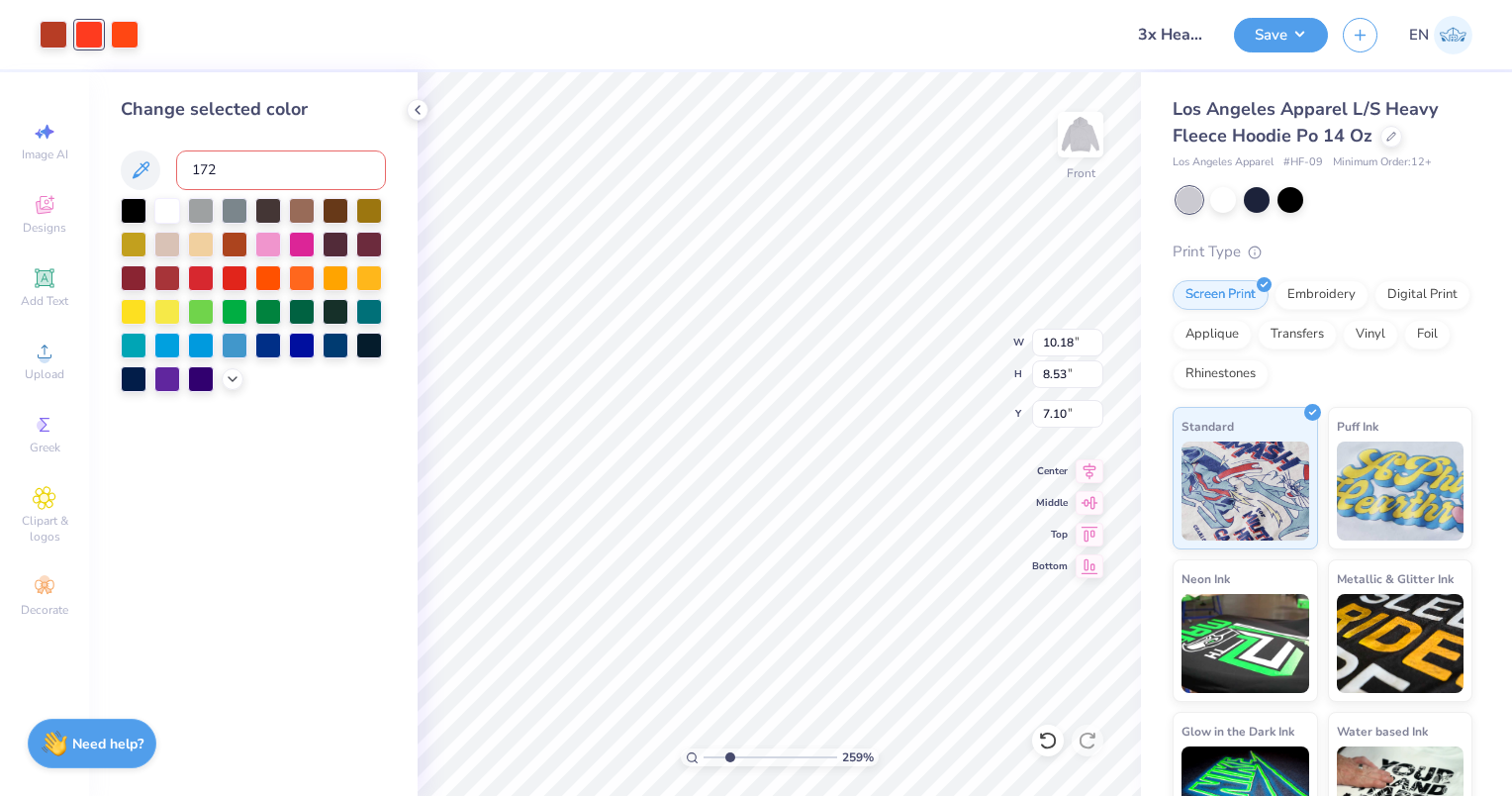 type on "172" 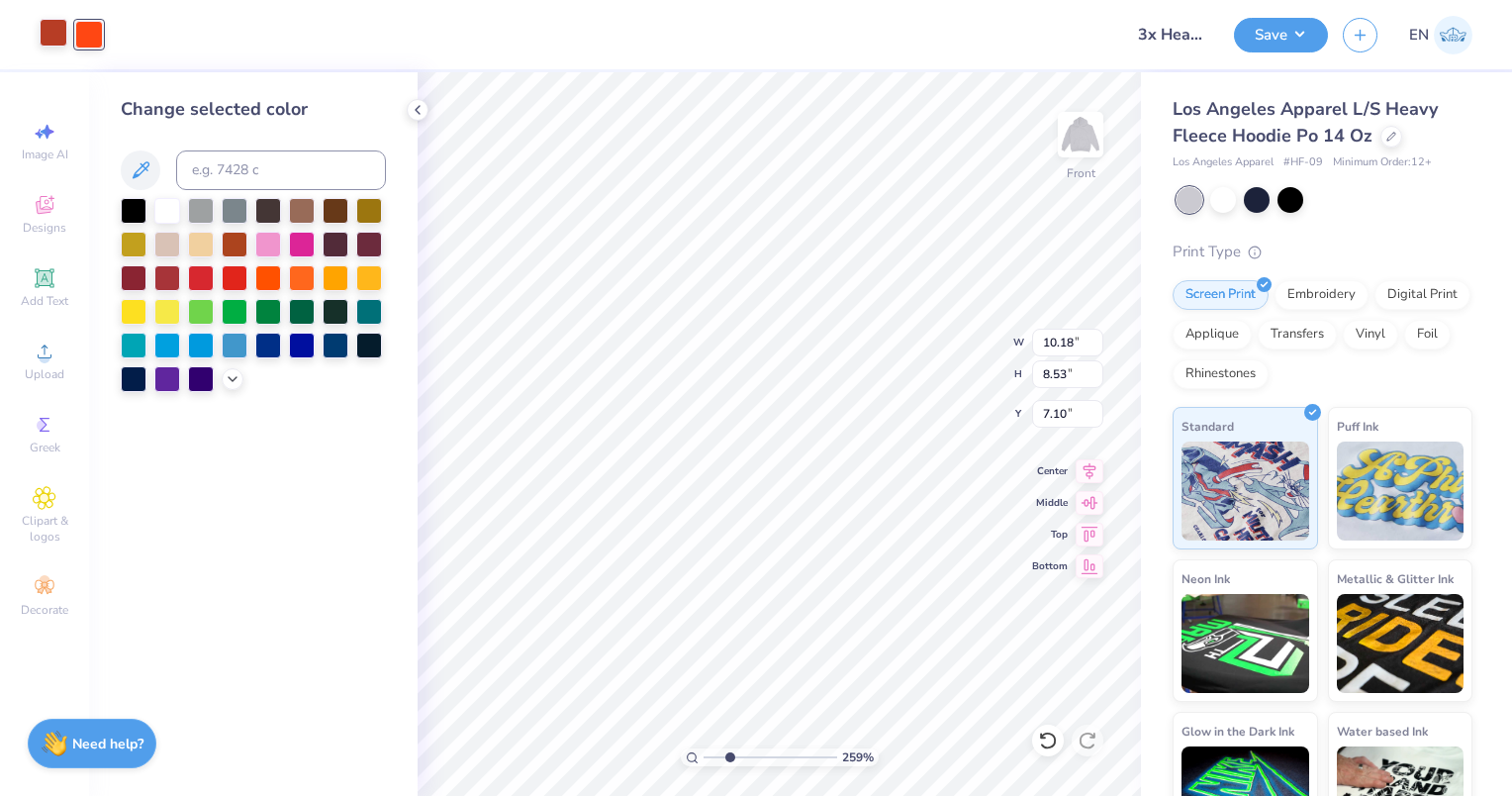 click at bounding box center (53, 33) 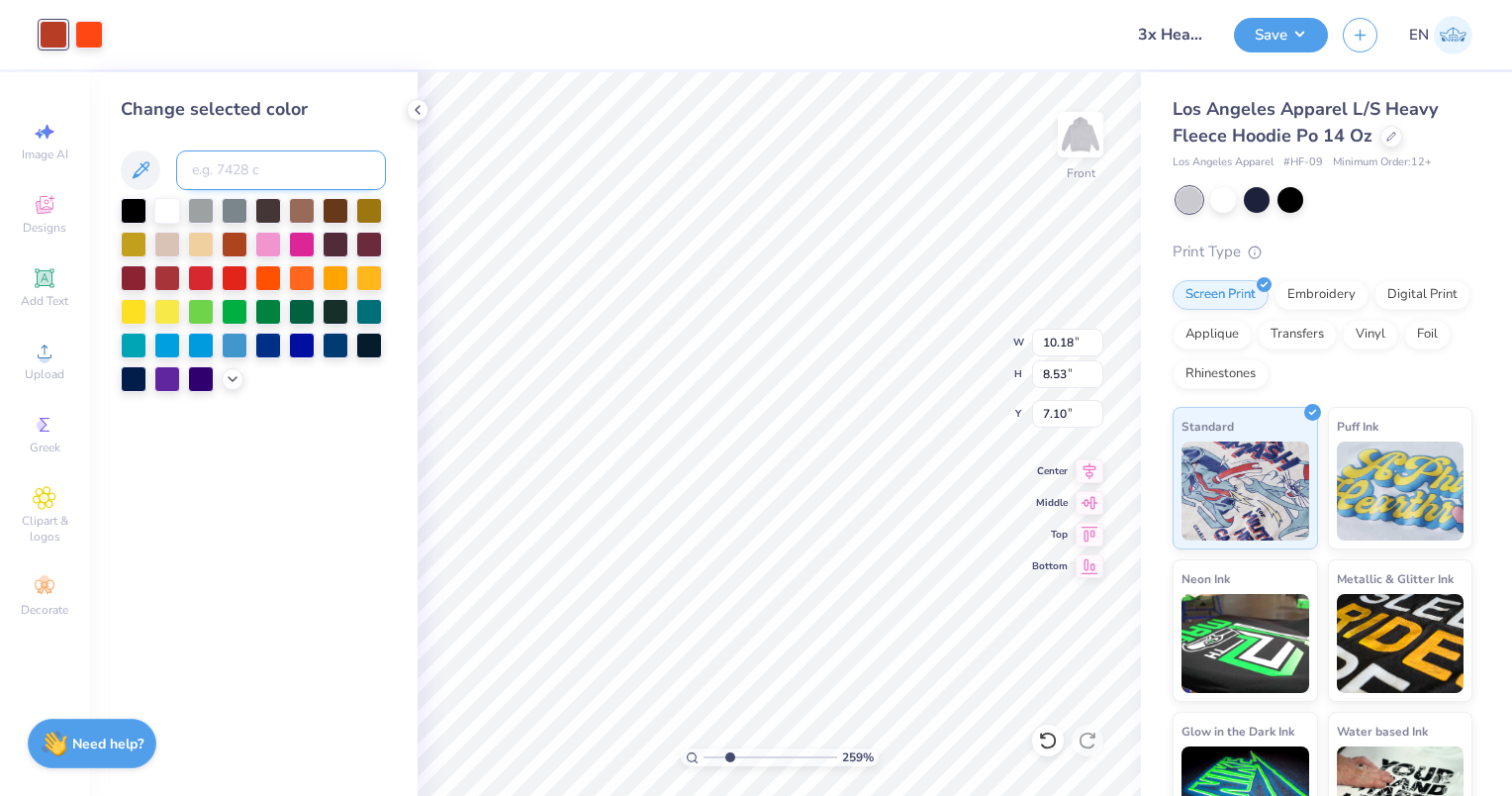 click at bounding box center (281, 170) 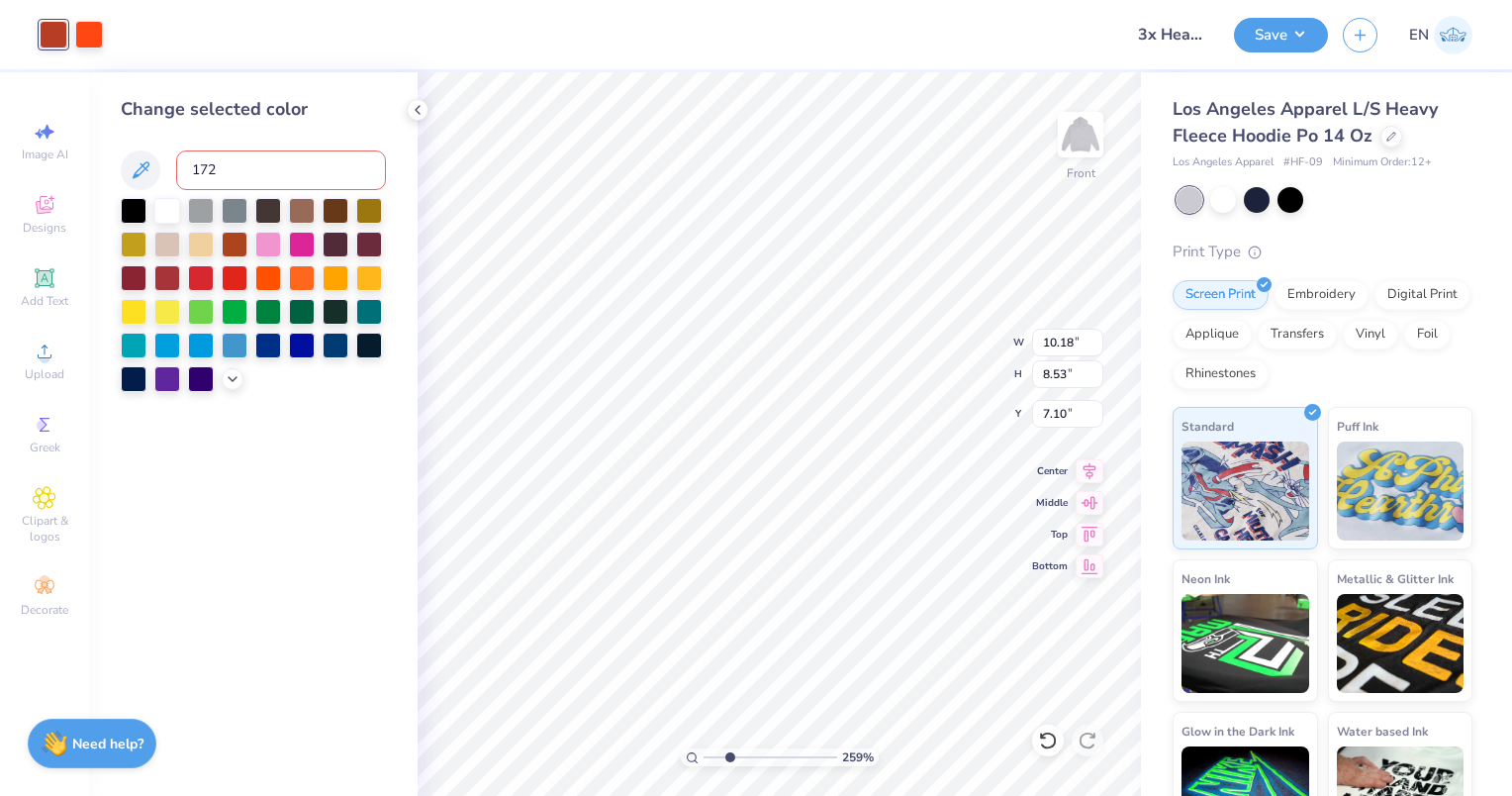 type on "172" 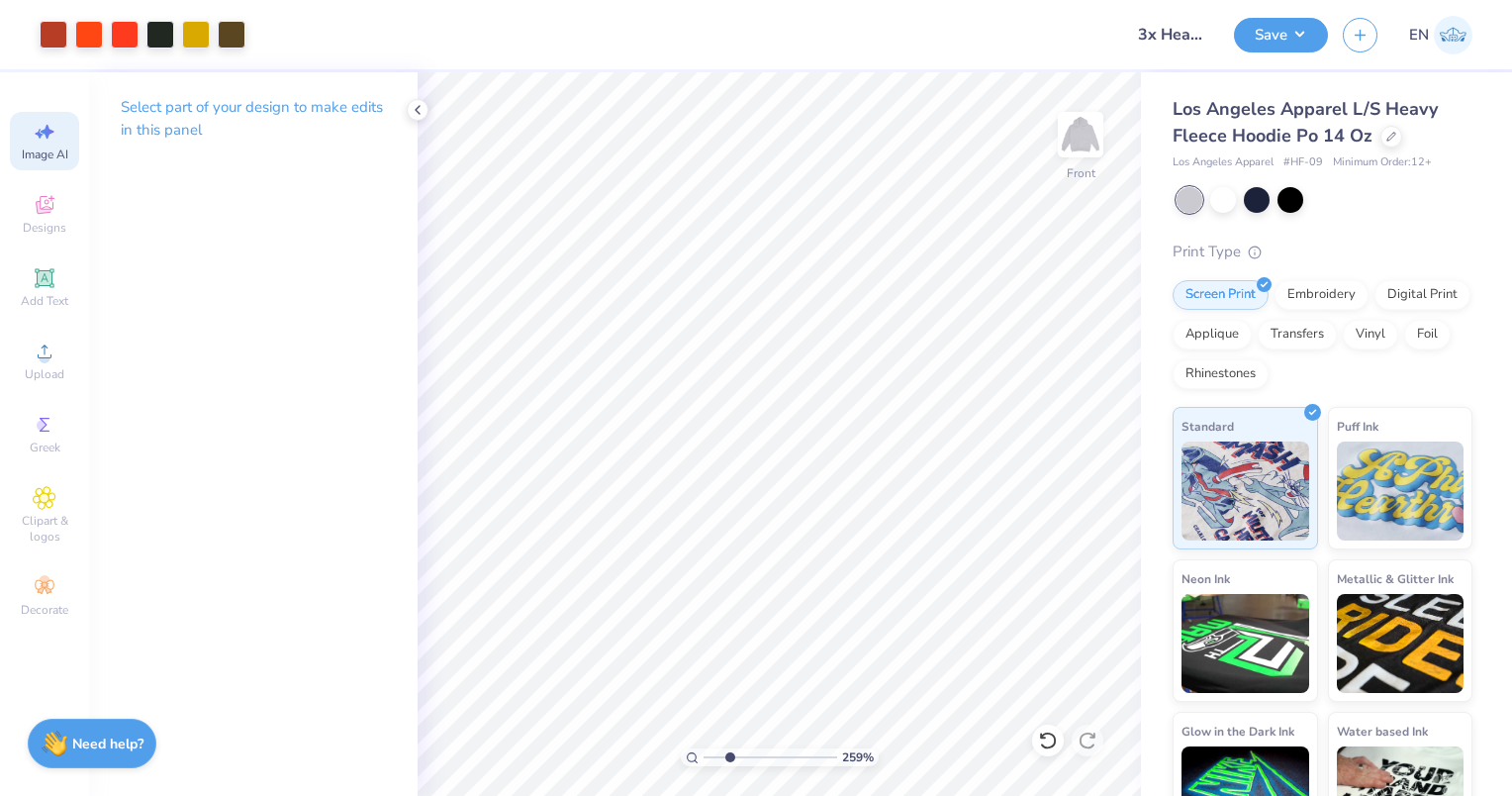 click 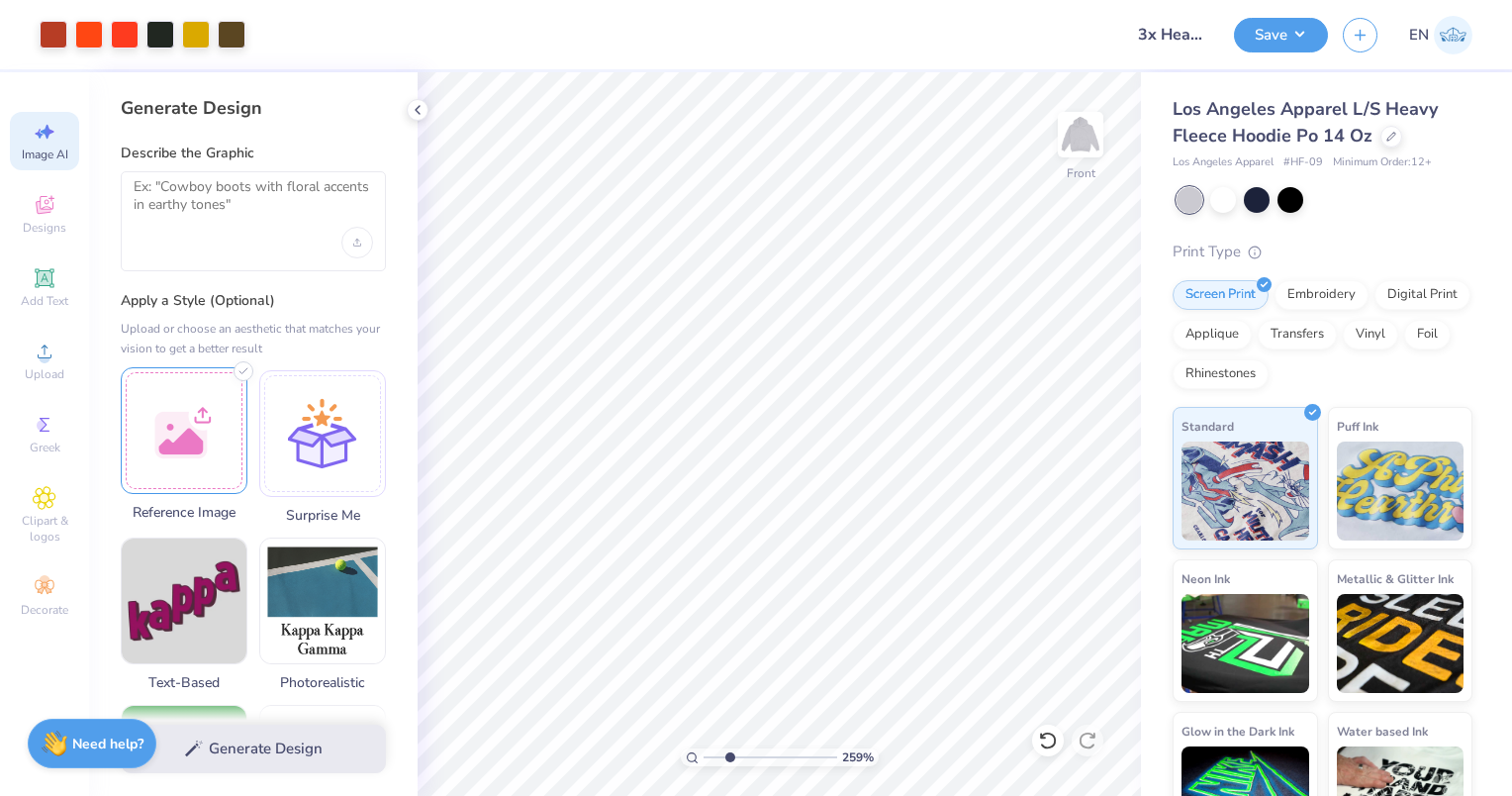 click at bounding box center [184, 431] 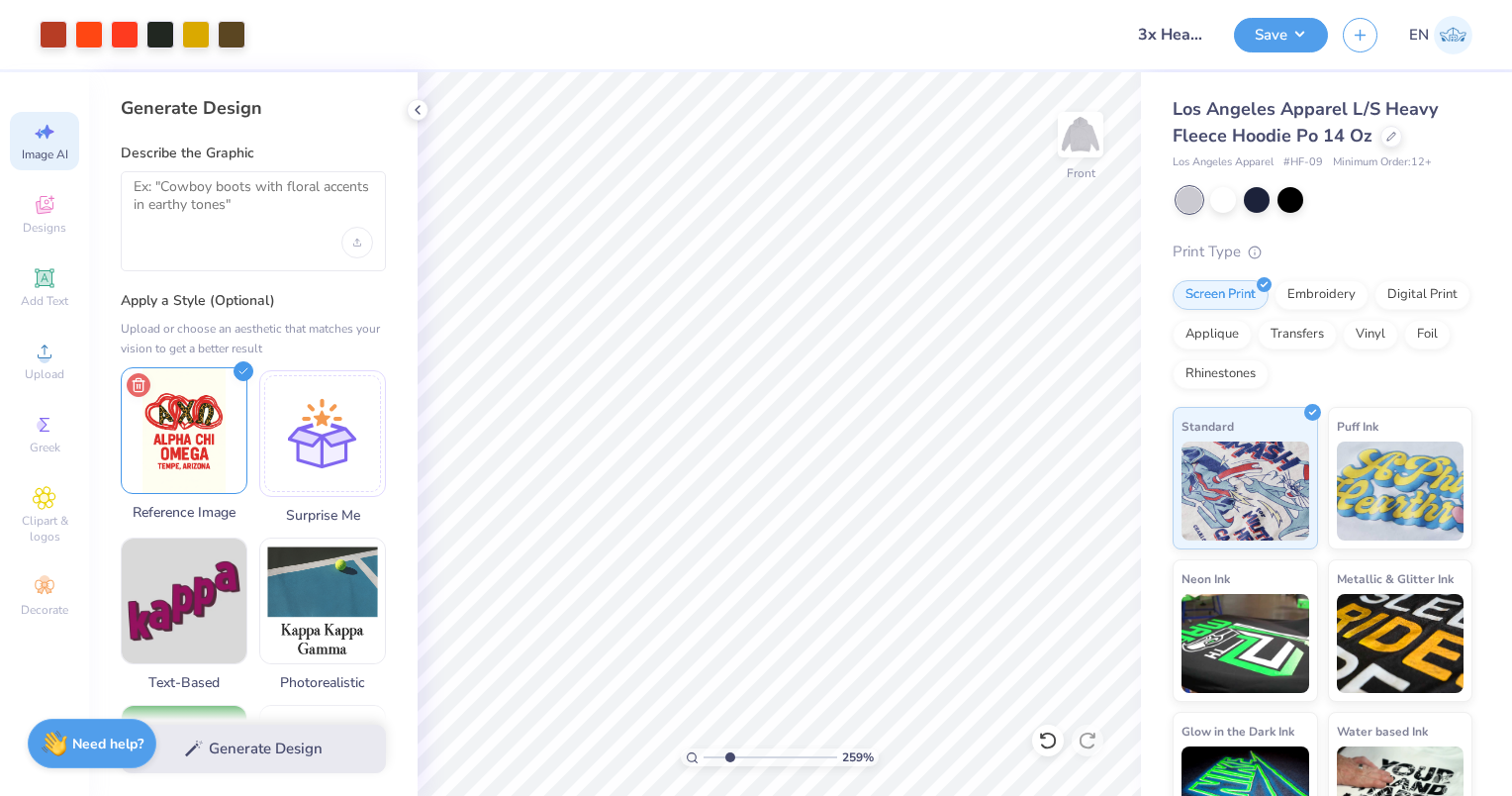 click 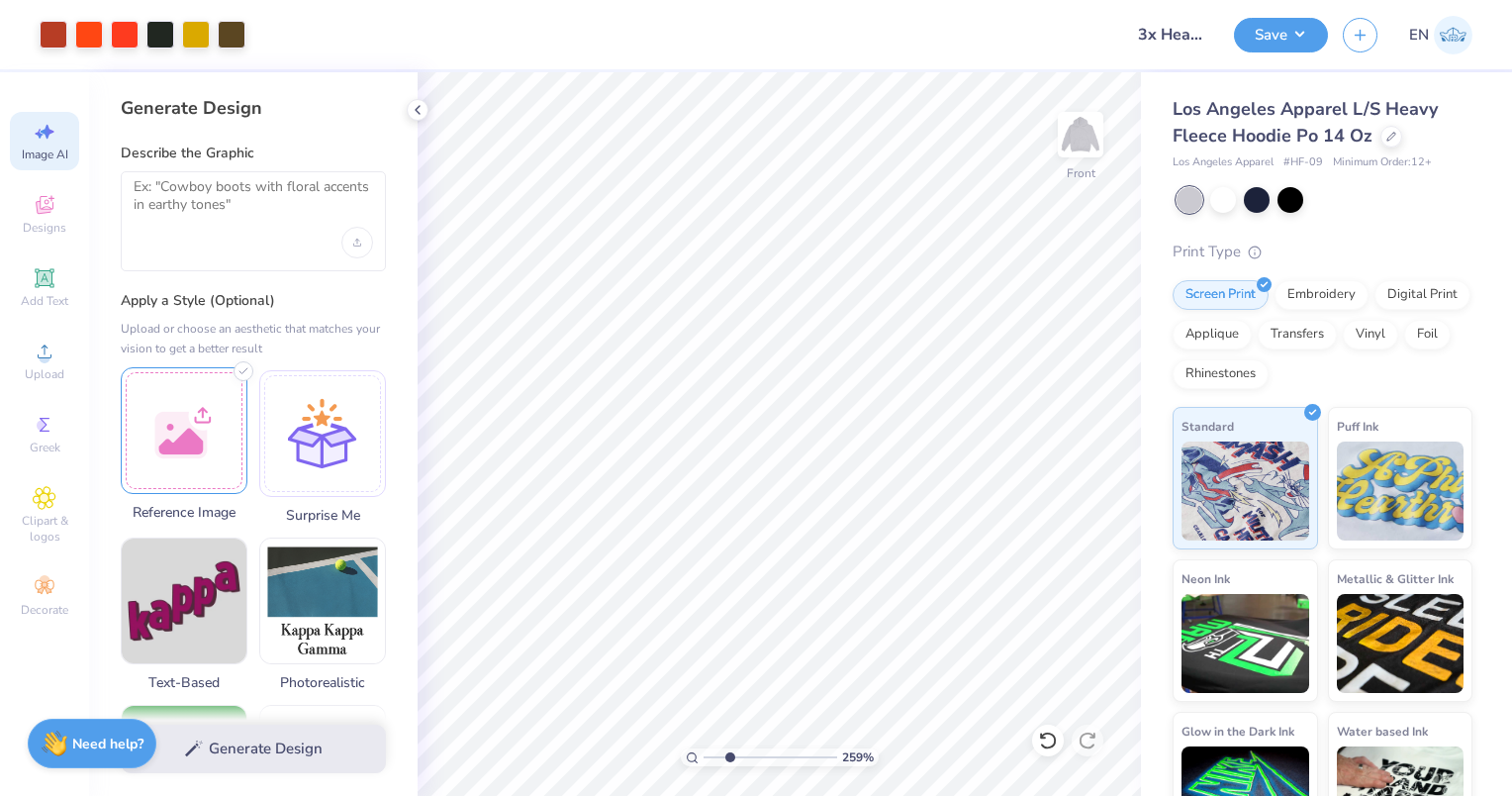 click at bounding box center (184, 431) 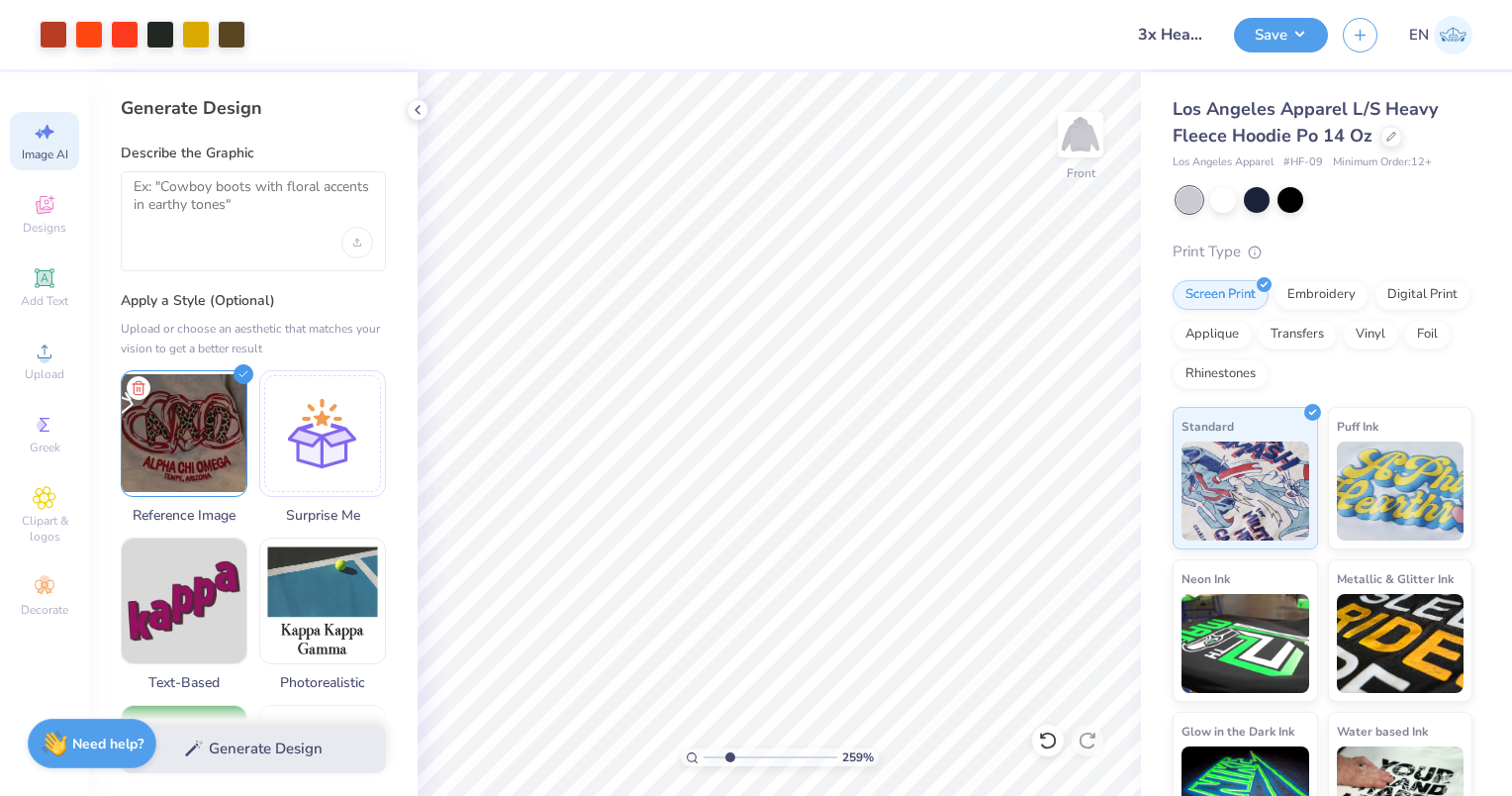 click at bounding box center [253, 221] 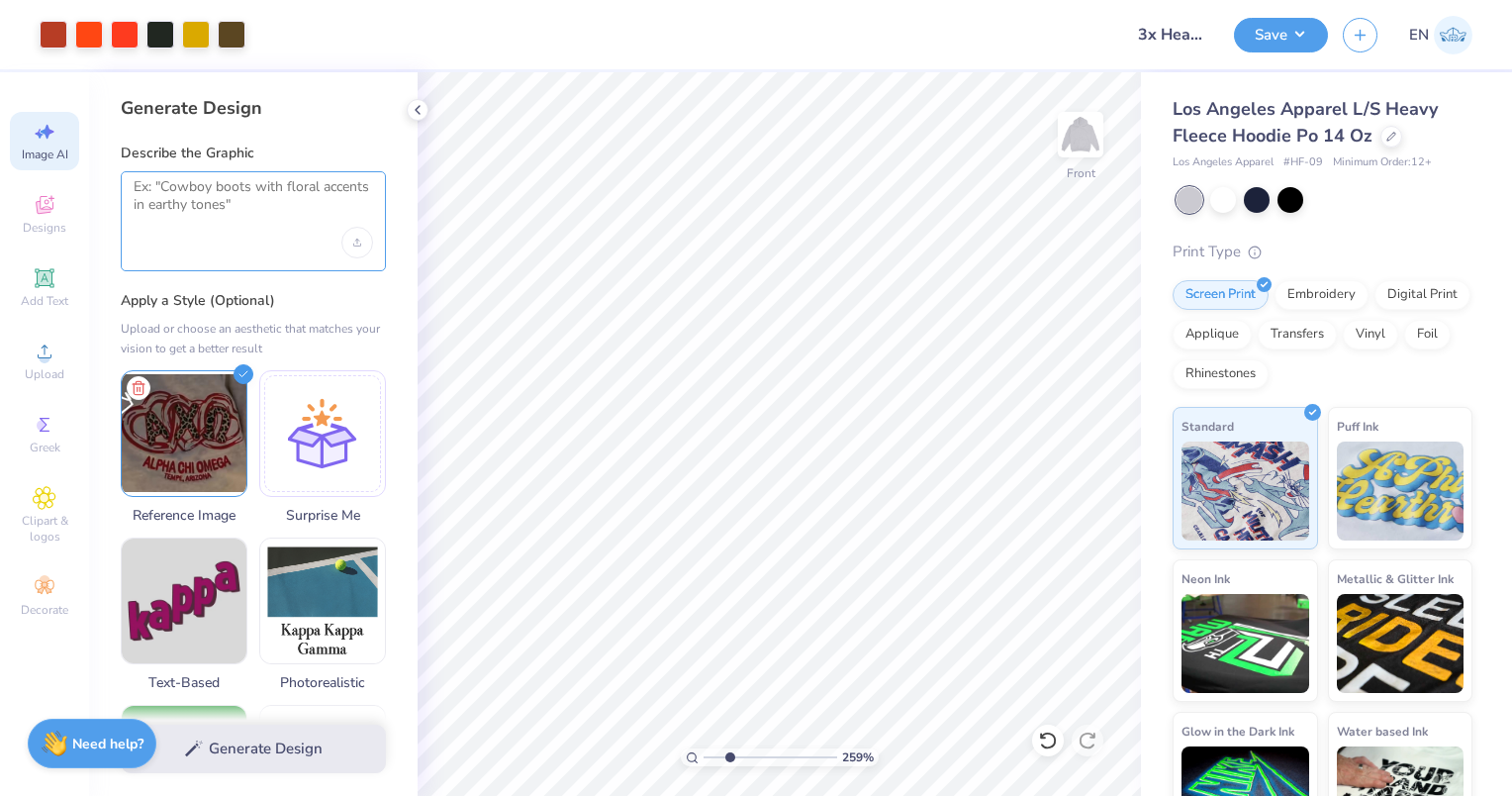 click at bounding box center (253, 203) 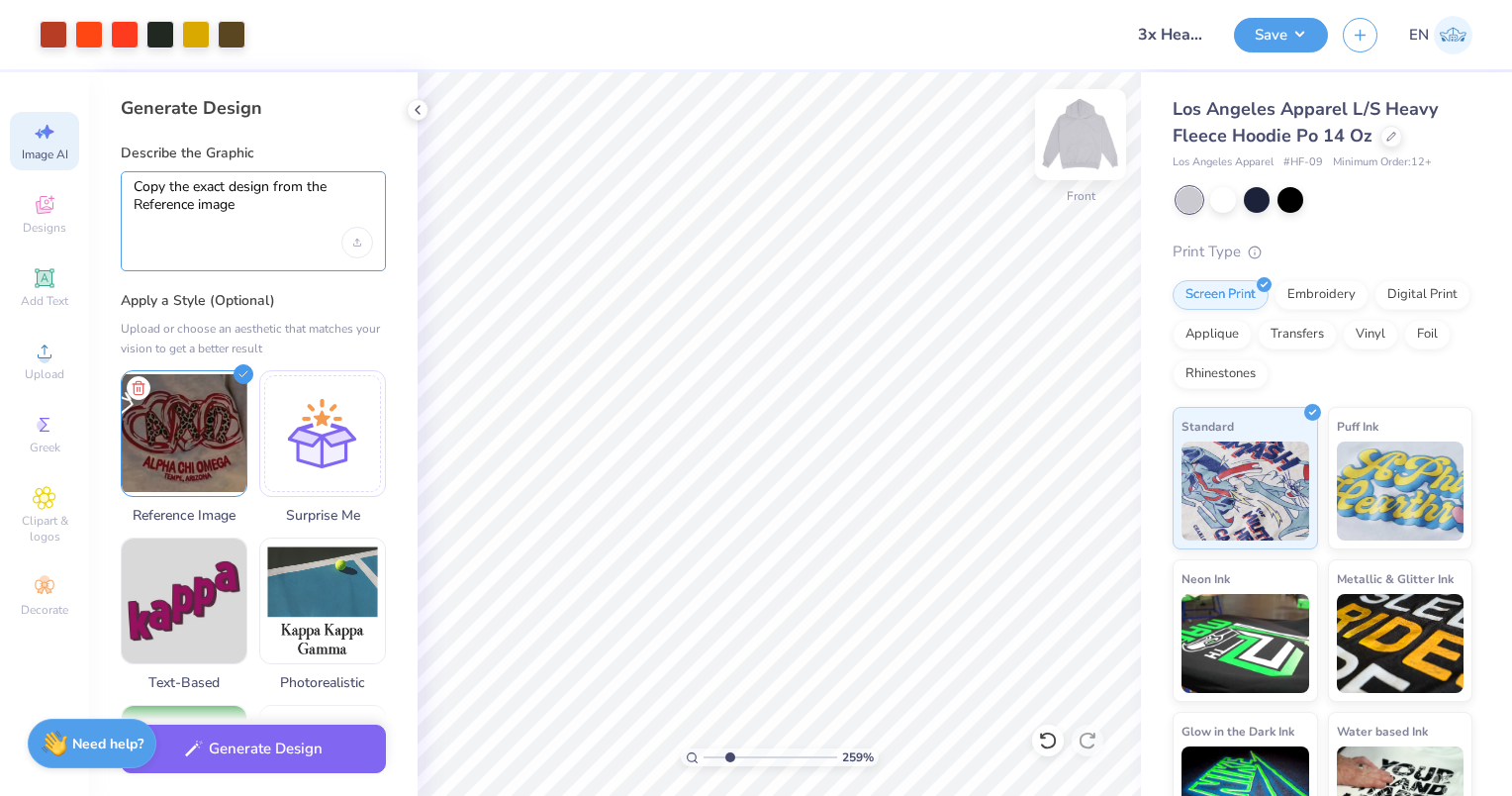 type on "Copy the exact design from the Reference image" 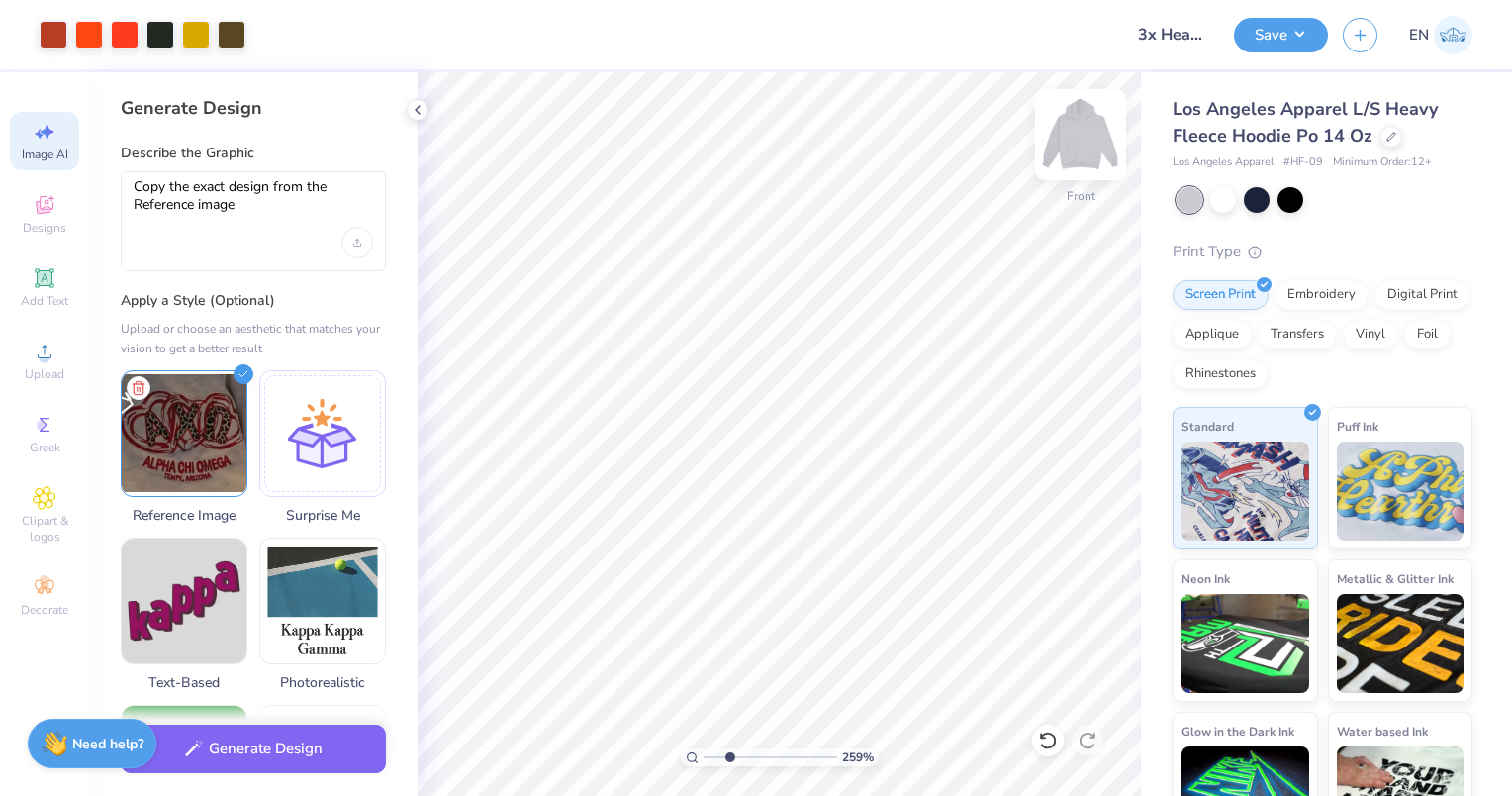 click at bounding box center [1081, 135] 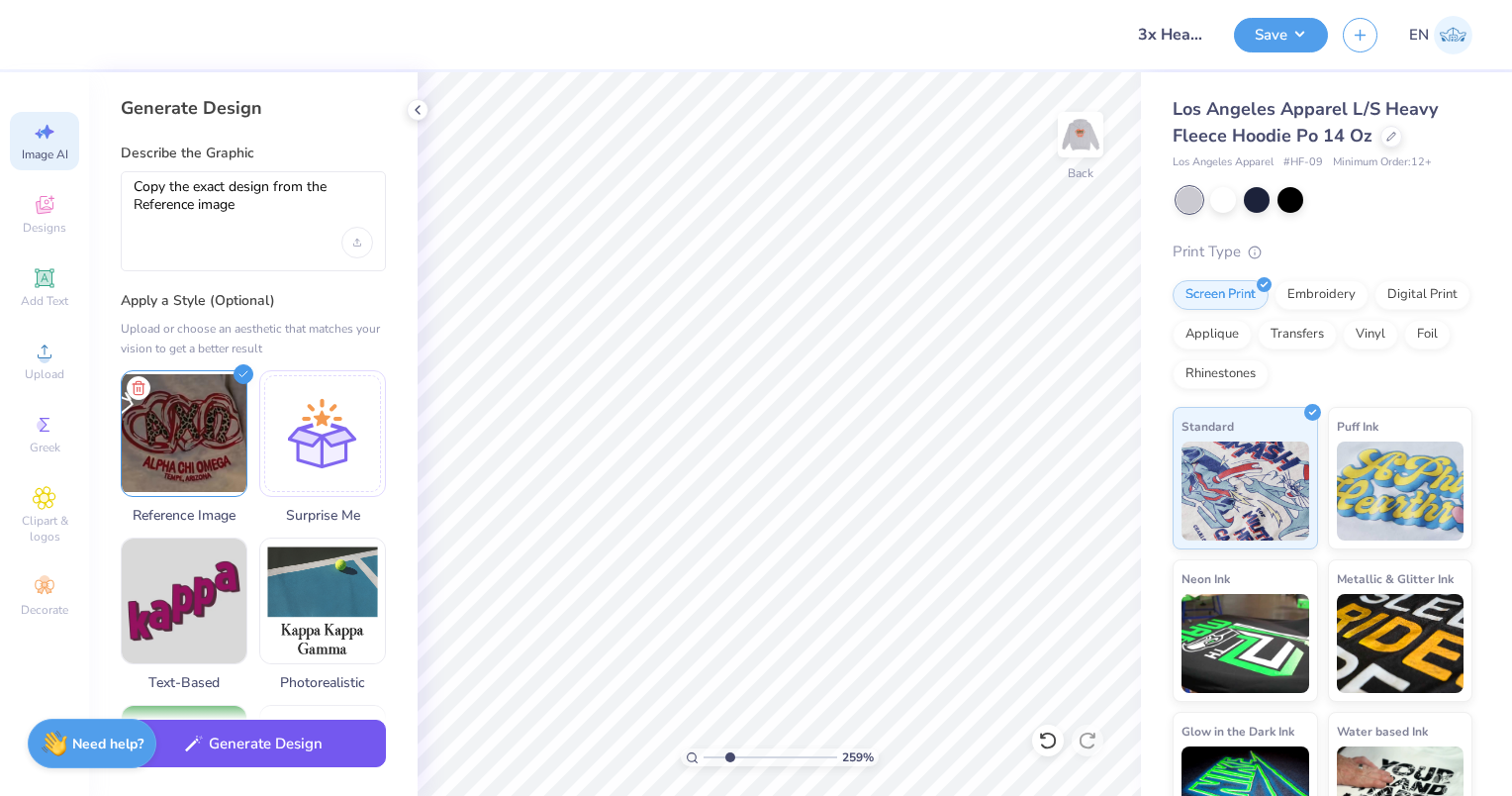 click on "Generate Design" at bounding box center (253, 744) 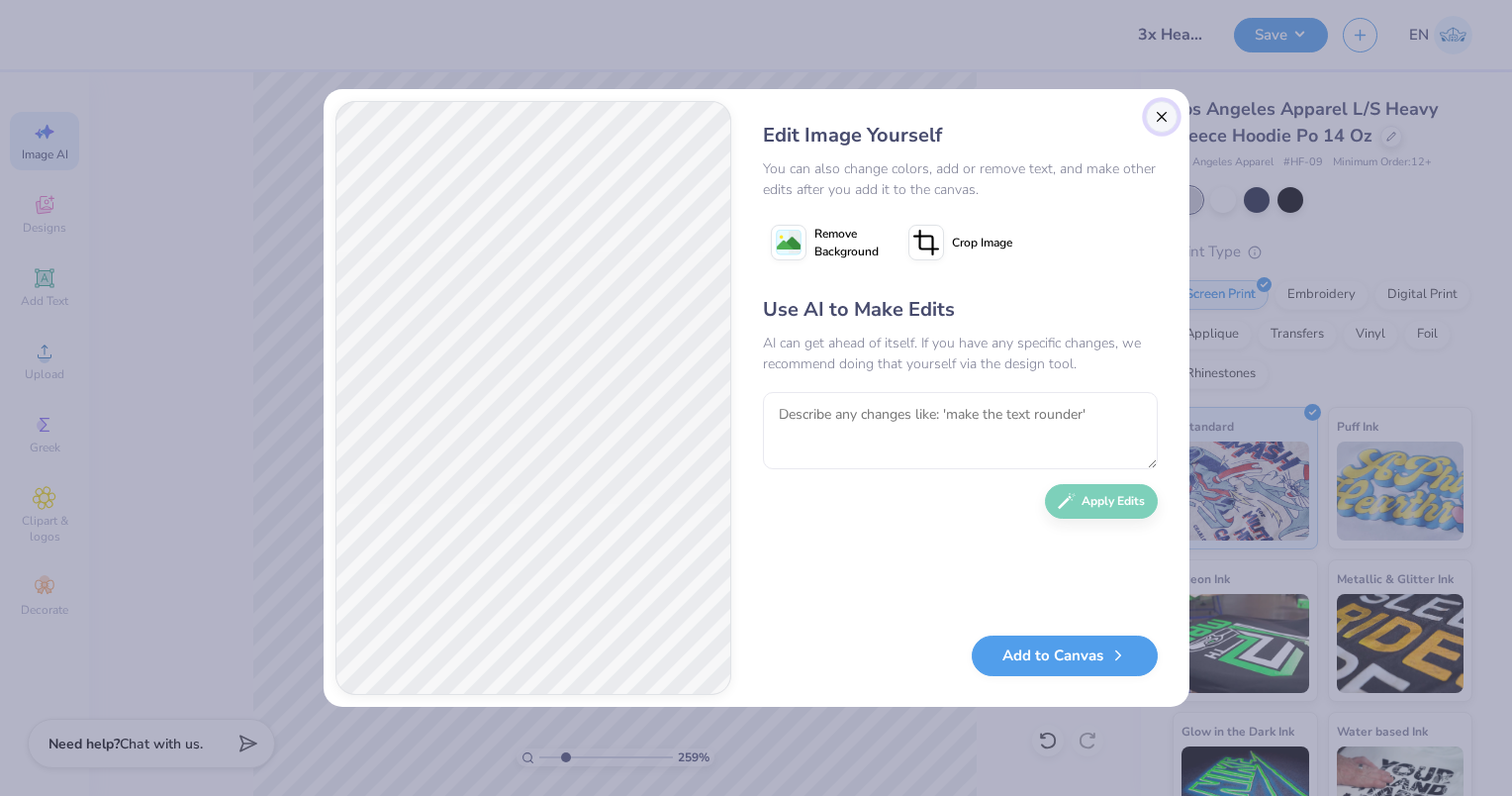 click at bounding box center [1162, 117] 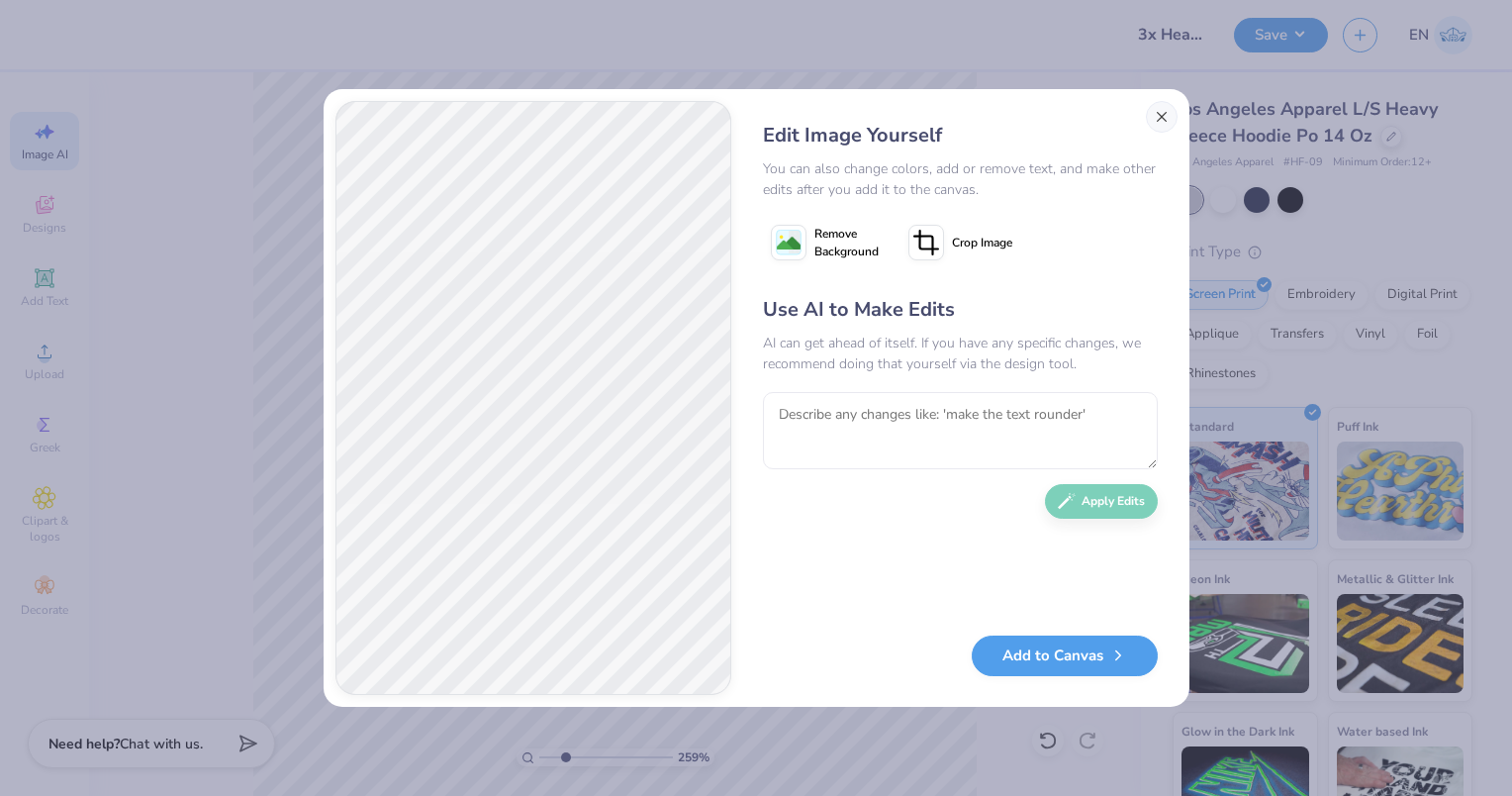 scroll, scrollTop: 0, scrollLeft: 44, axis: horizontal 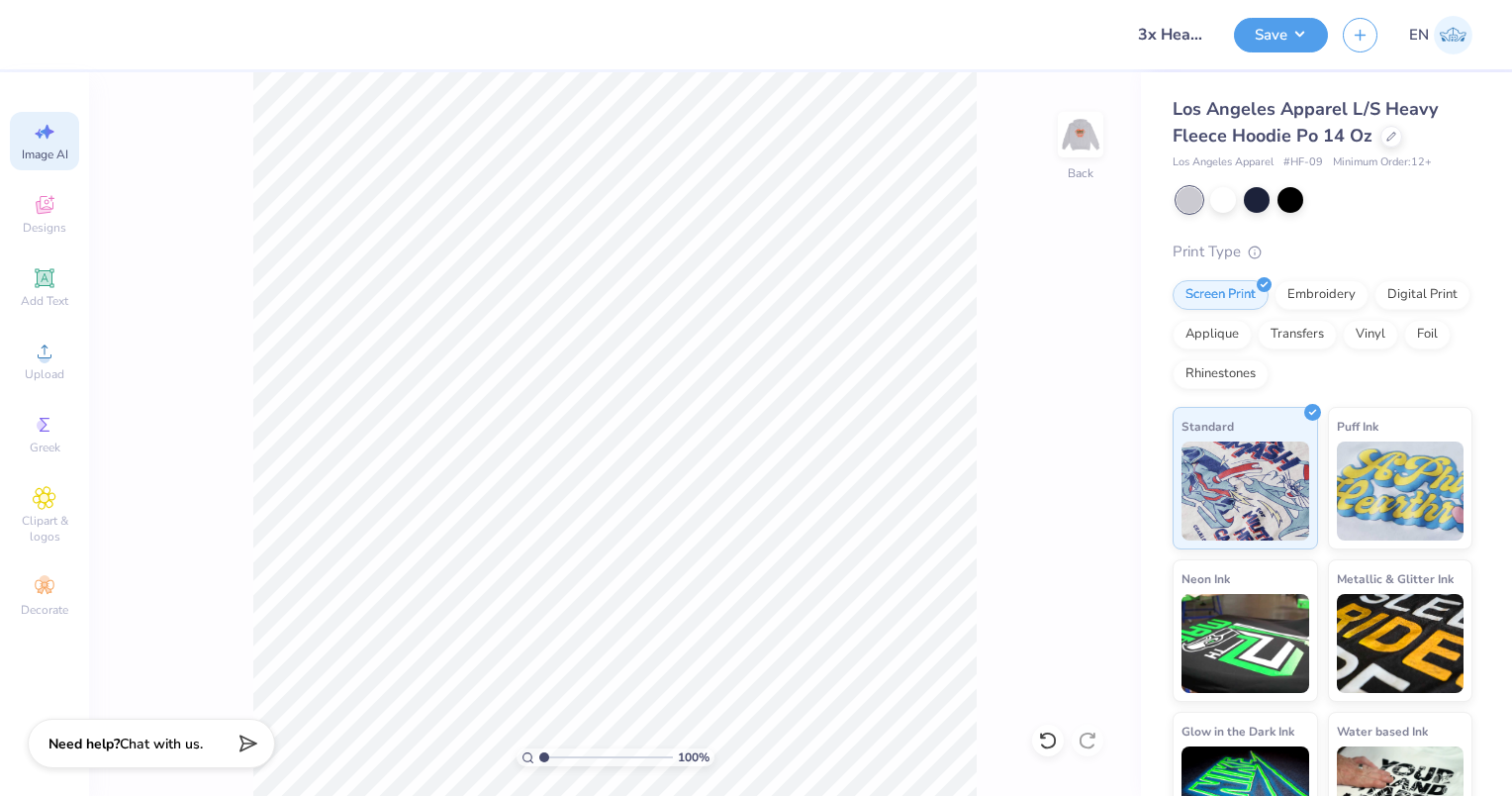 drag, startPoint x: 550, startPoint y: 757, endPoint x: 508, endPoint y: 757, distance: 42 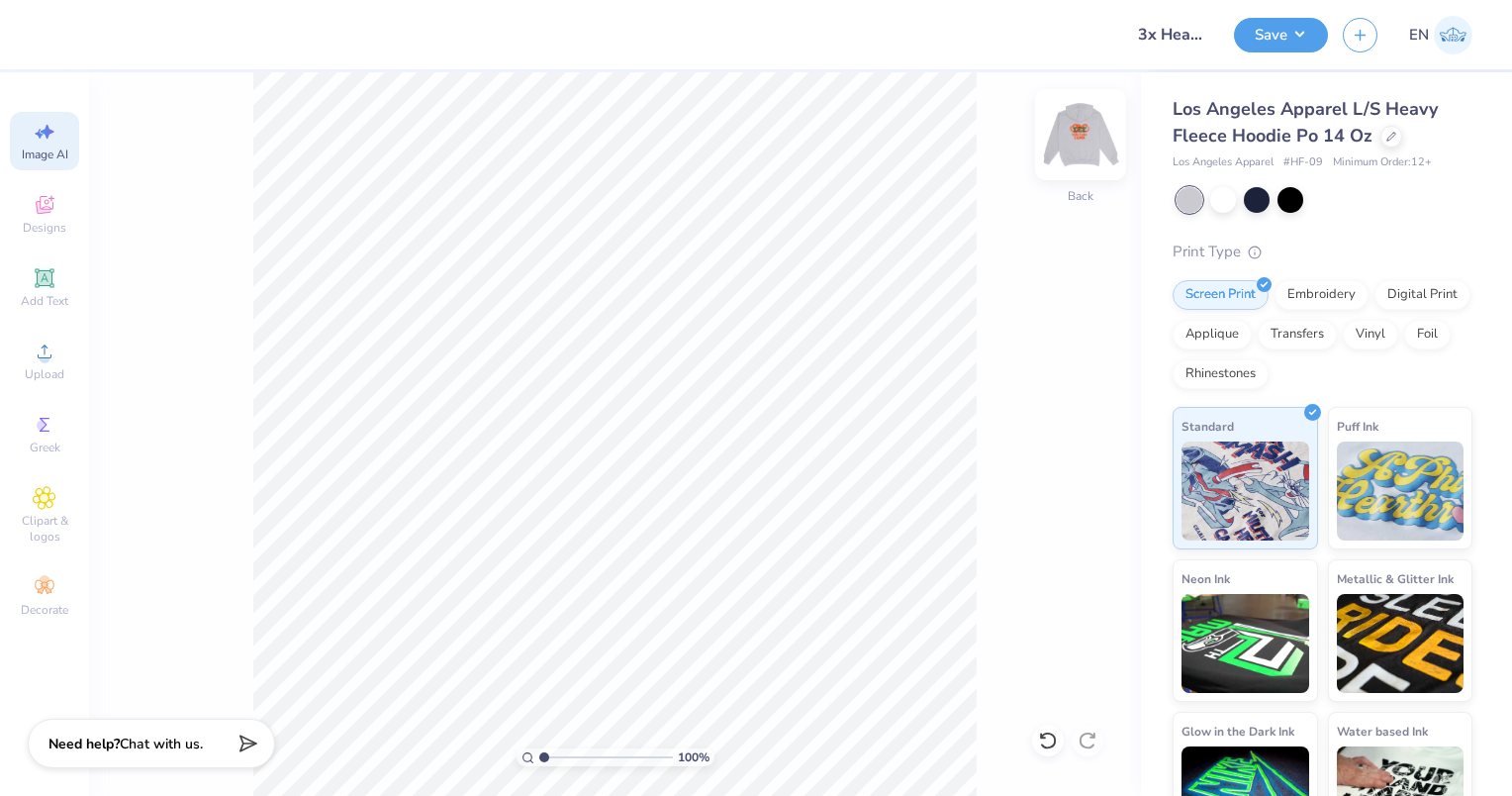 click at bounding box center [1081, 135] 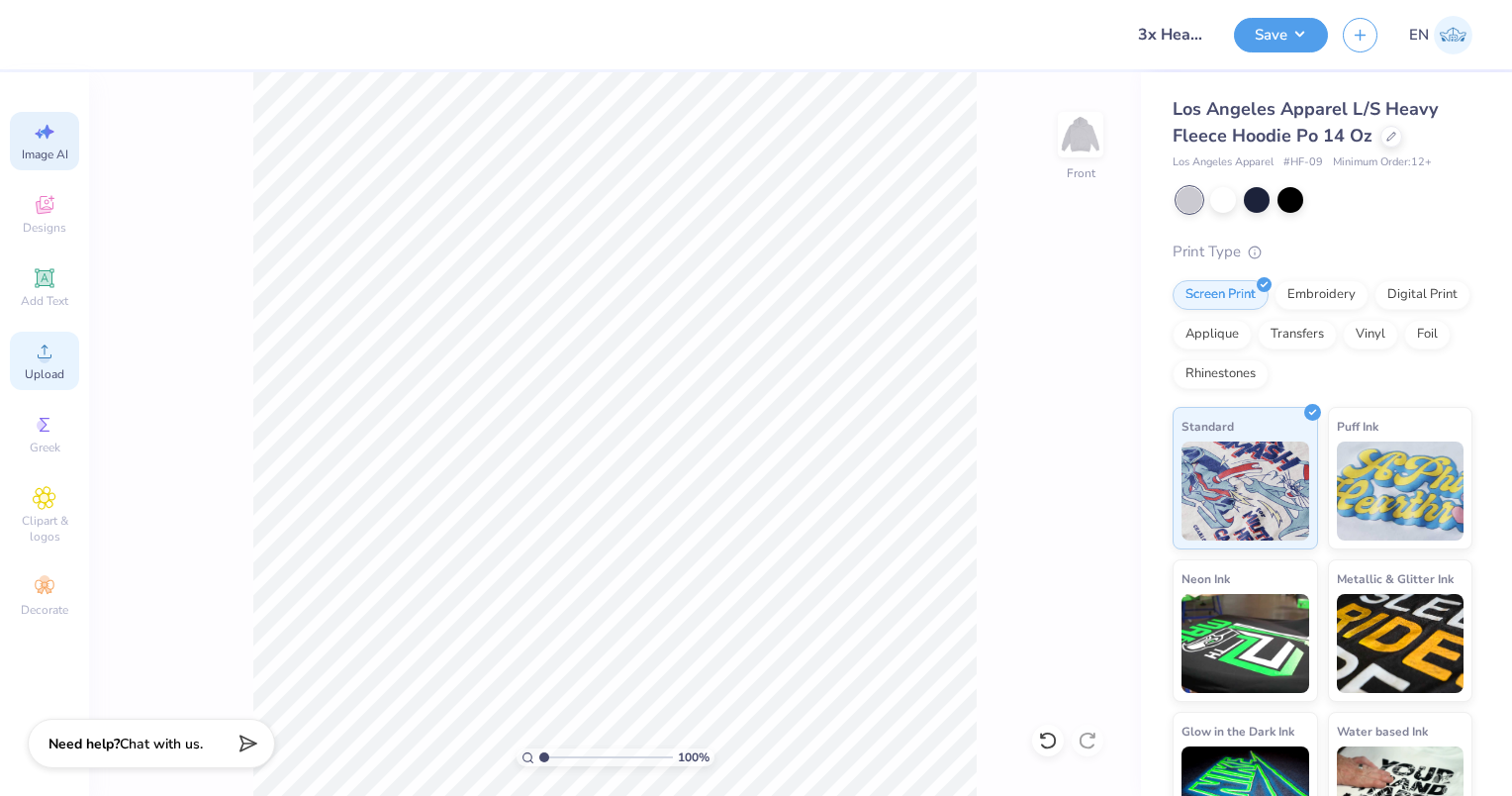 click on "Upload" at bounding box center [45, 360] 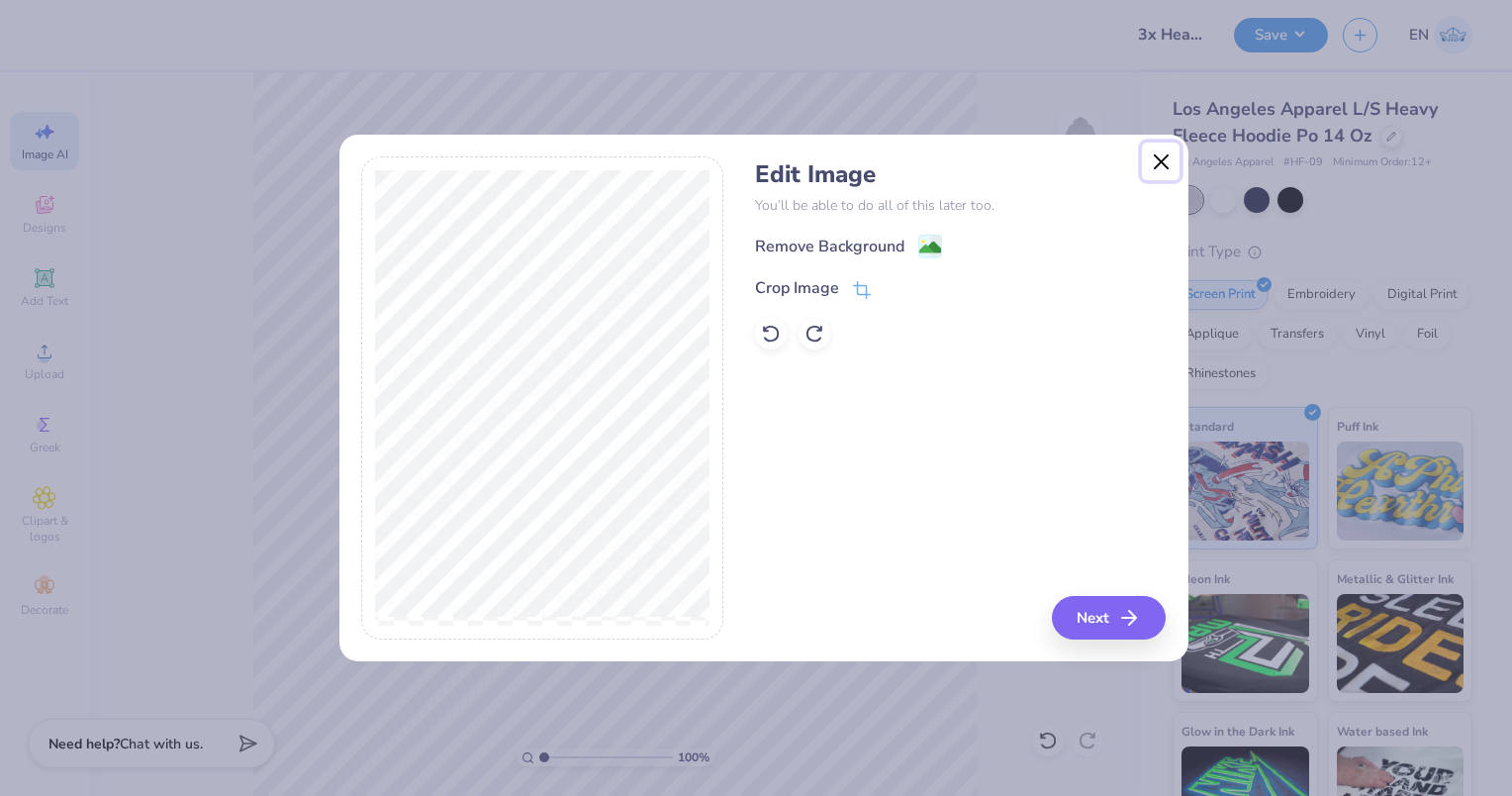 click at bounding box center (1161, 161) 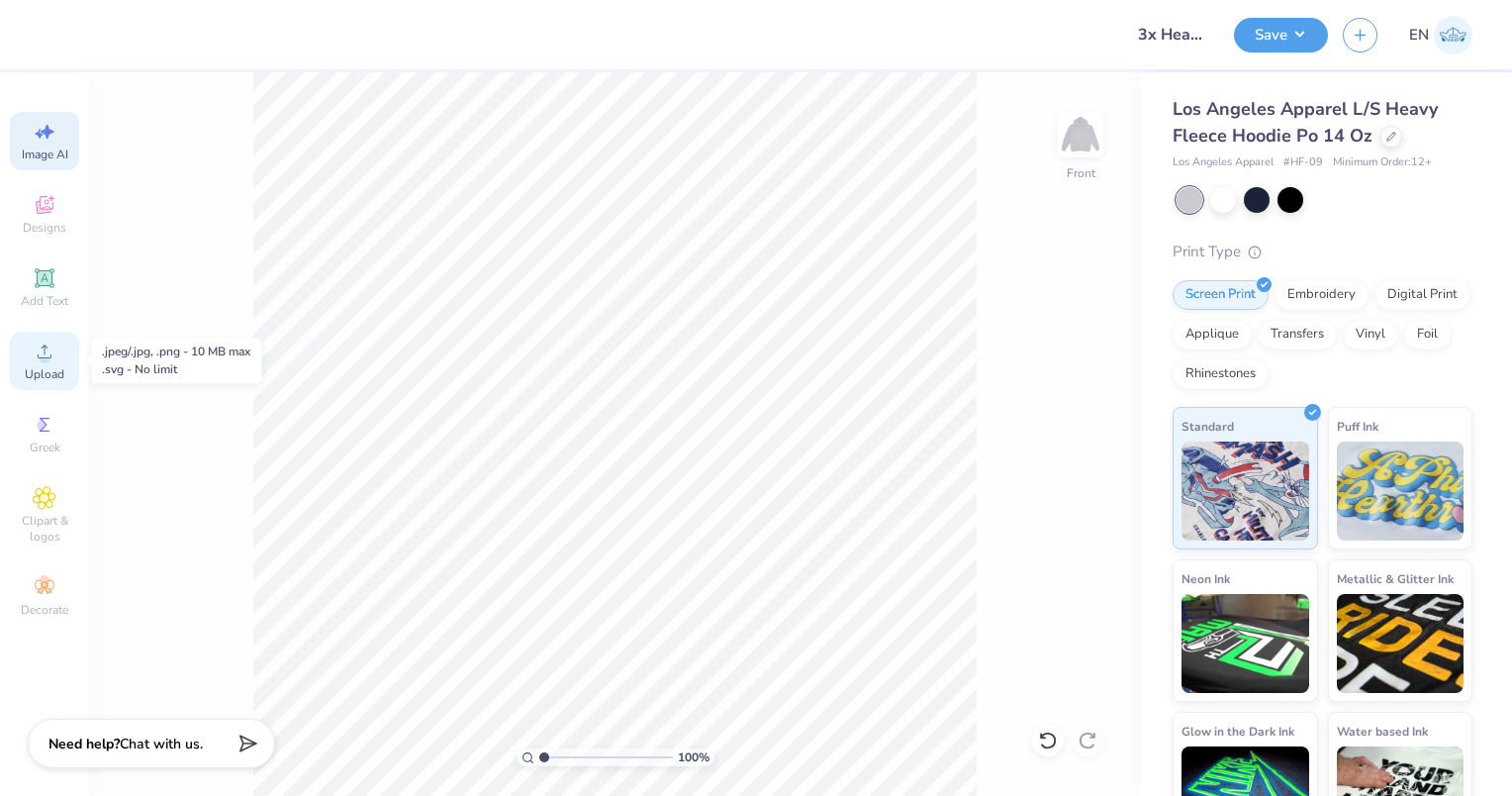 click on "Upload" at bounding box center [45, 374] 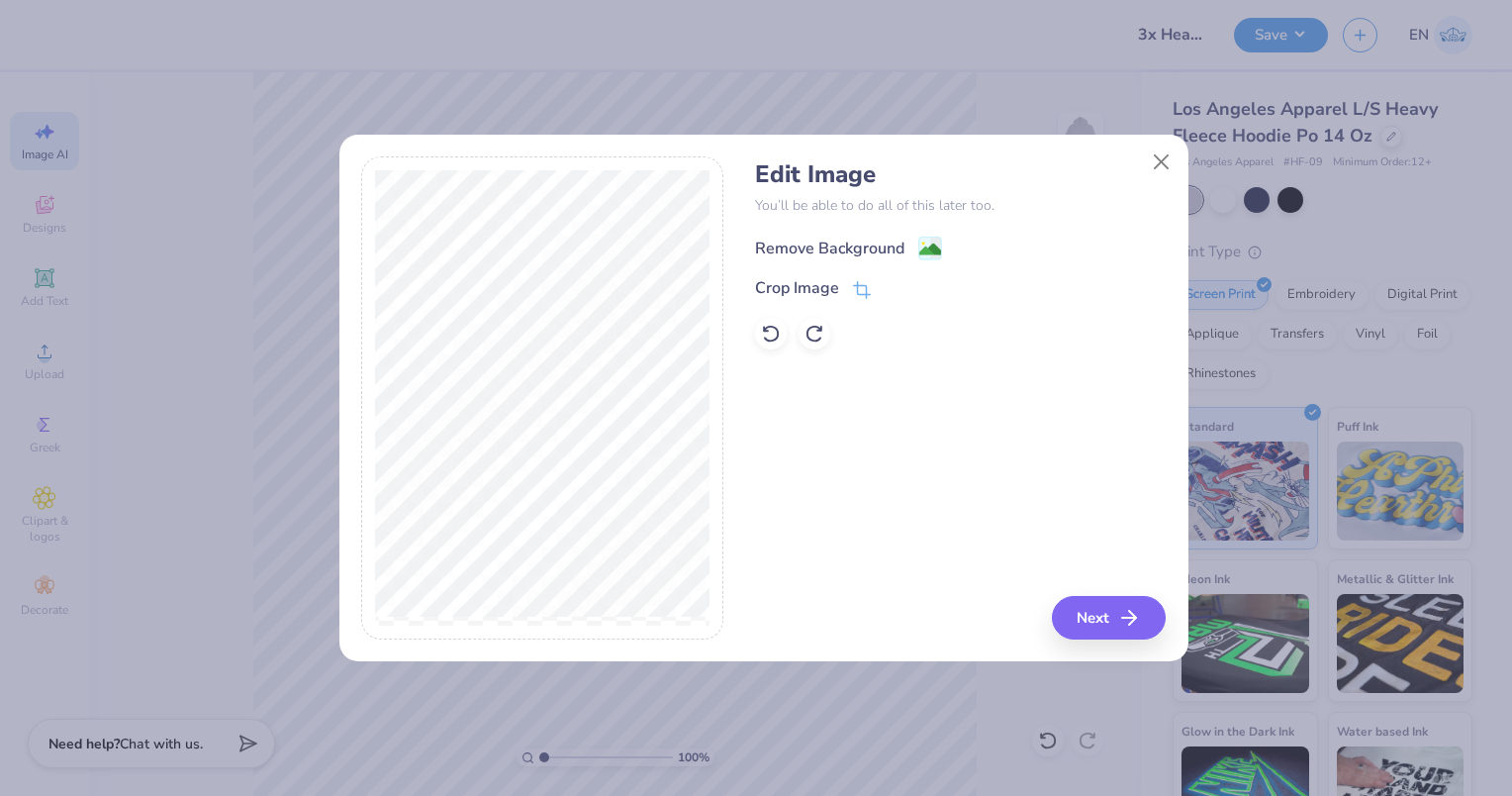 click on "Remove Background" at bounding box center [829, 249] 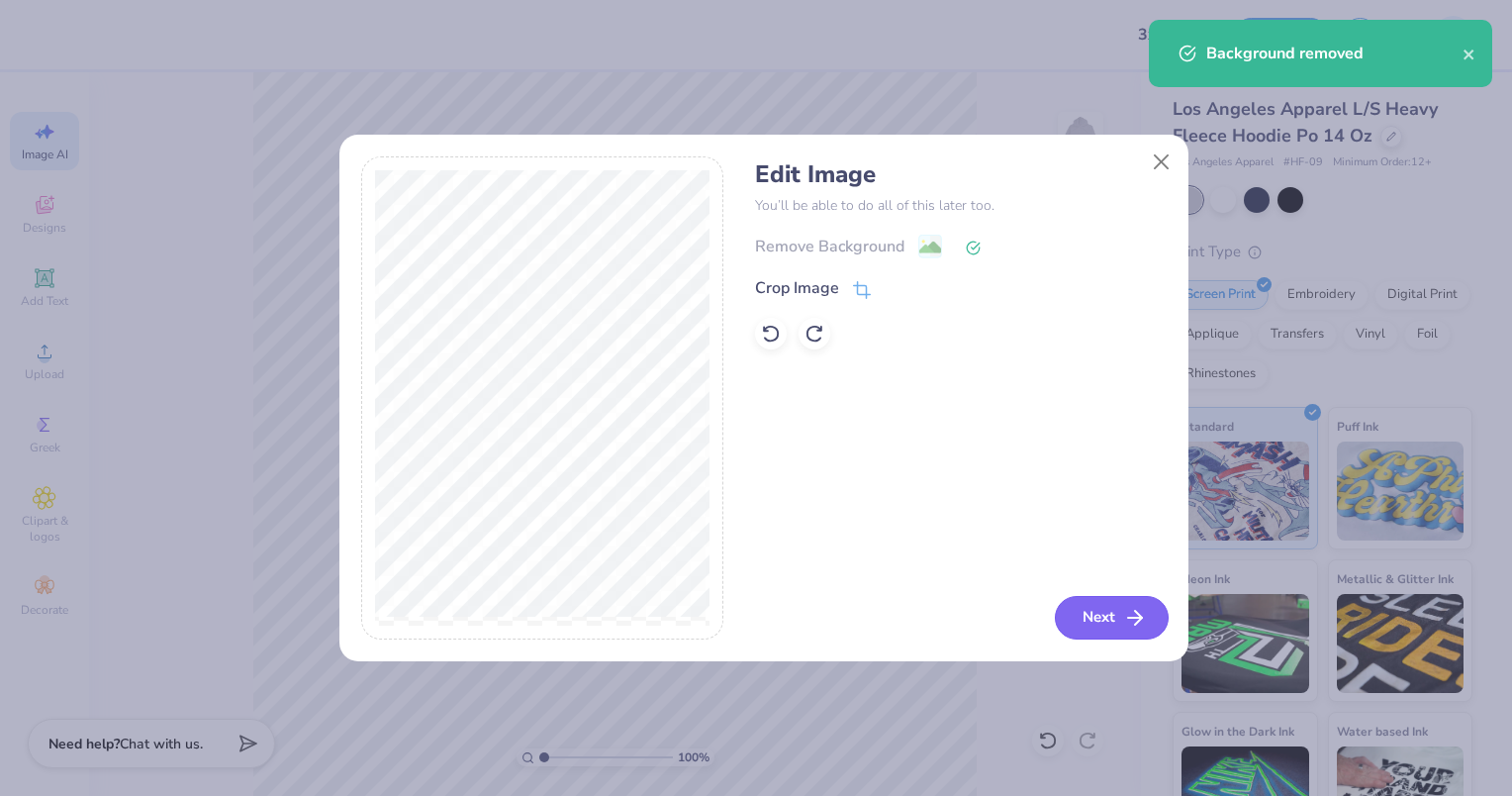 click on "Next" at bounding box center (1111, 618) 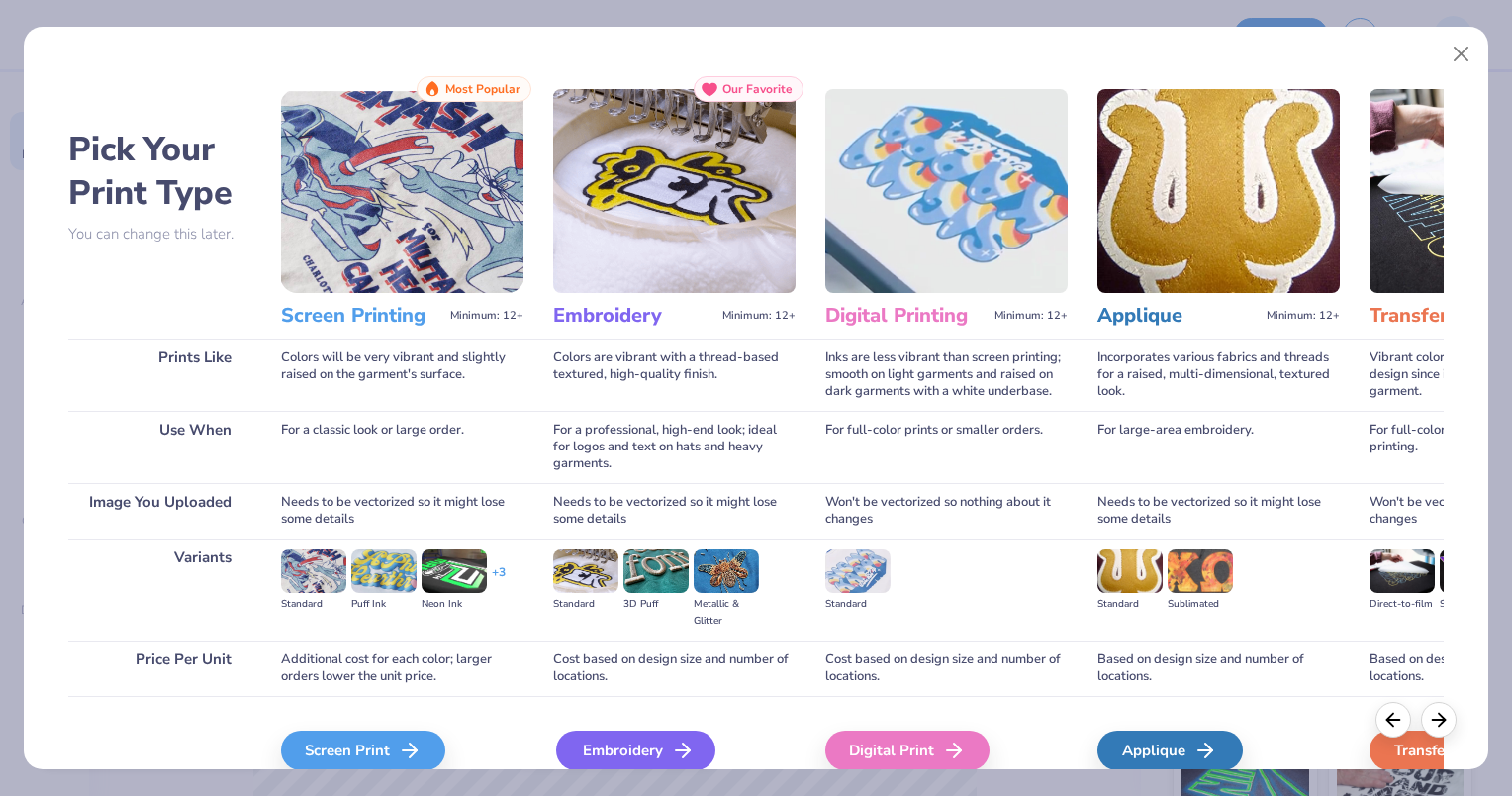 click on "Embroidery" at bounding box center [635, 750] 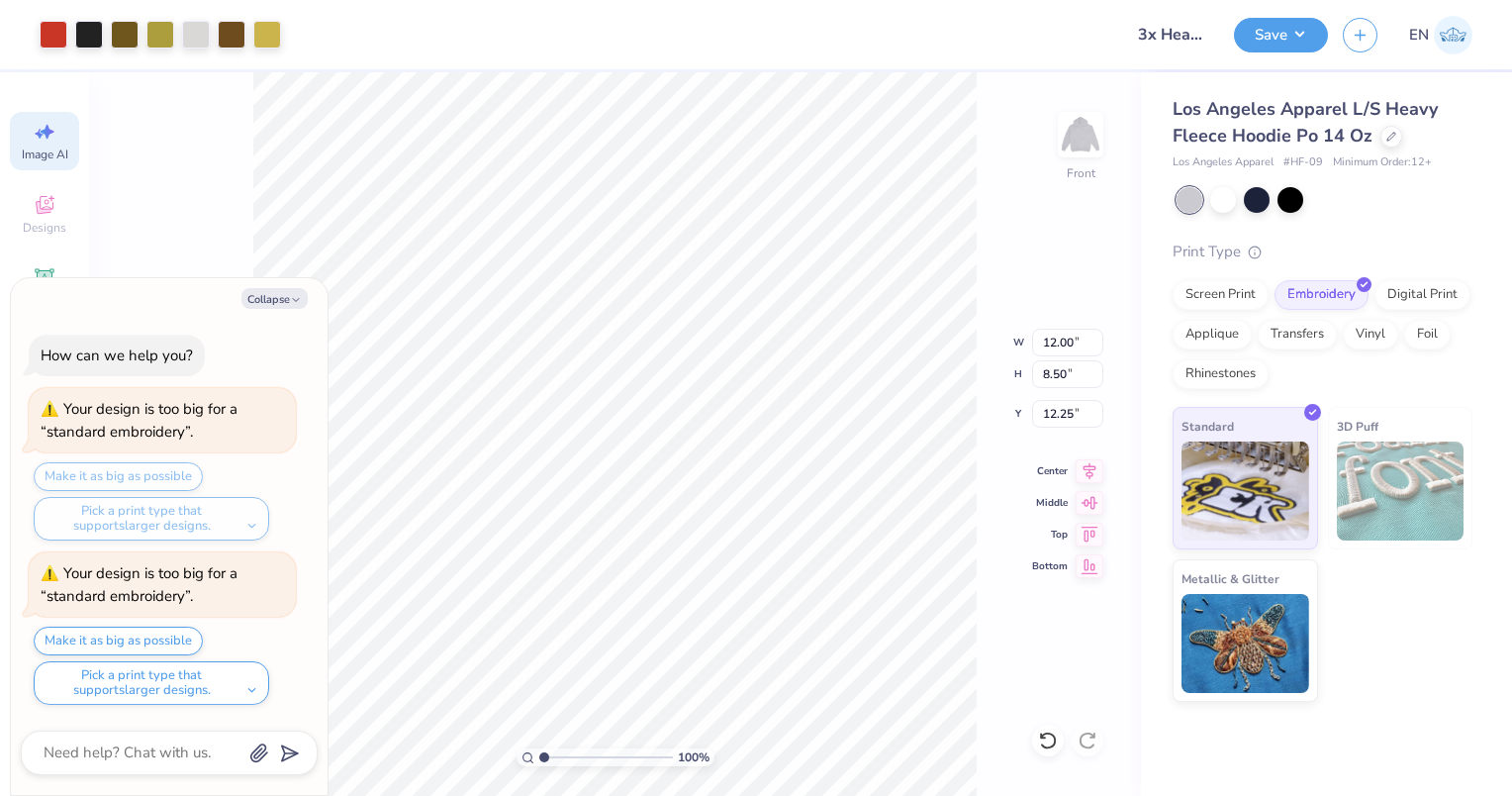 type on "x" 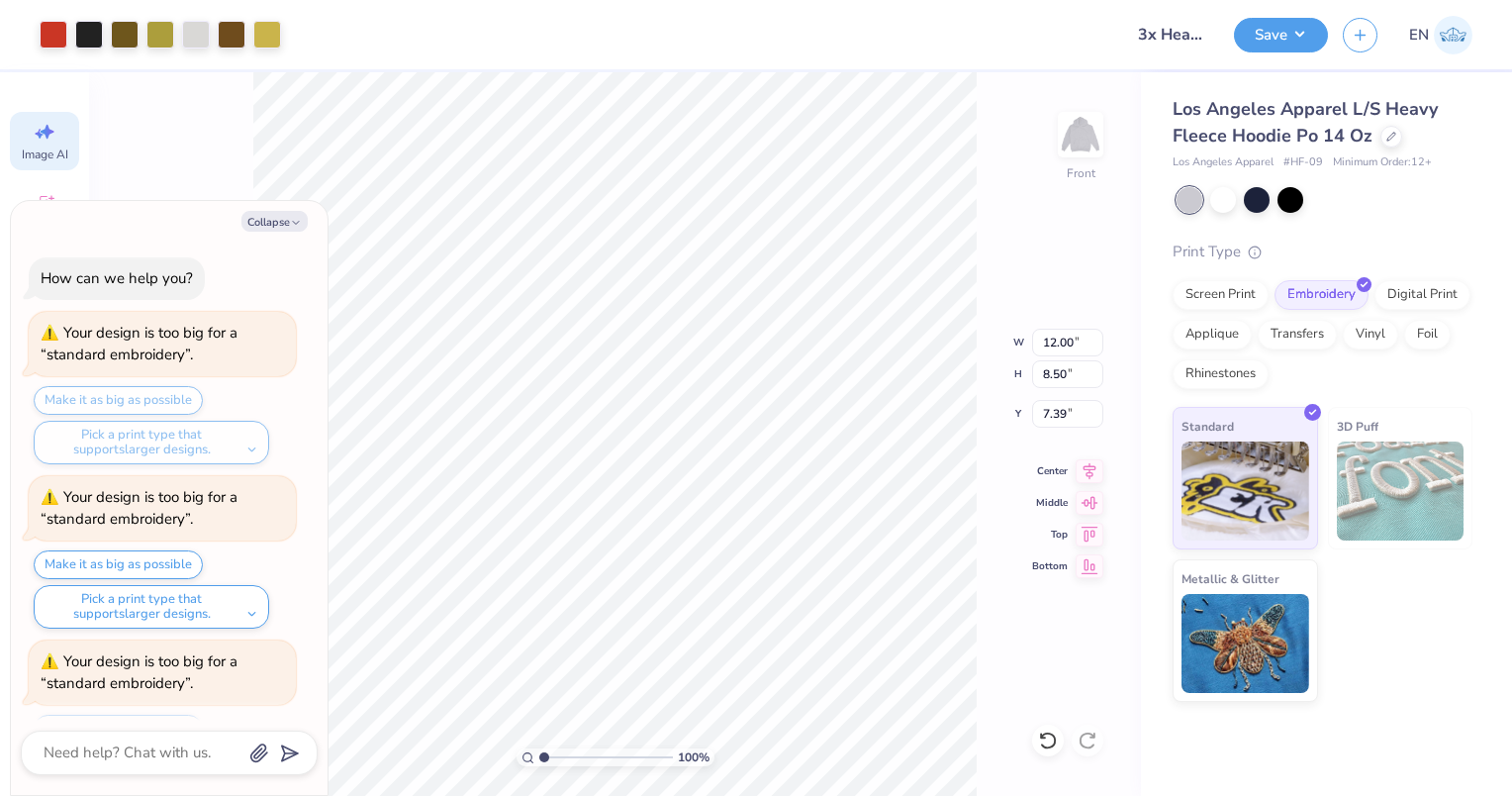scroll, scrollTop: 84, scrollLeft: 0, axis: vertical 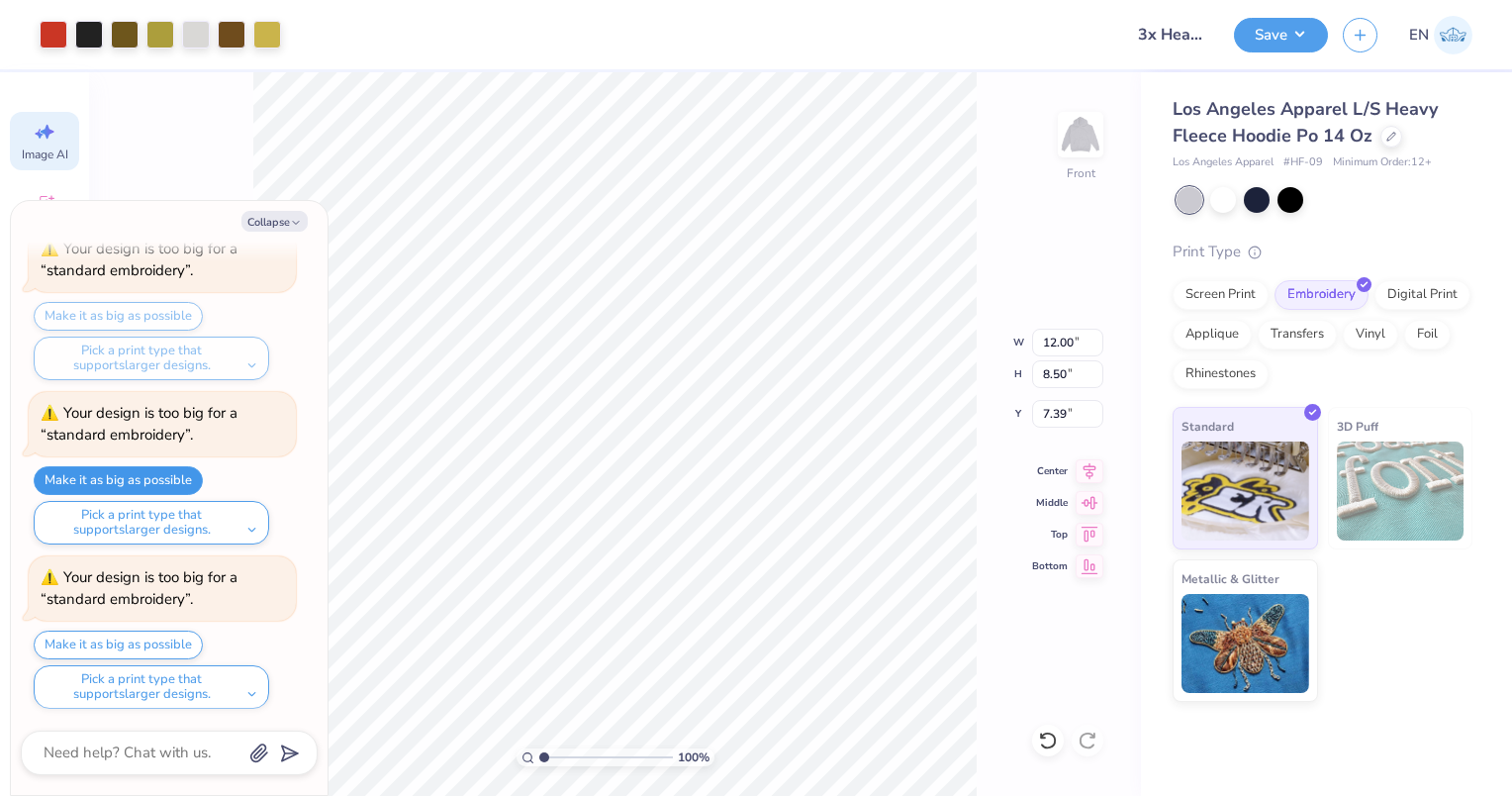 click on "Make it as big as possible" at bounding box center (118, 480) 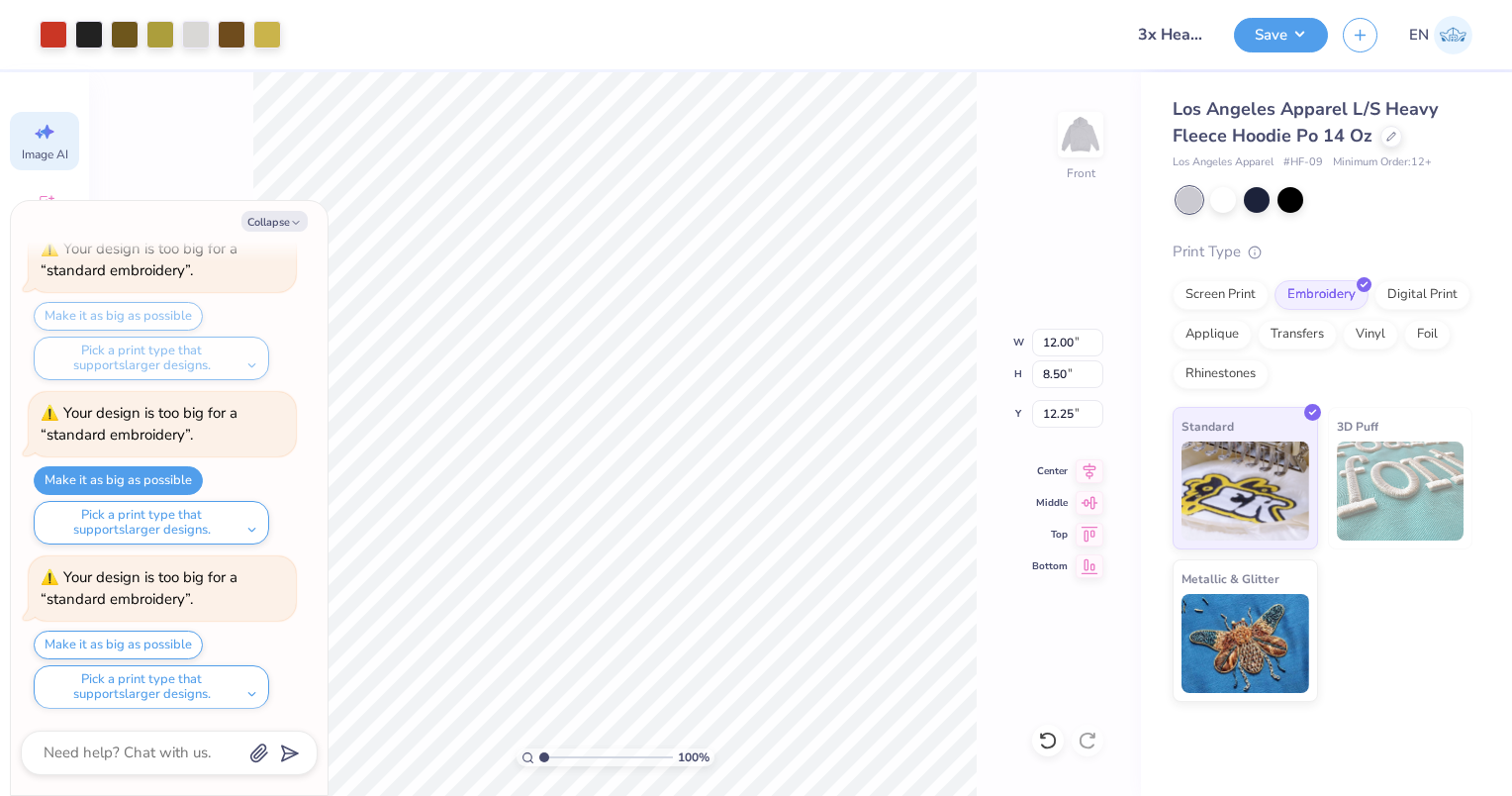 type on "x" 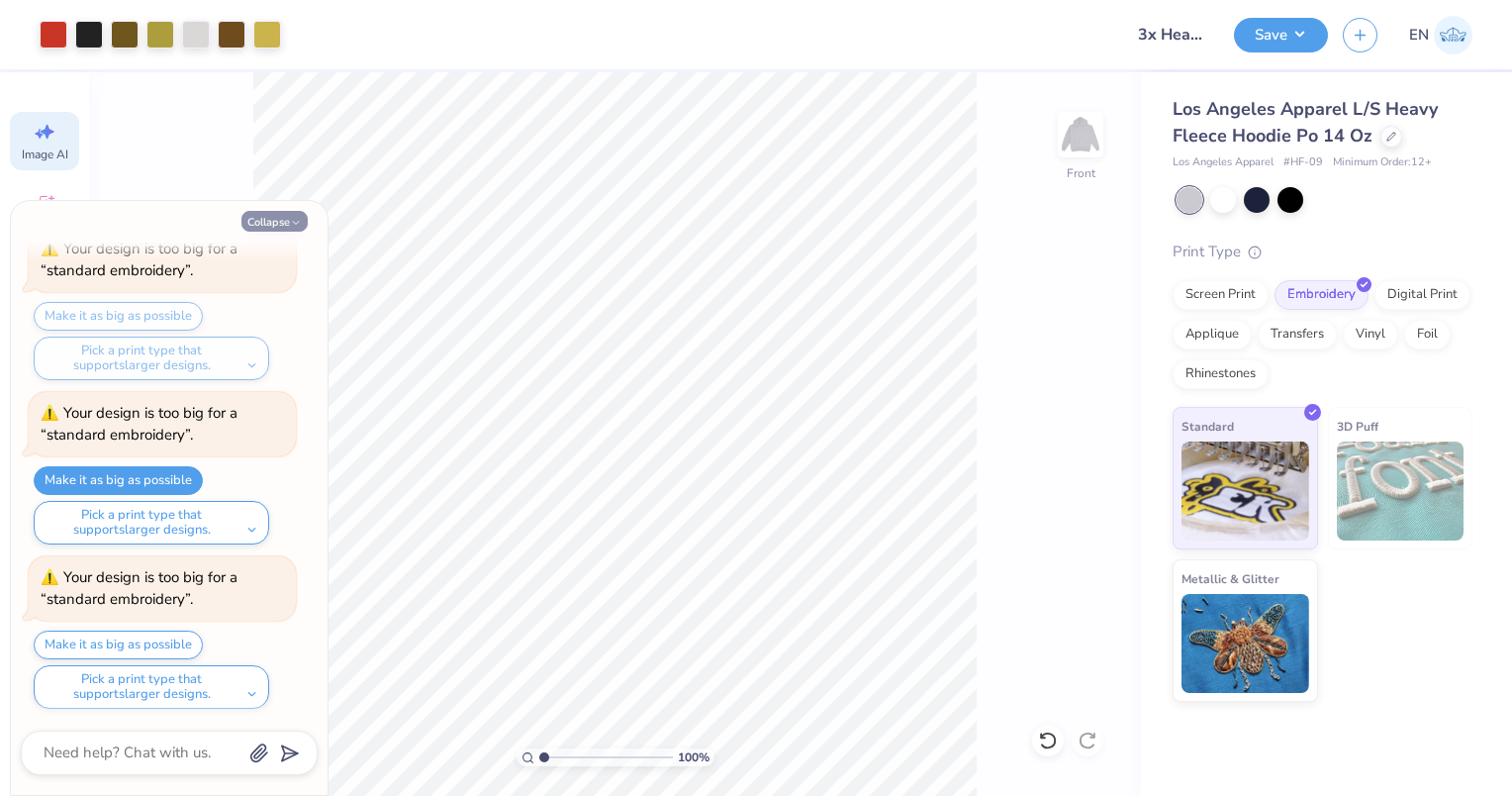 click on "Collapse" at bounding box center (274, 221) 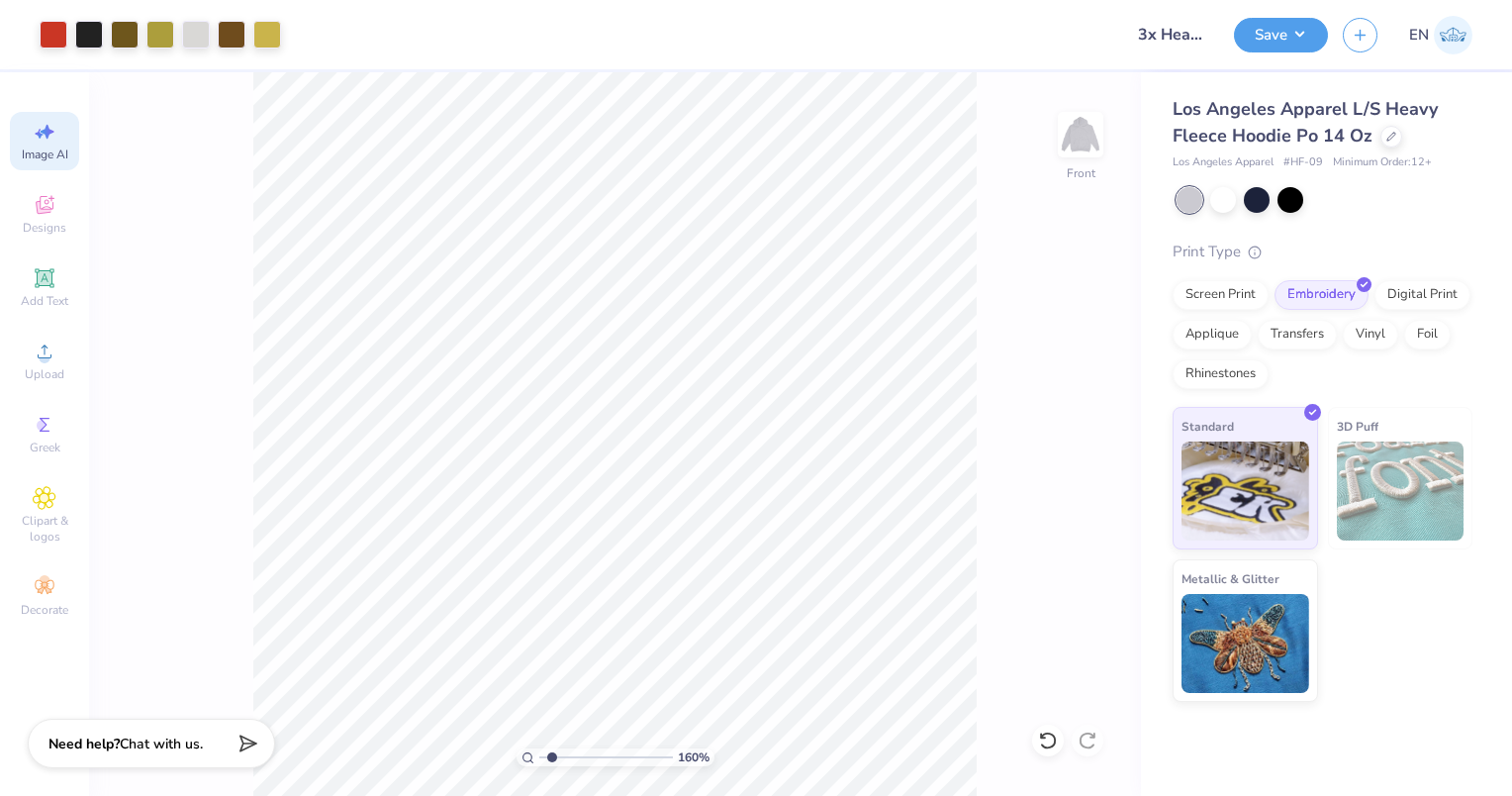 type on "1.6" 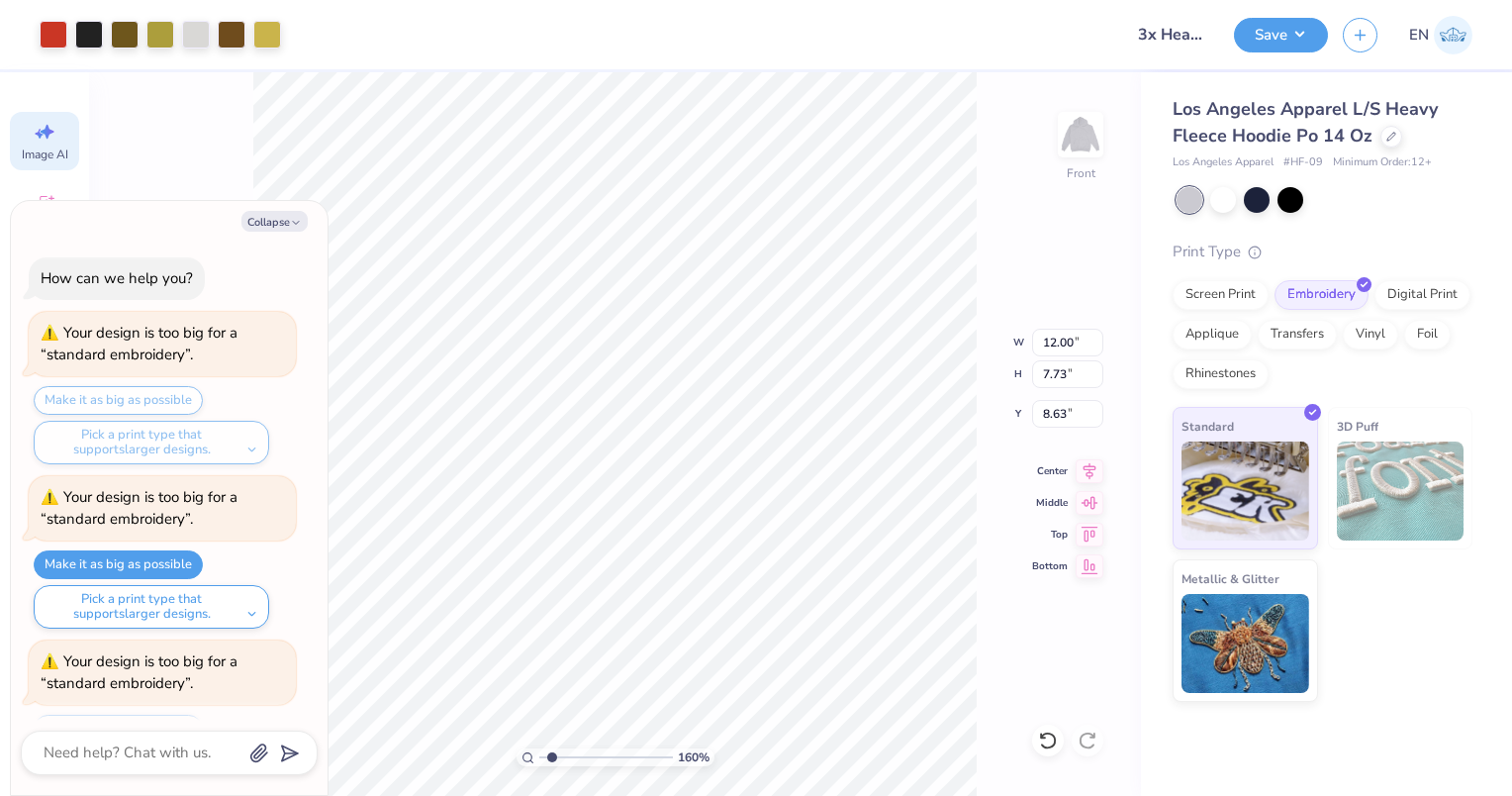 scroll, scrollTop: 248, scrollLeft: 0, axis: vertical 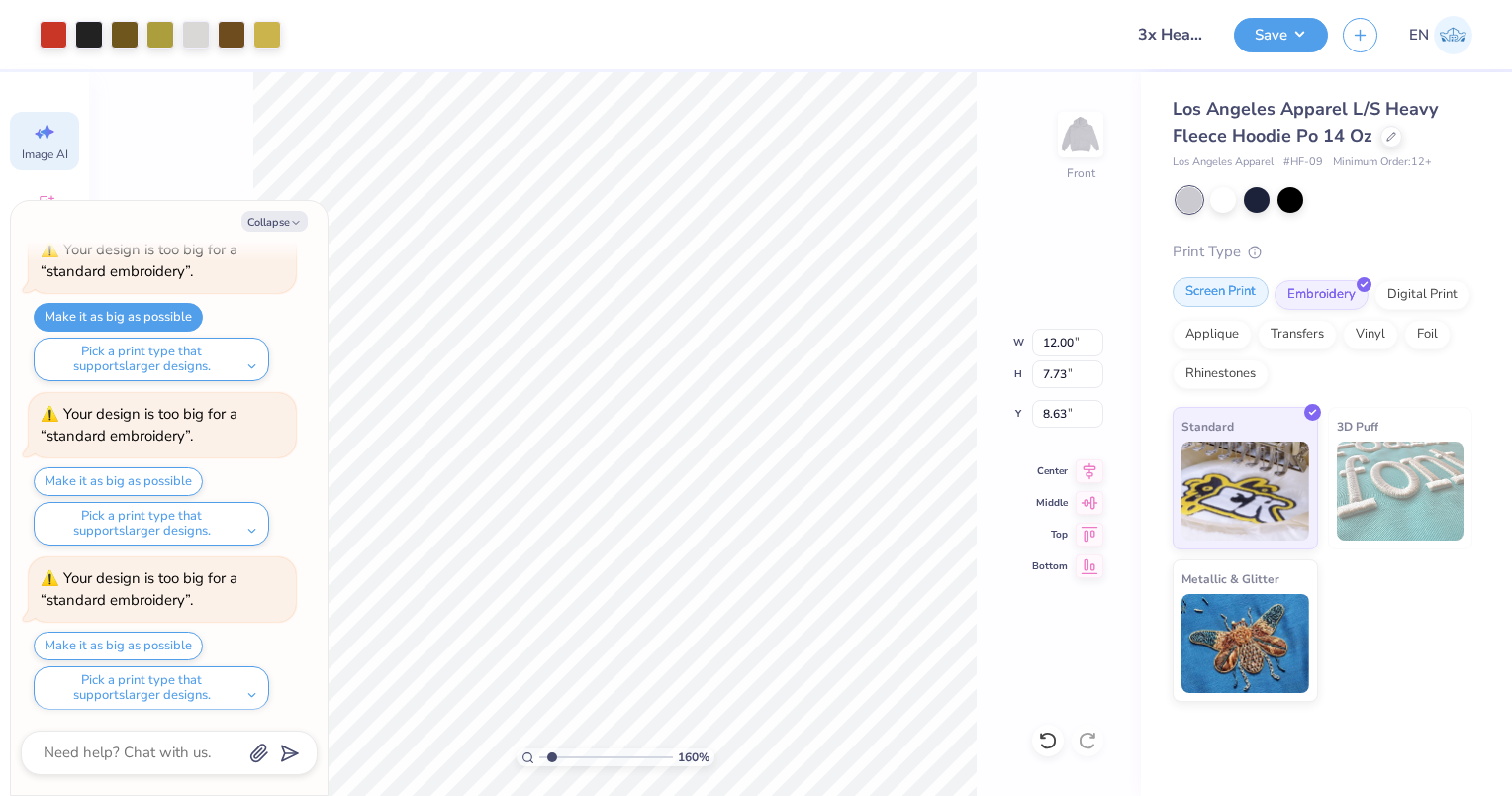 click on "Screen Print" at bounding box center (1220, 292) 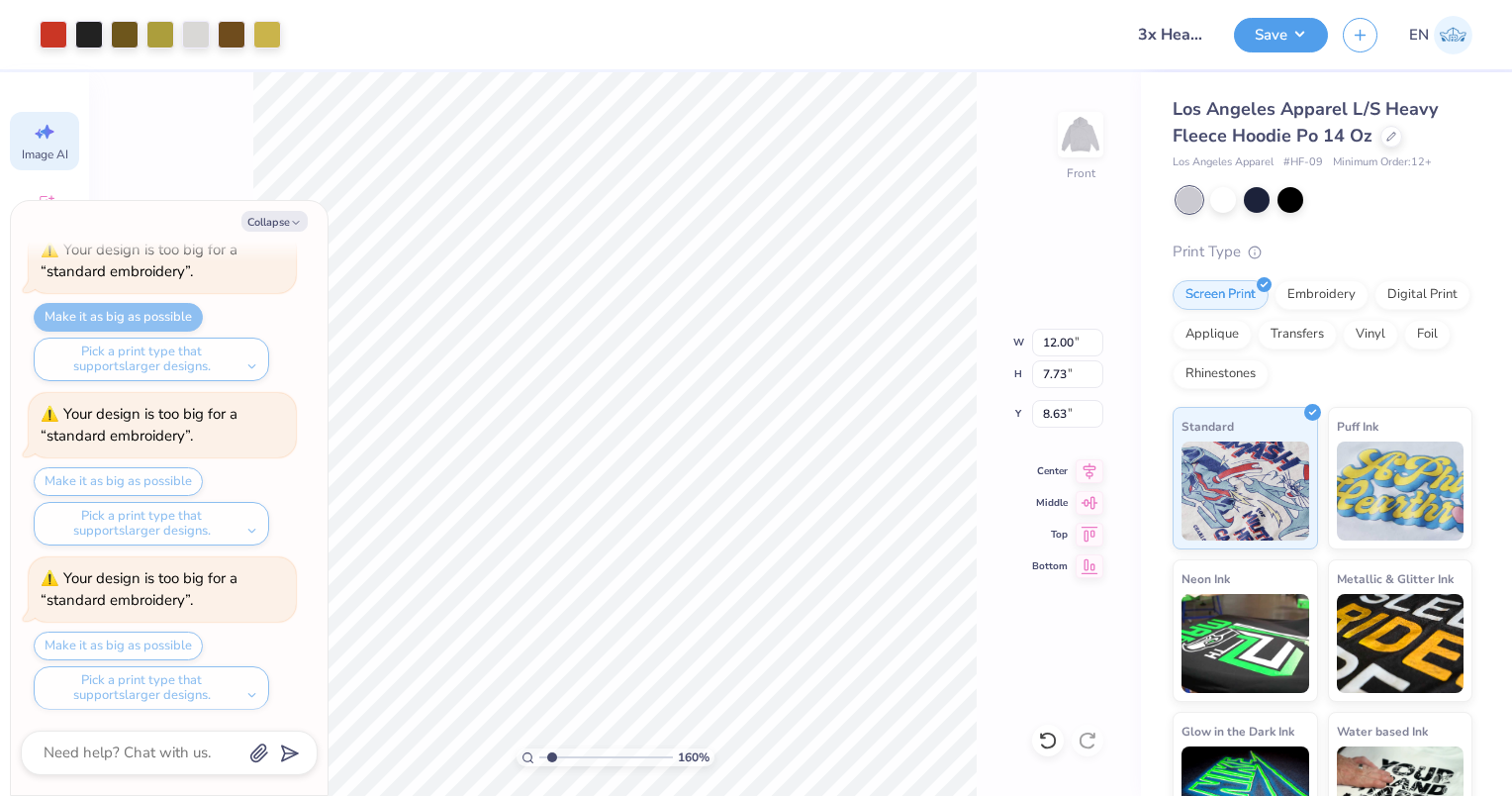 type on "x" 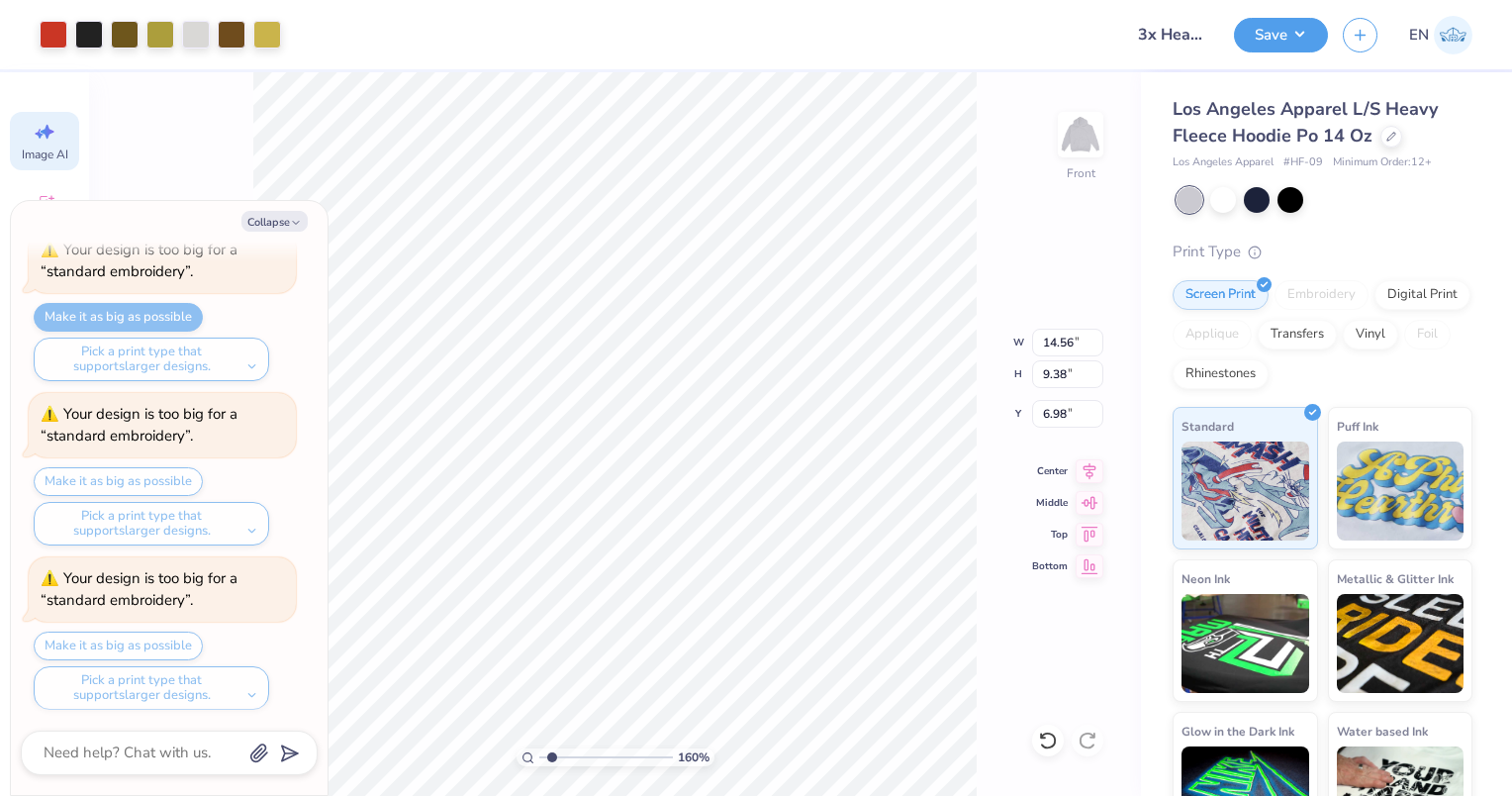 scroll, scrollTop: 412, scrollLeft: 0, axis: vertical 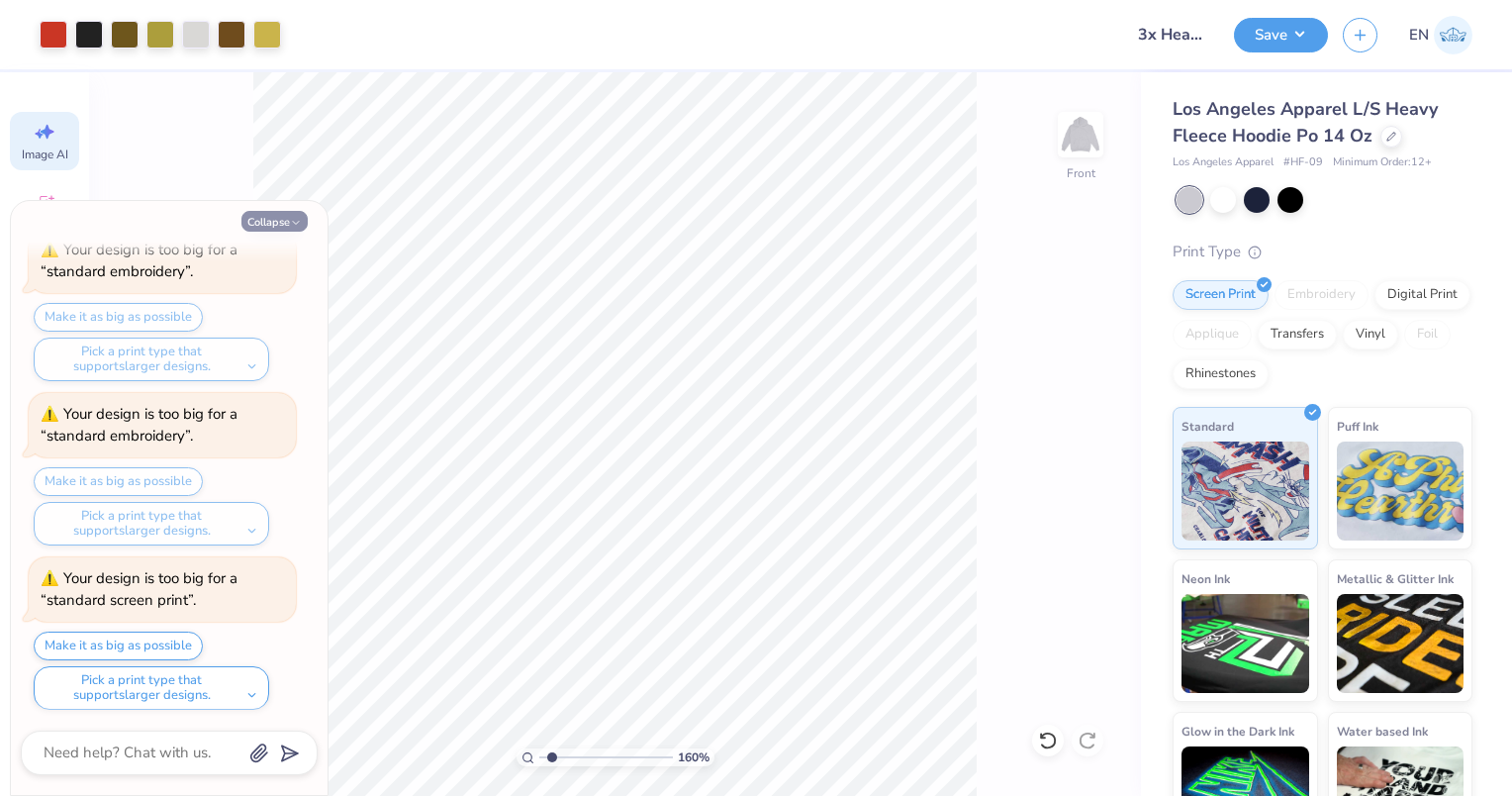 click on "Collapse" at bounding box center [274, 221] 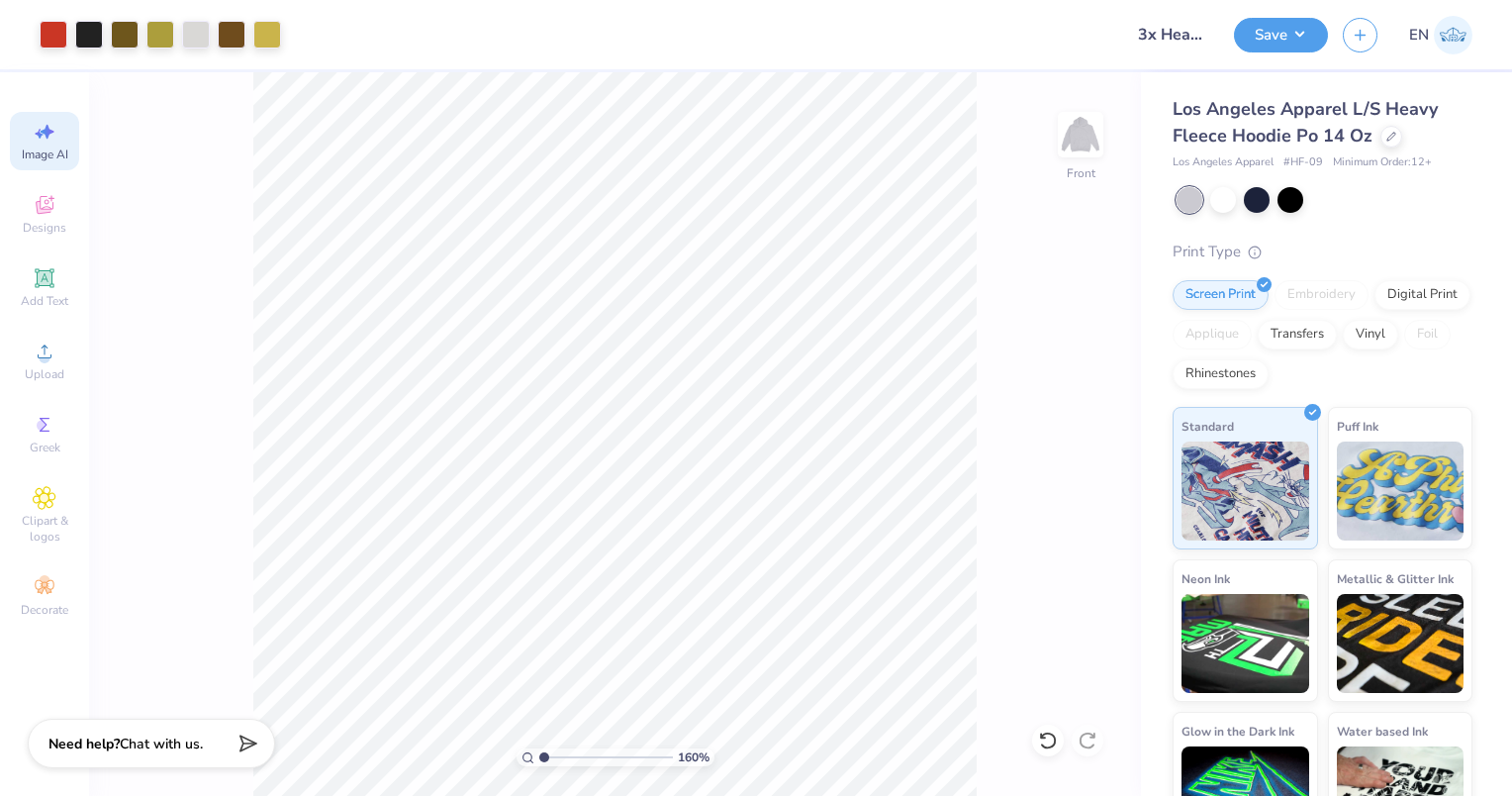drag, startPoint x: 549, startPoint y: 758, endPoint x: 490, endPoint y: 768, distance: 59.841457 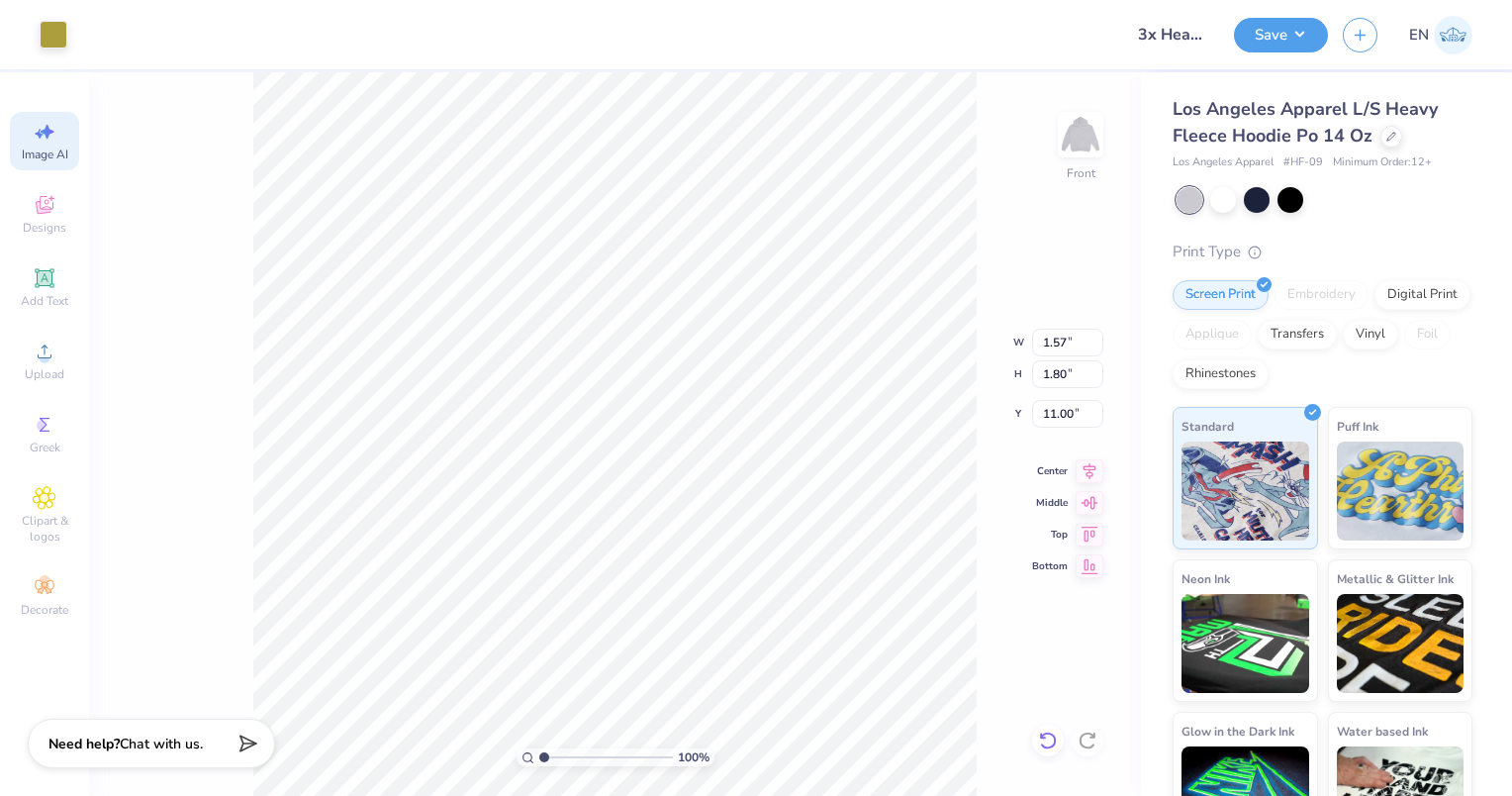 click at bounding box center [1048, 741] 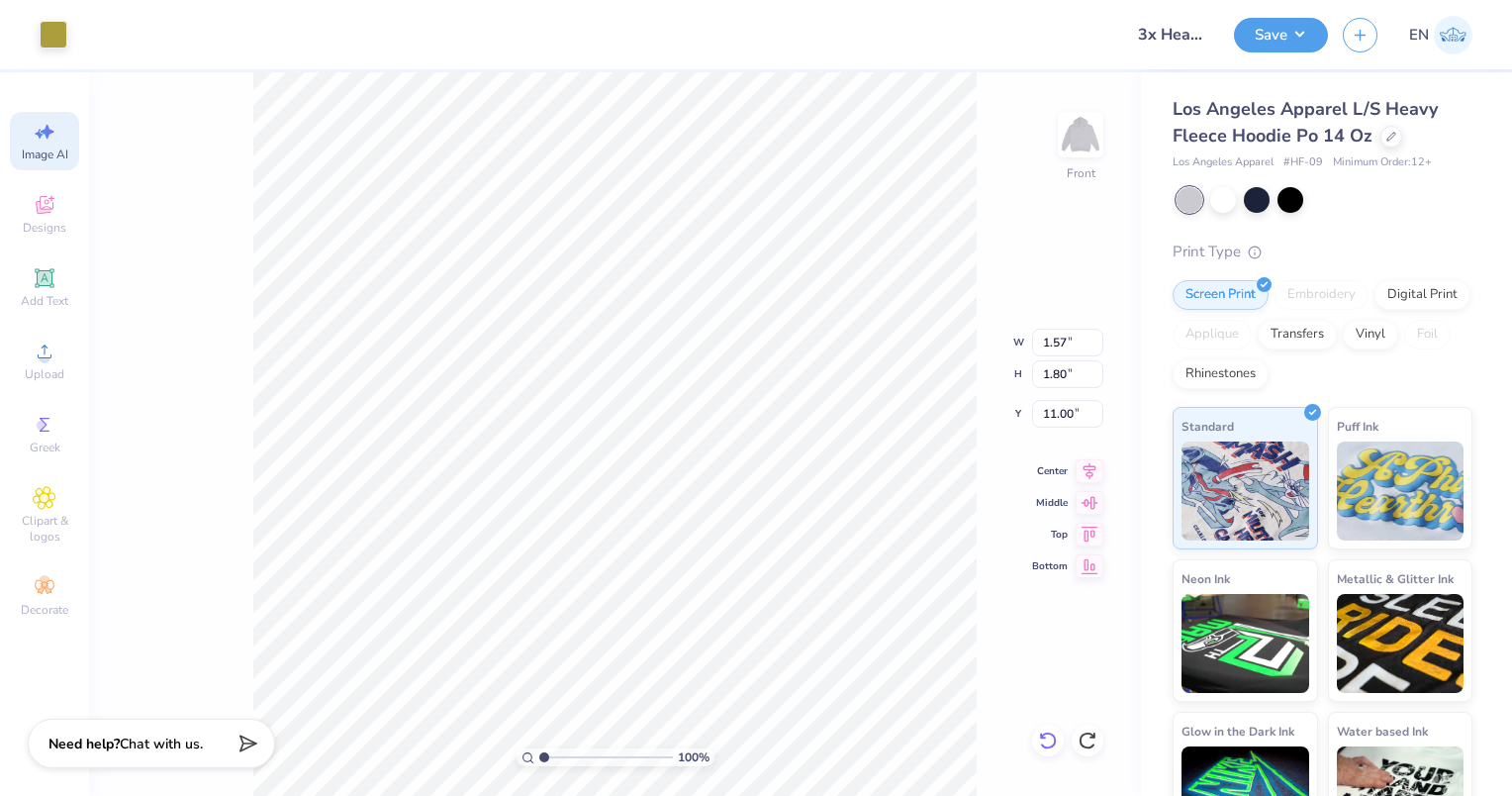 type on "11.21" 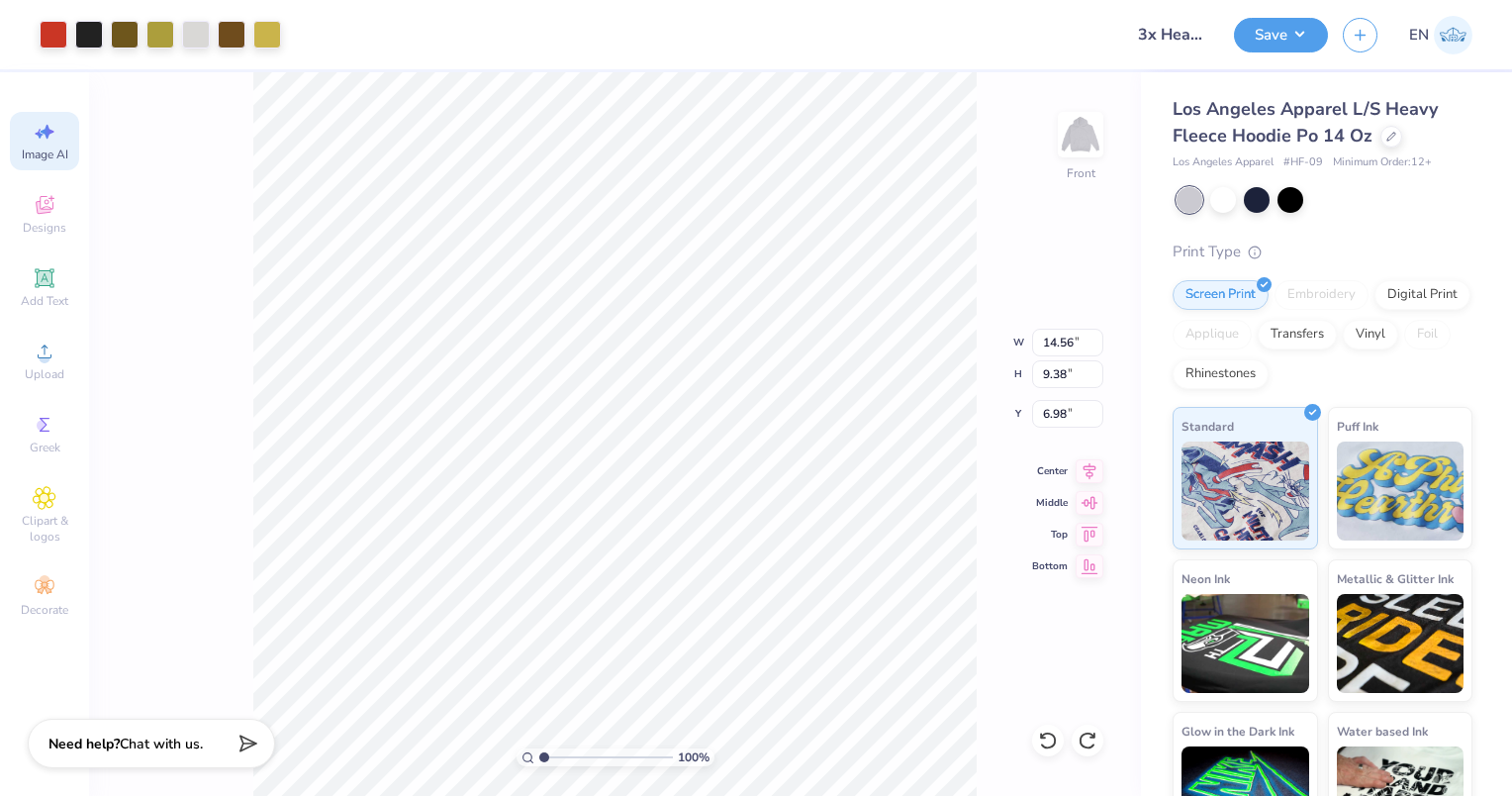 type on "7.12" 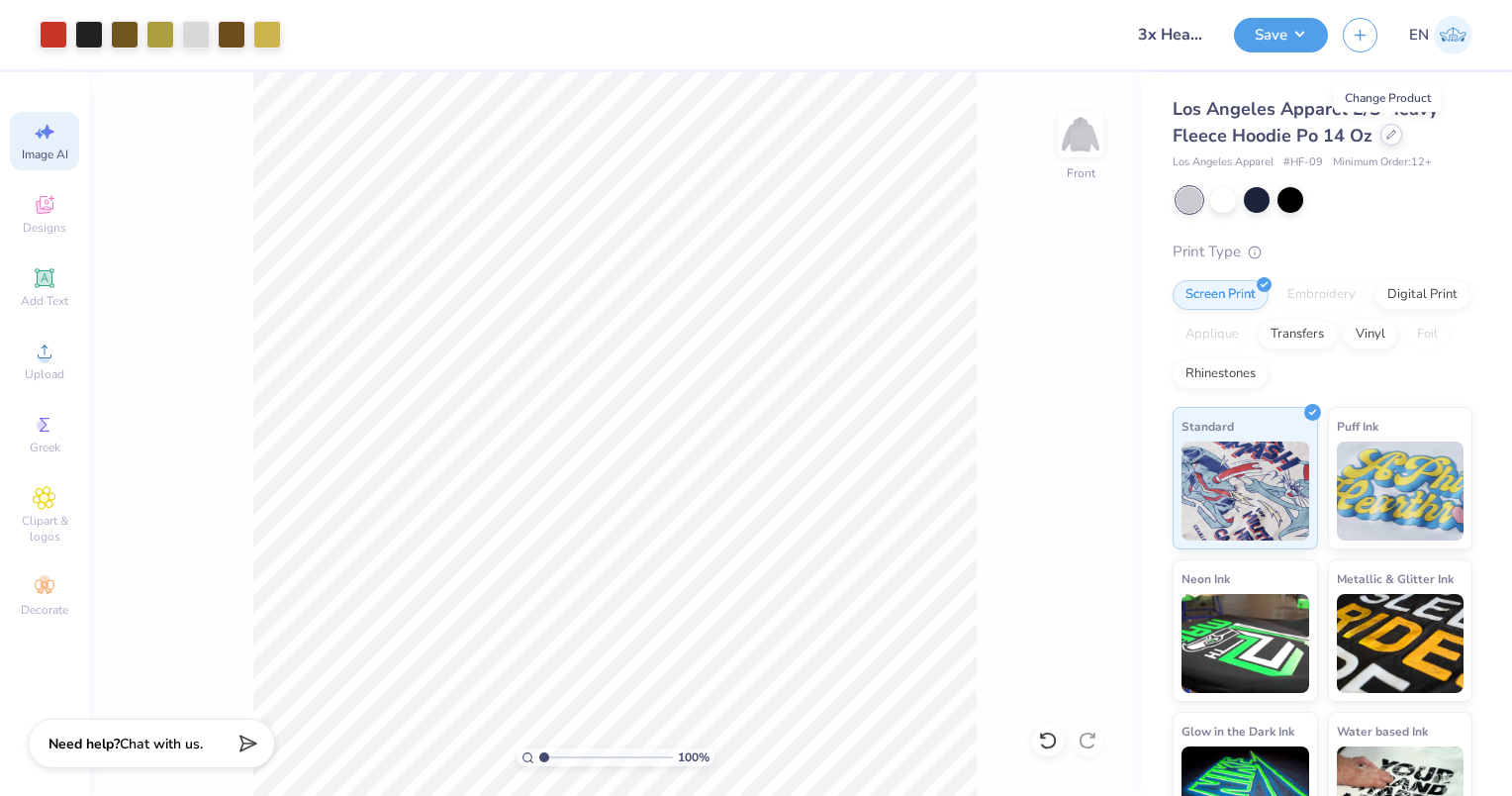 click at bounding box center [1391, 135] 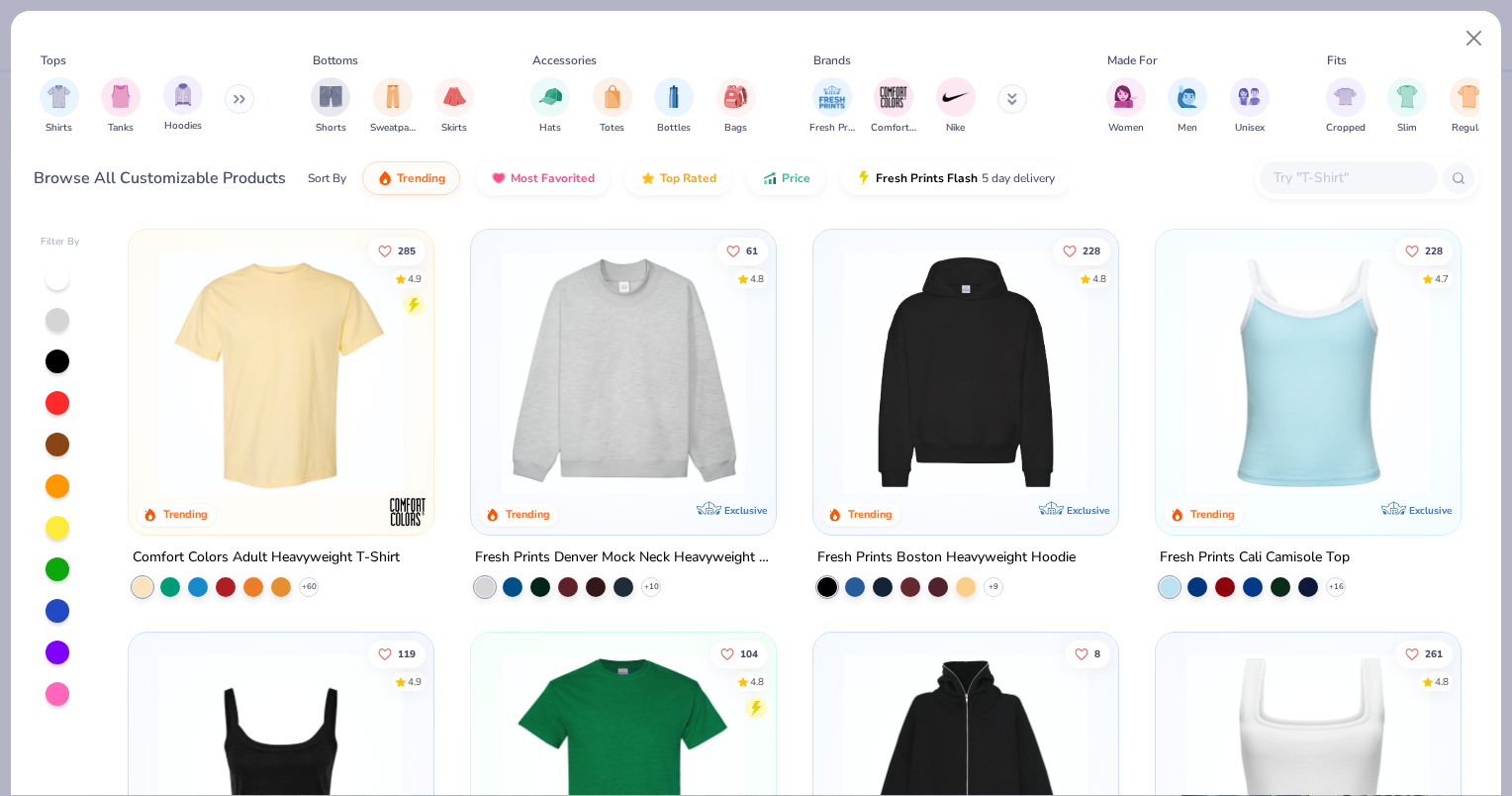 click on "Hoodies" at bounding box center [183, 104] 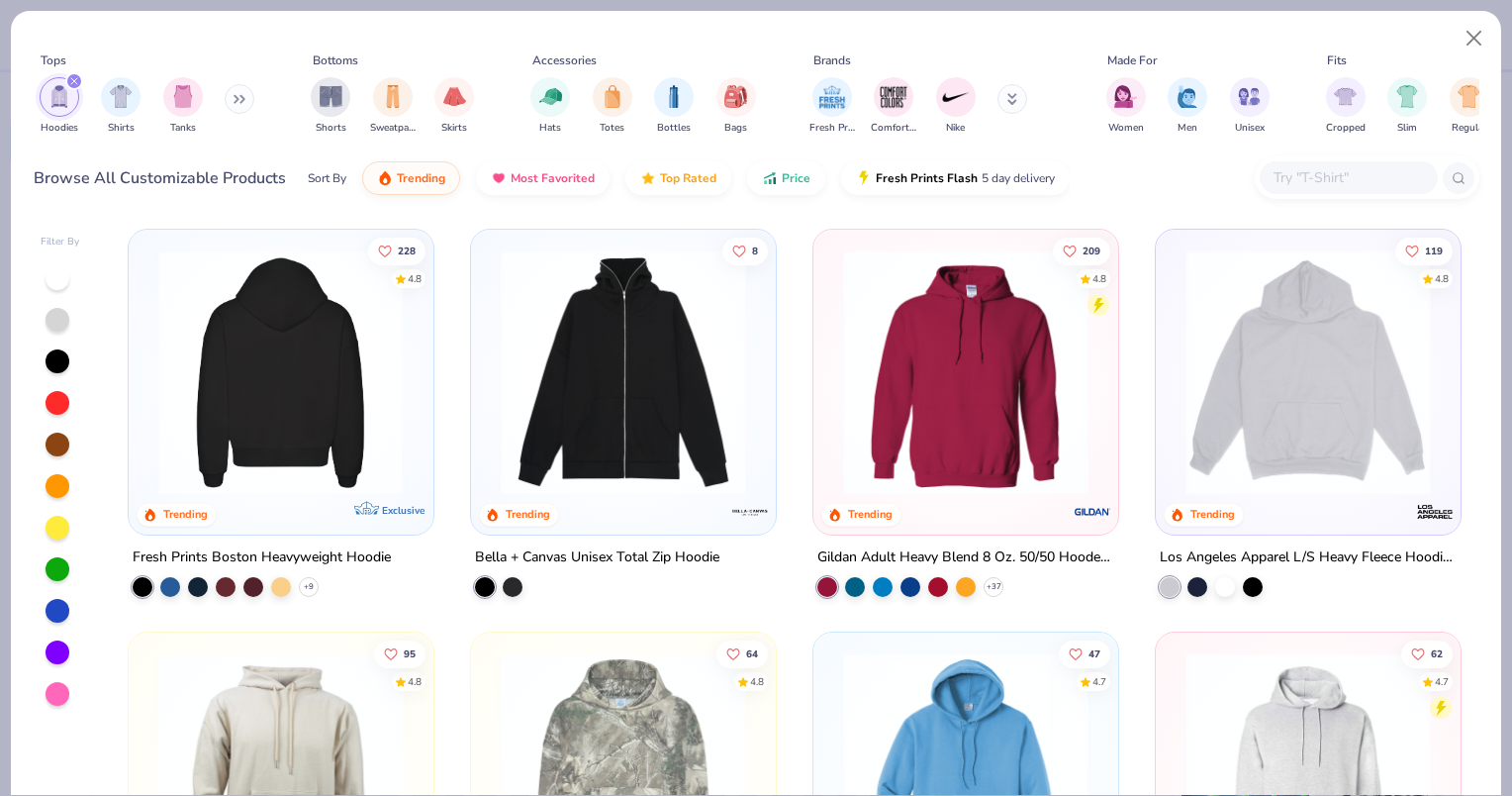 click at bounding box center [17, 372] 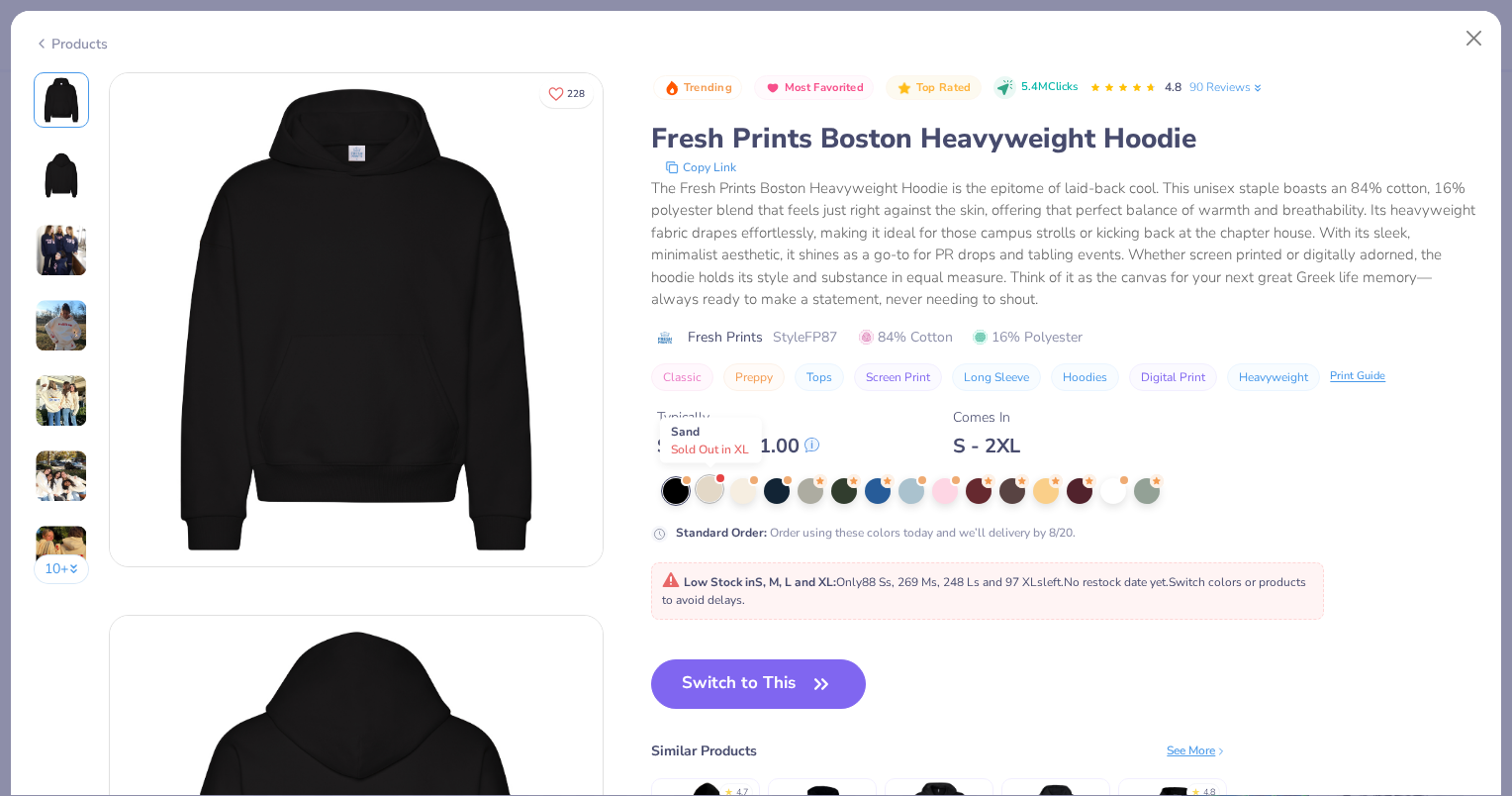 click at bounding box center [709, 489] 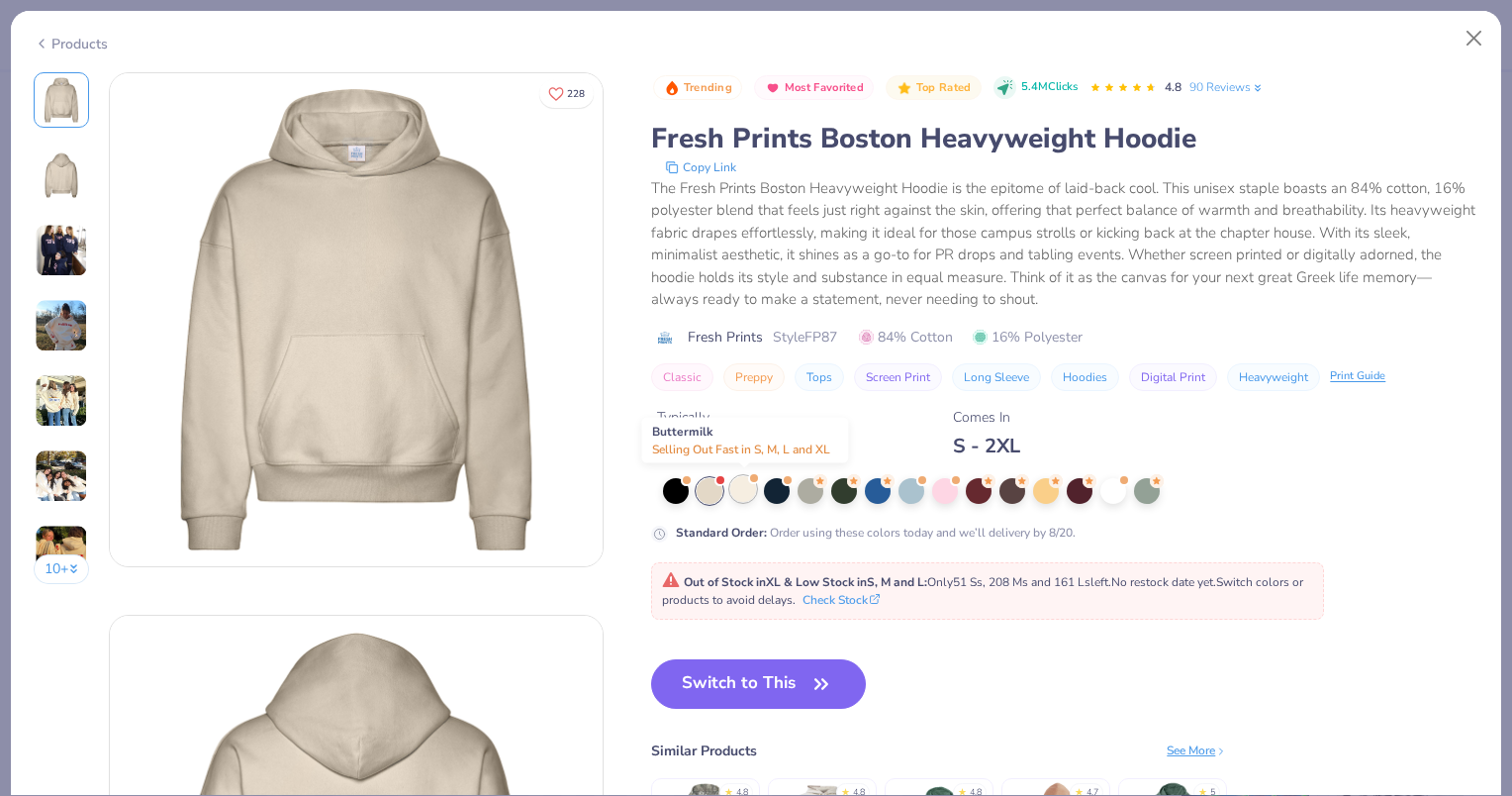 click at bounding box center (743, 489) 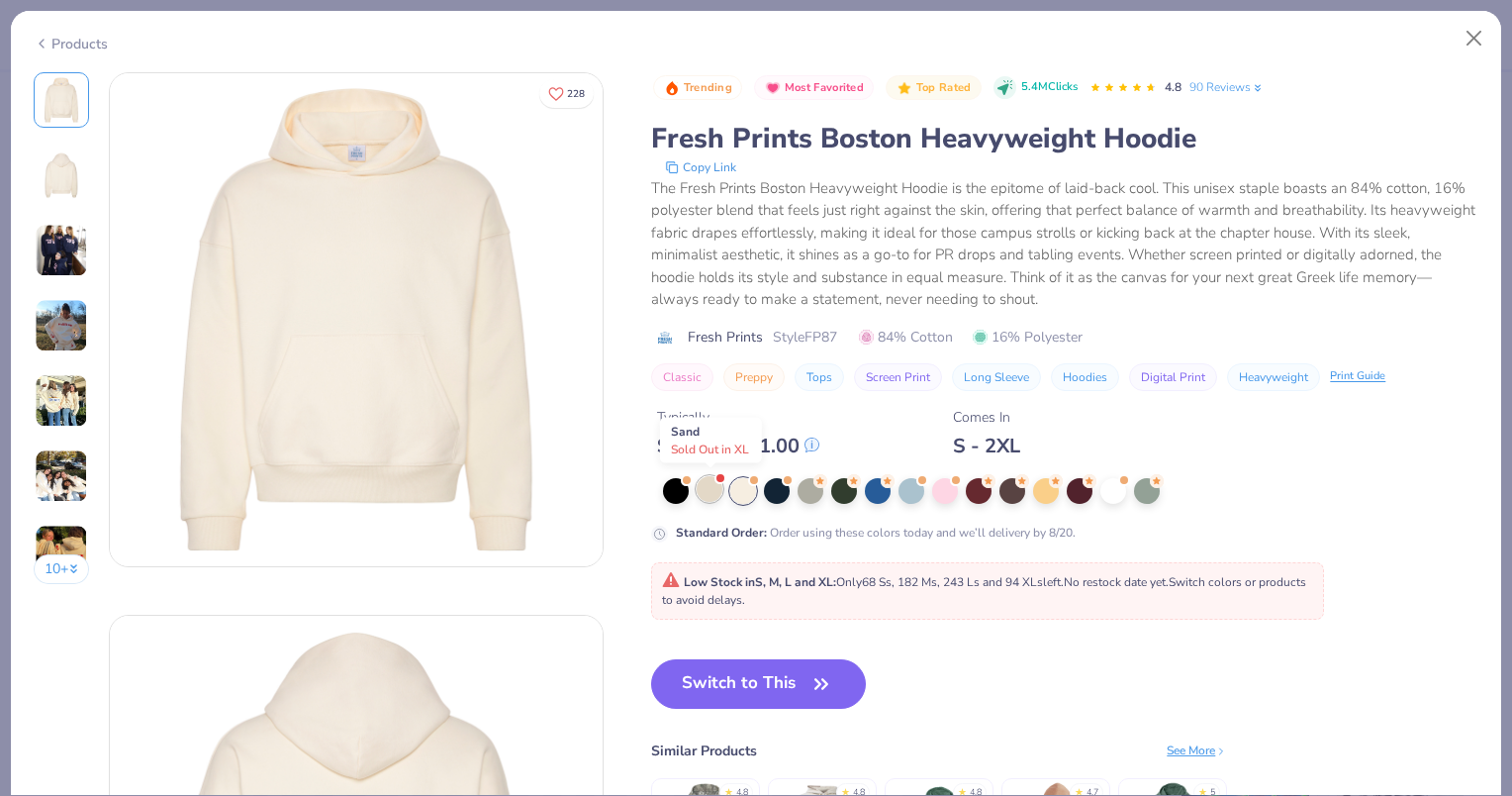 click at bounding box center (709, 489) 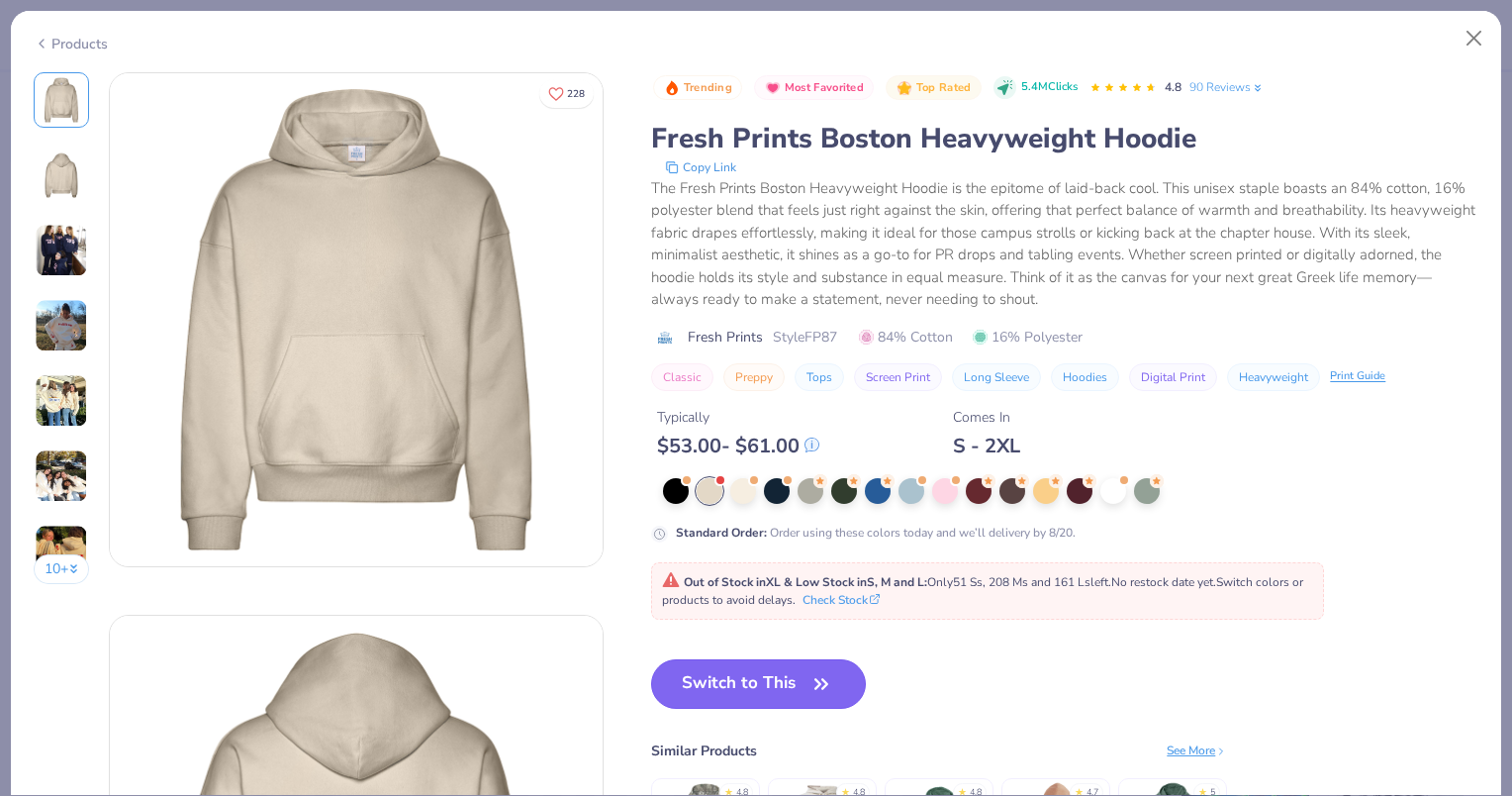 click on "Switch to This" at bounding box center (758, 684) 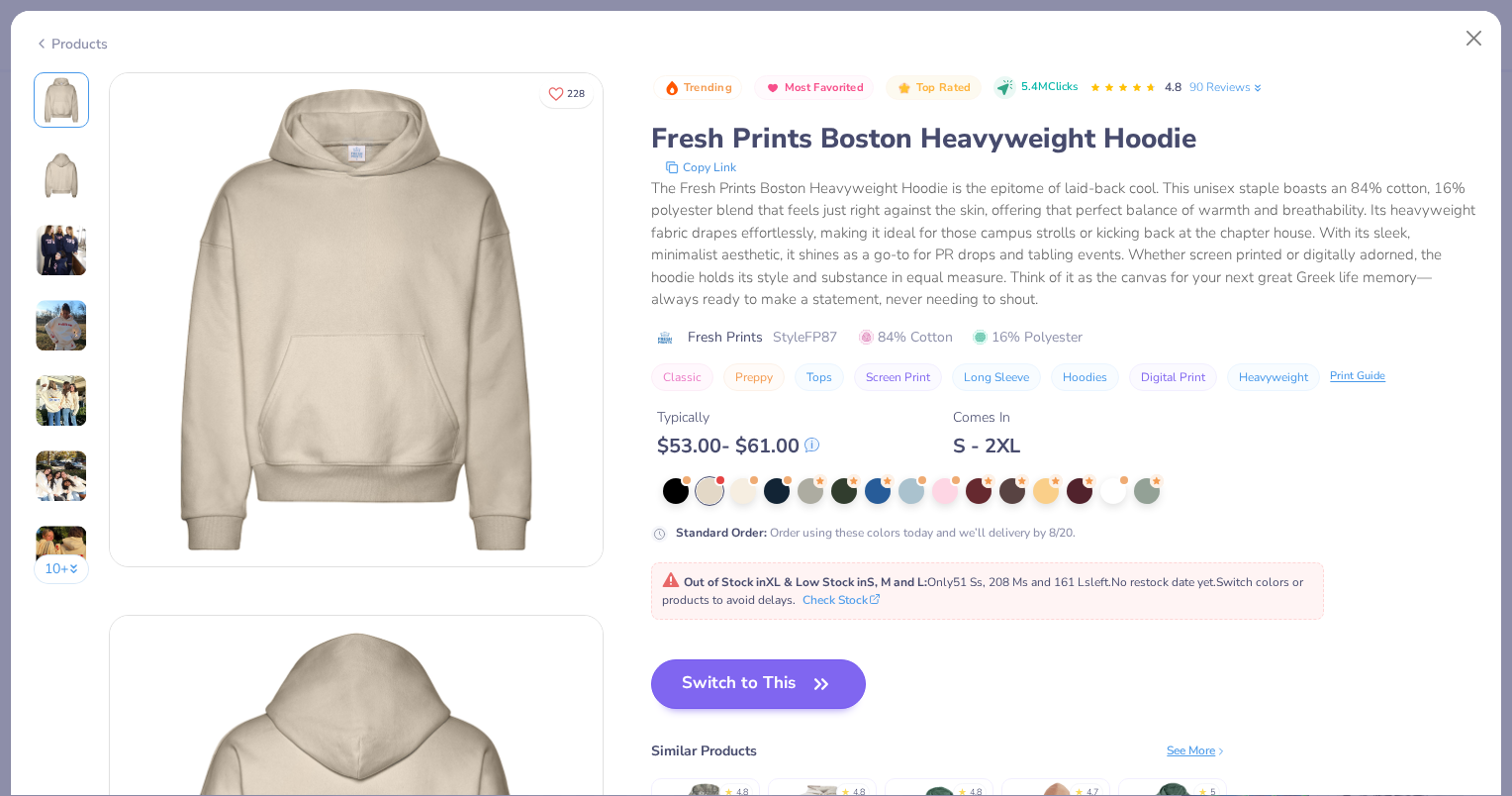 scroll, scrollTop: 713, scrollLeft: 0, axis: vertical 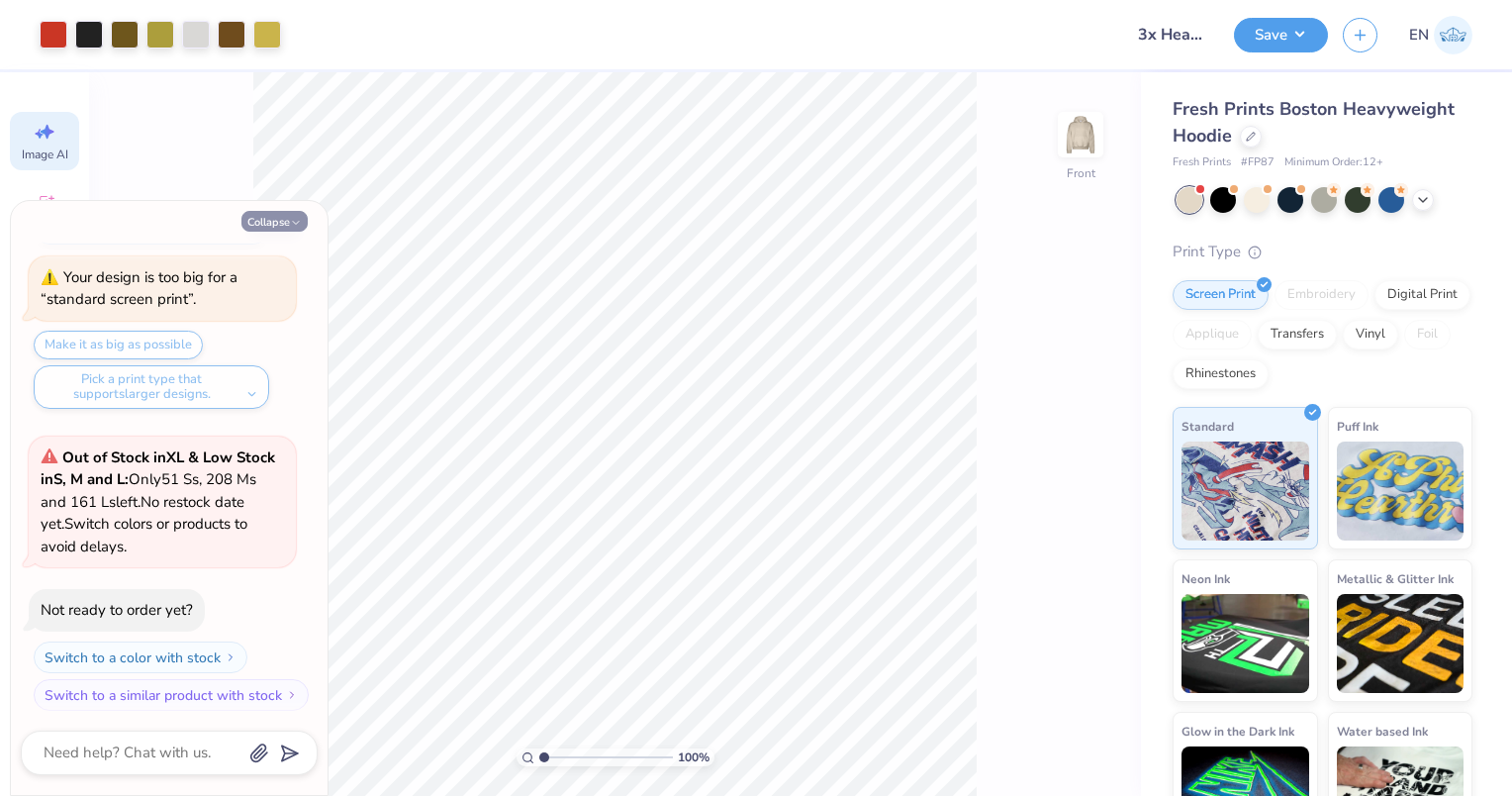 click on "Collapse" at bounding box center (274, 221) 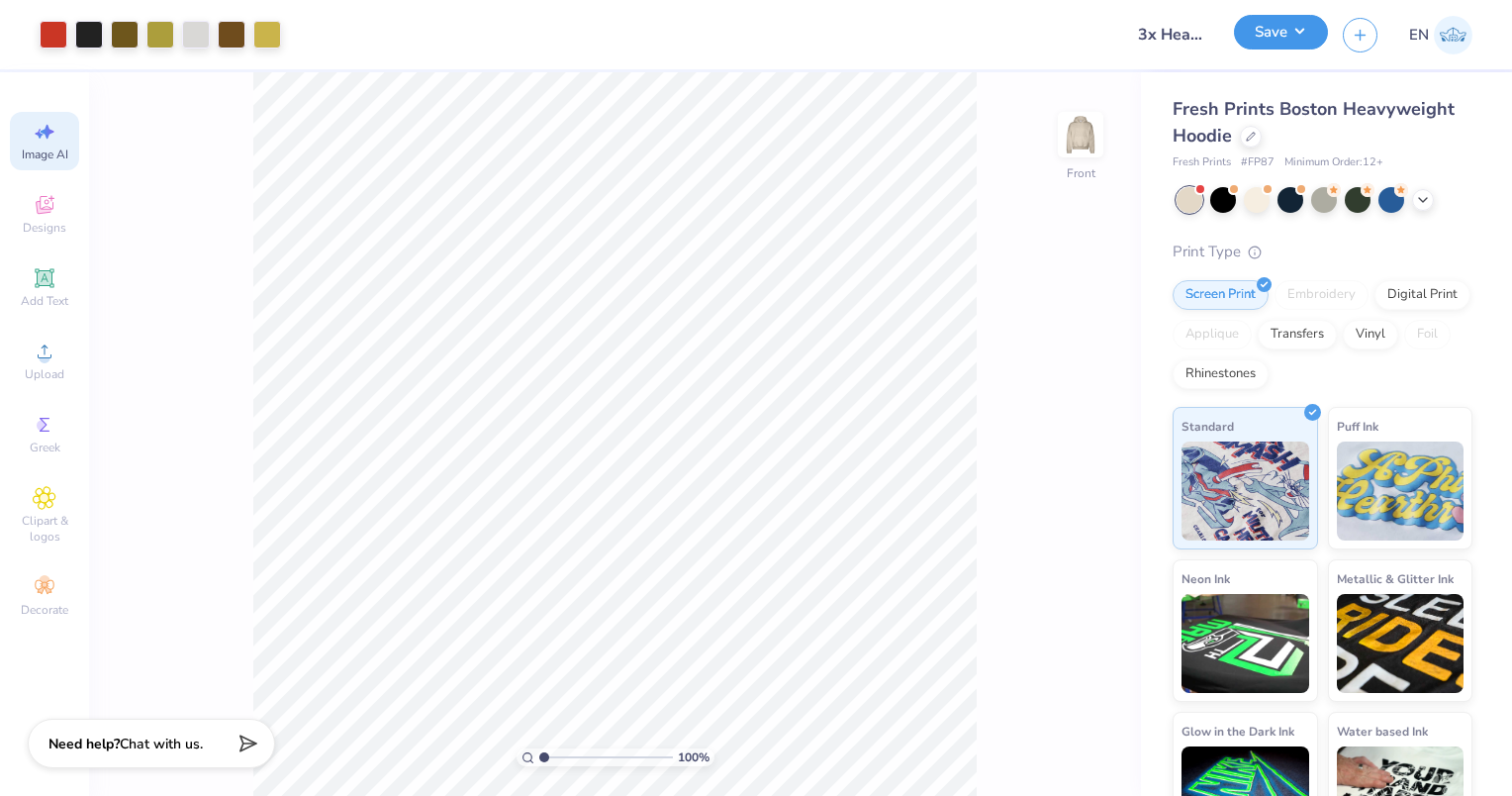 click on "Save" at bounding box center (1280, 32) 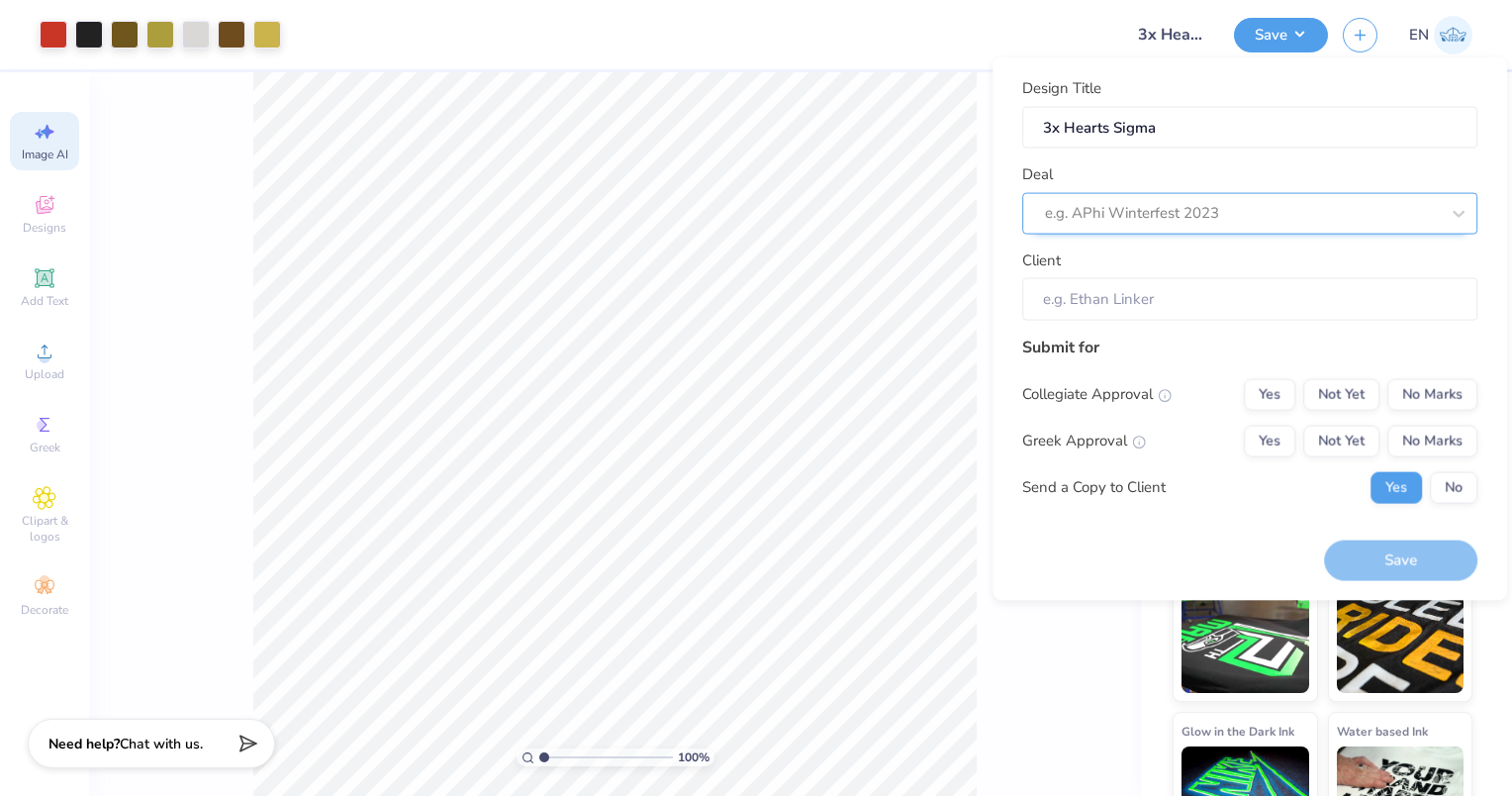 click at bounding box center (1242, 213) 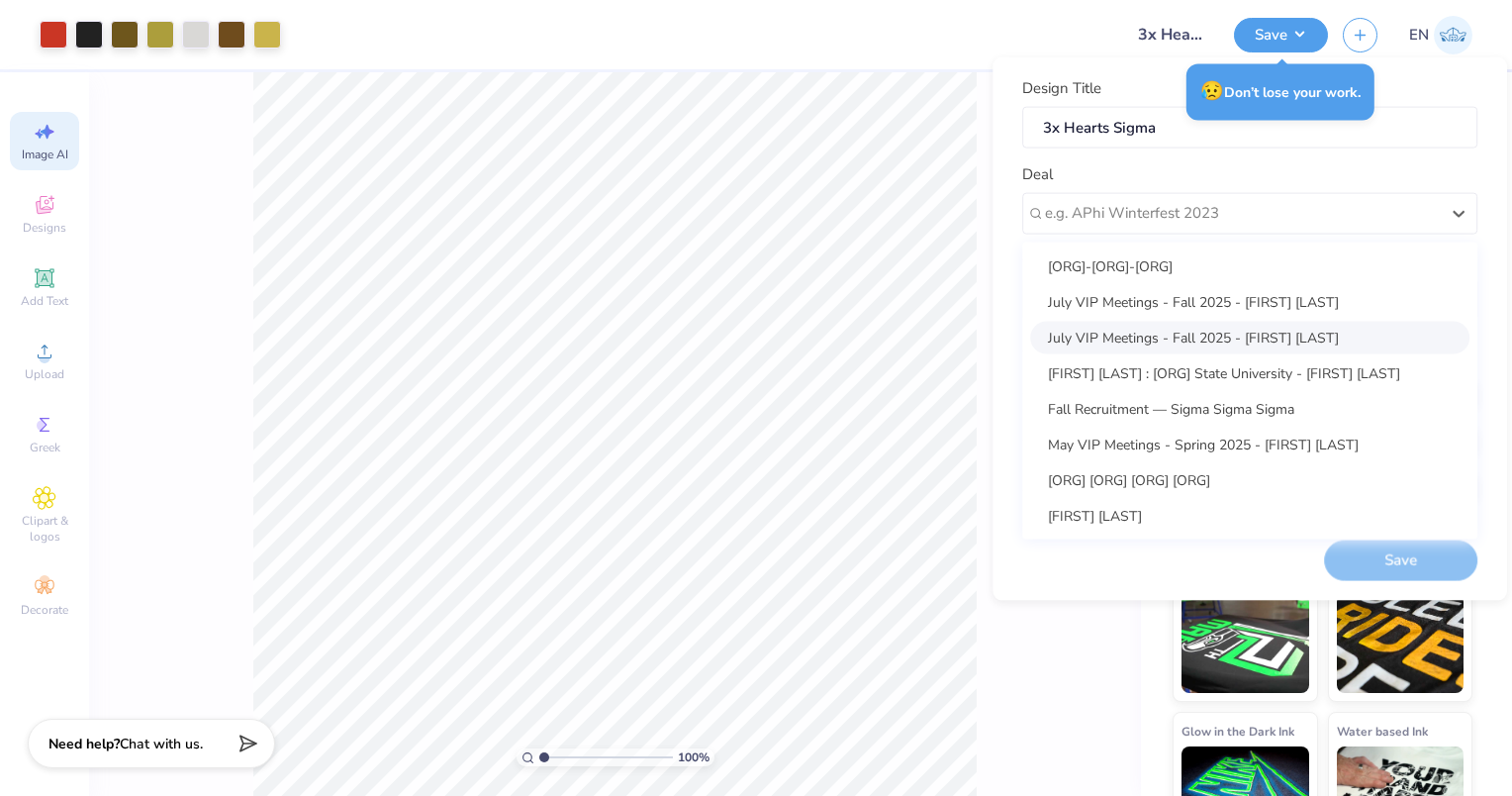 scroll, scrollTop: 36, scrollLeft: 0, axis: vertical 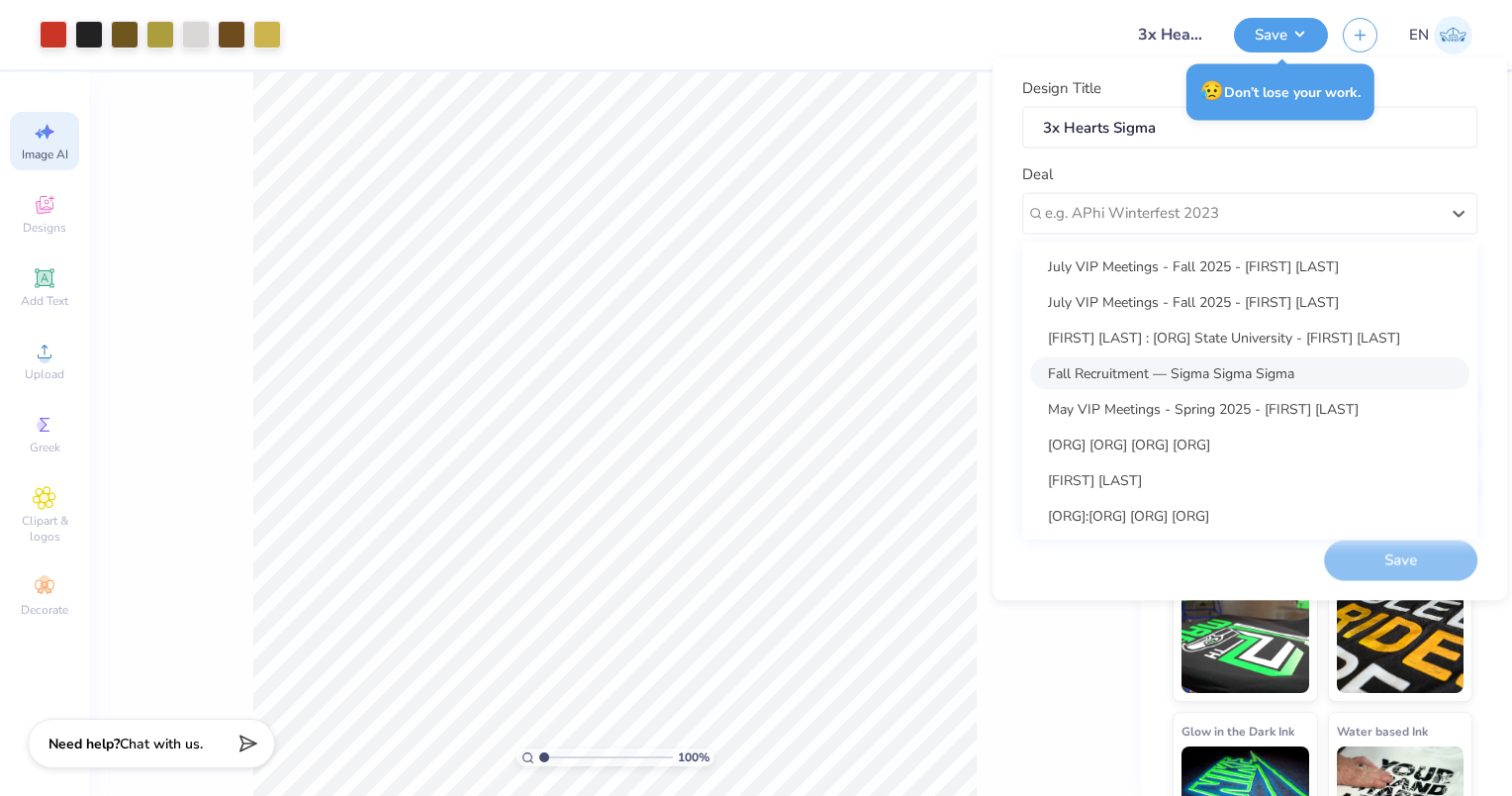 click on "Fall Recruitment — Sigma Sigma Sigma" at bounding box center [1250, 372] 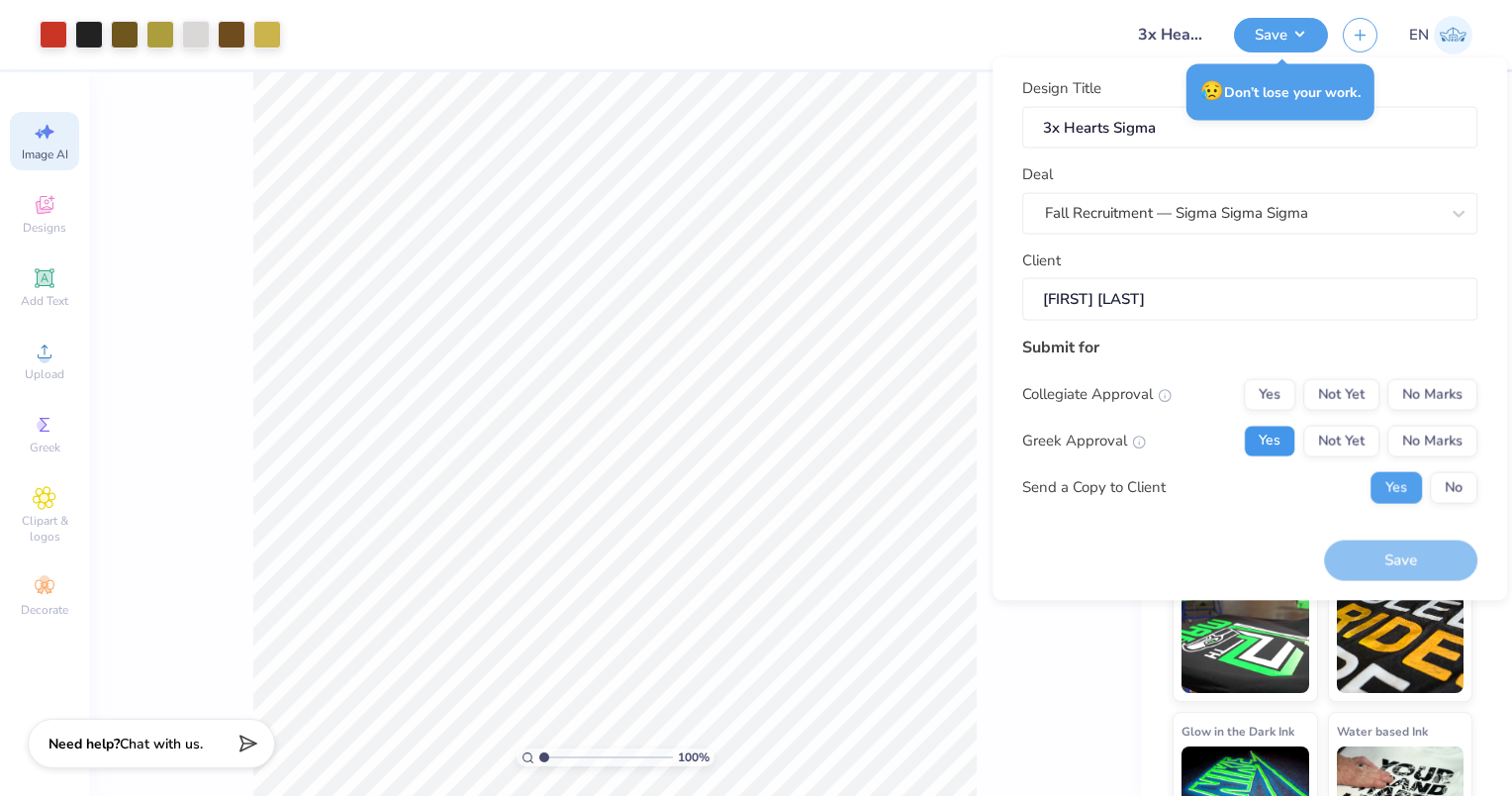 click on "Yes" at bounding box center [1270, 441] 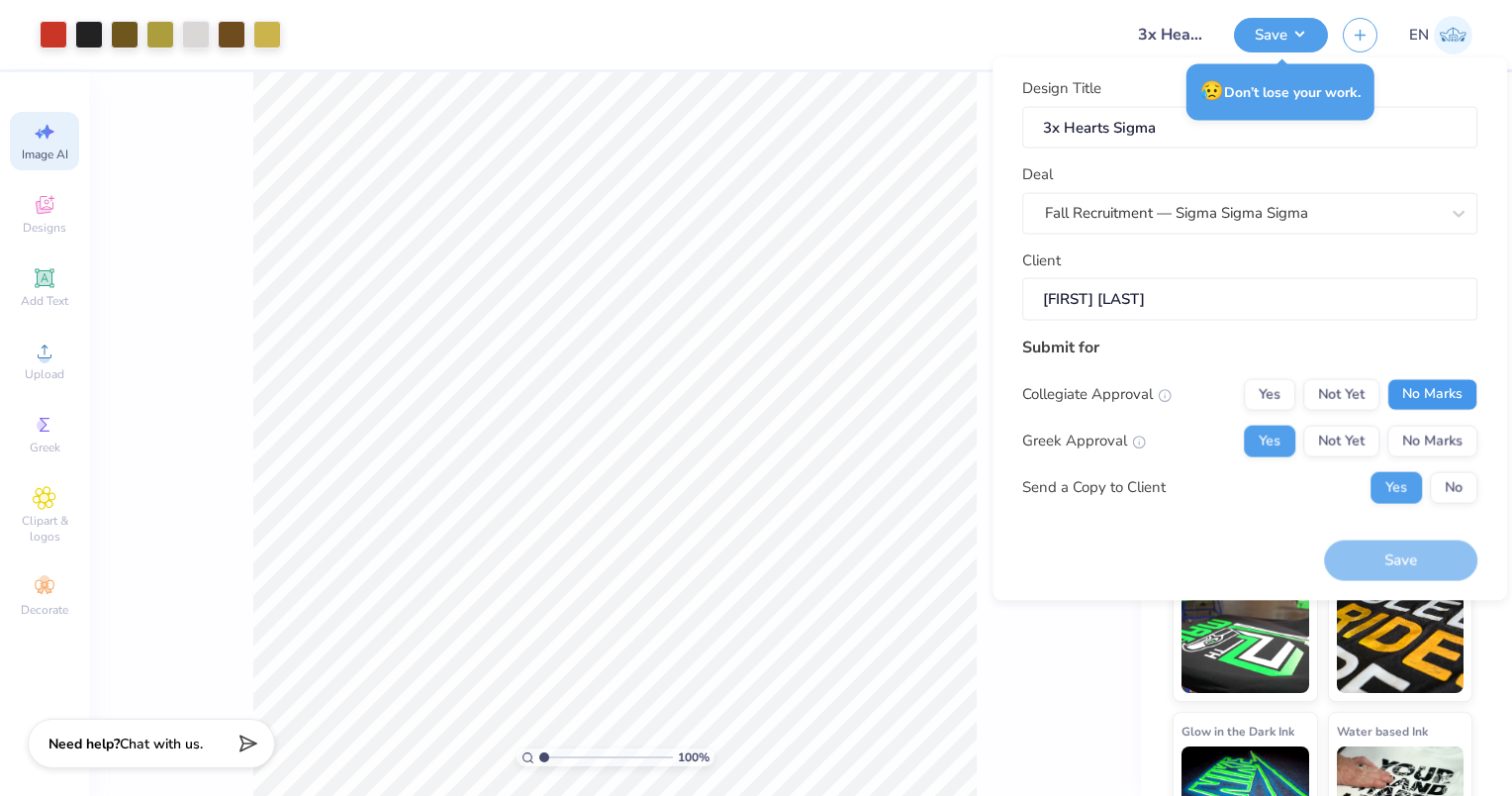 click on "No Marks" at bounding box center [1432, 394] 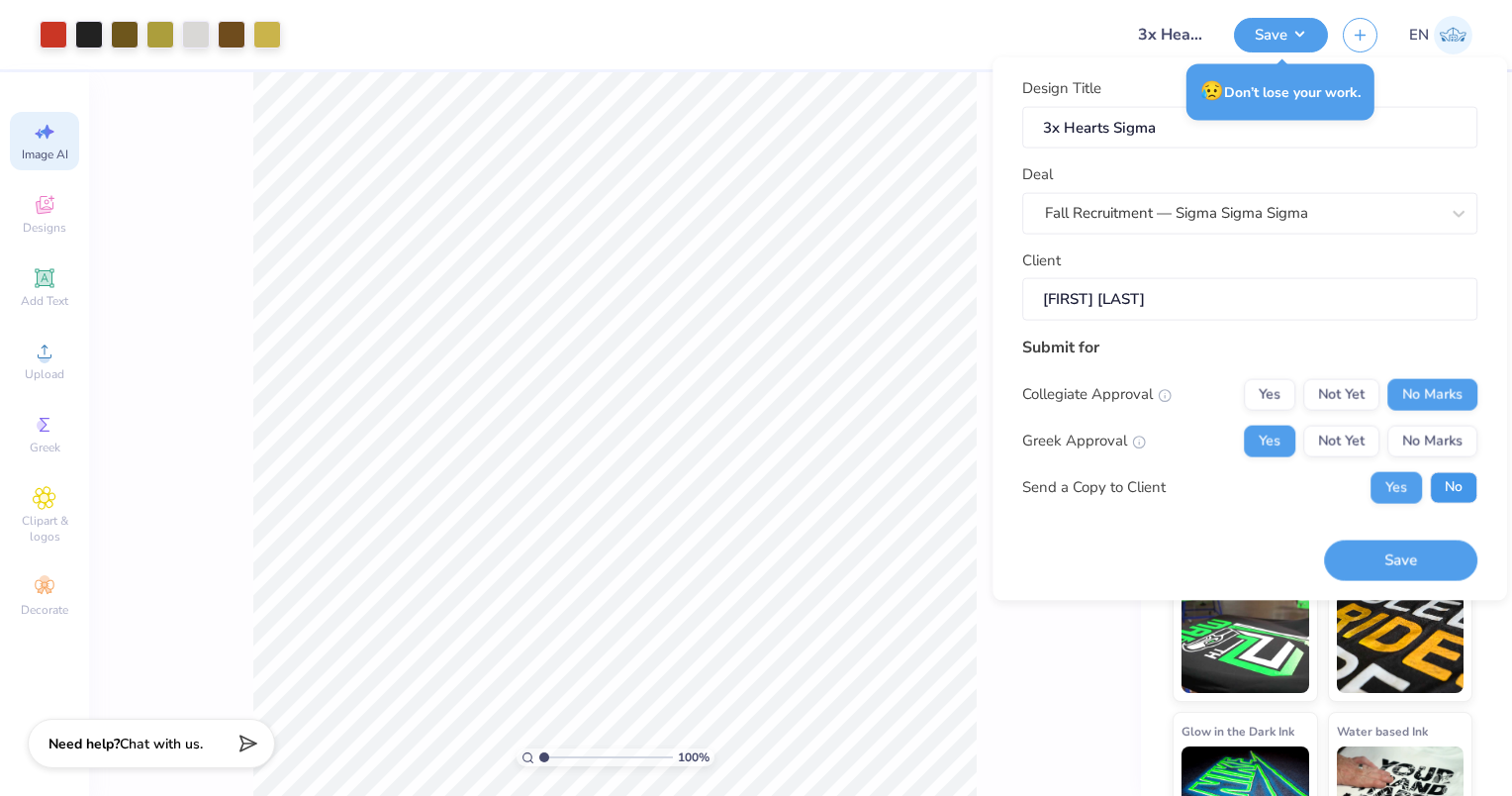 click on "No" at bounding box center [1454, 487] 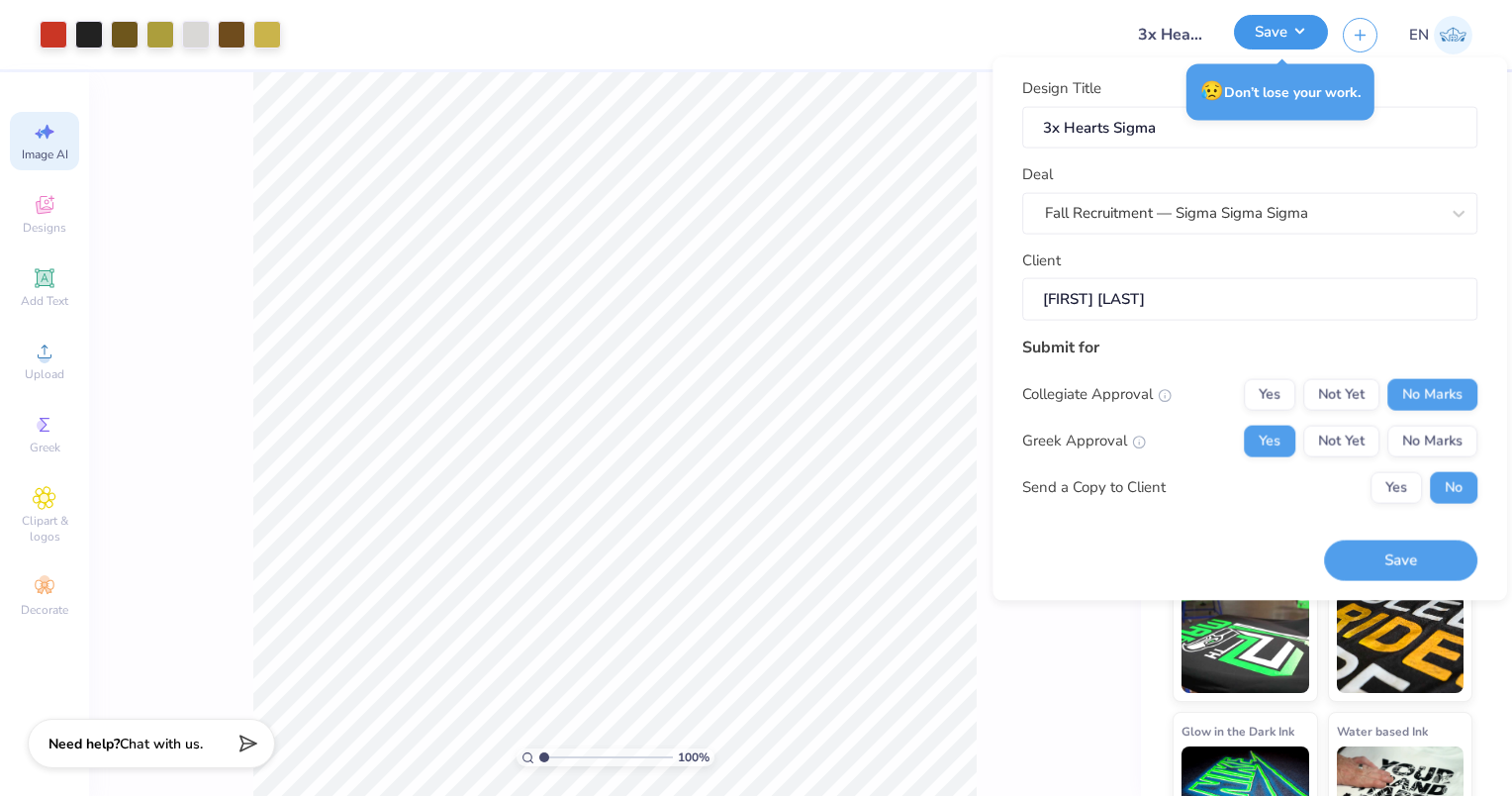 click on "Save" at bounding box center [1280, 32] 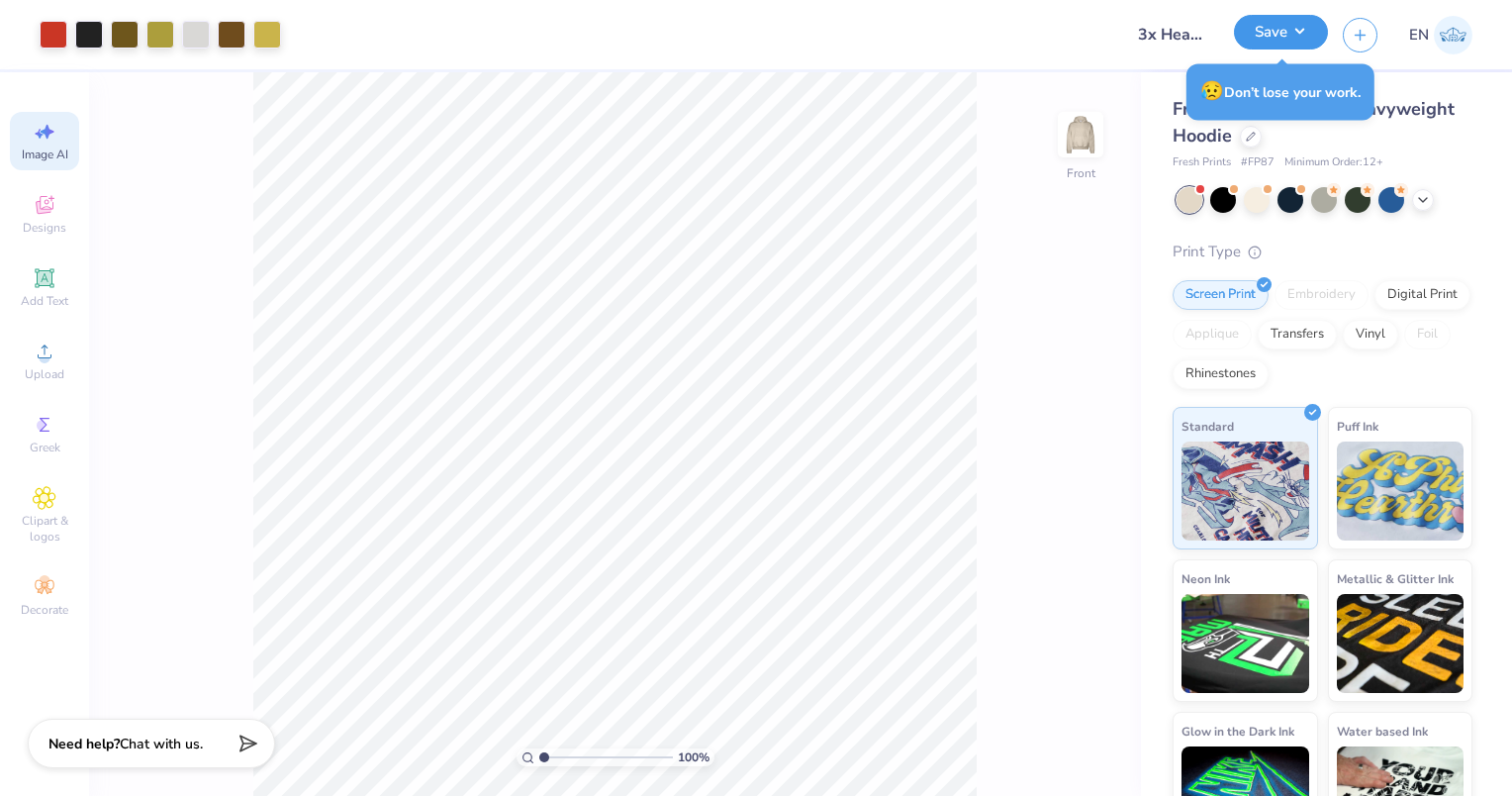 click on "Save" at bounding box center [1280, 32] 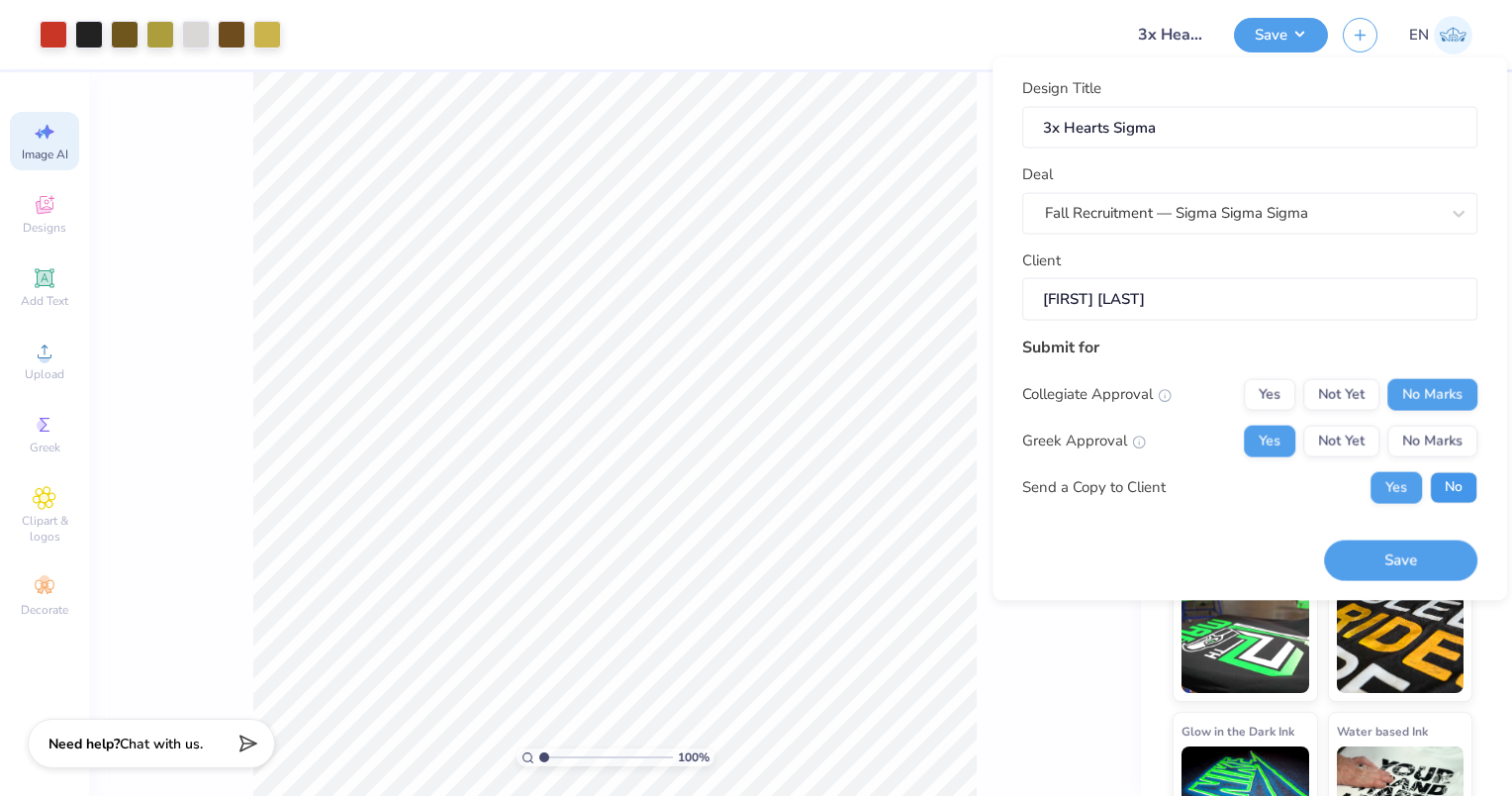 click on "No" at bounding box center (1454, 487) 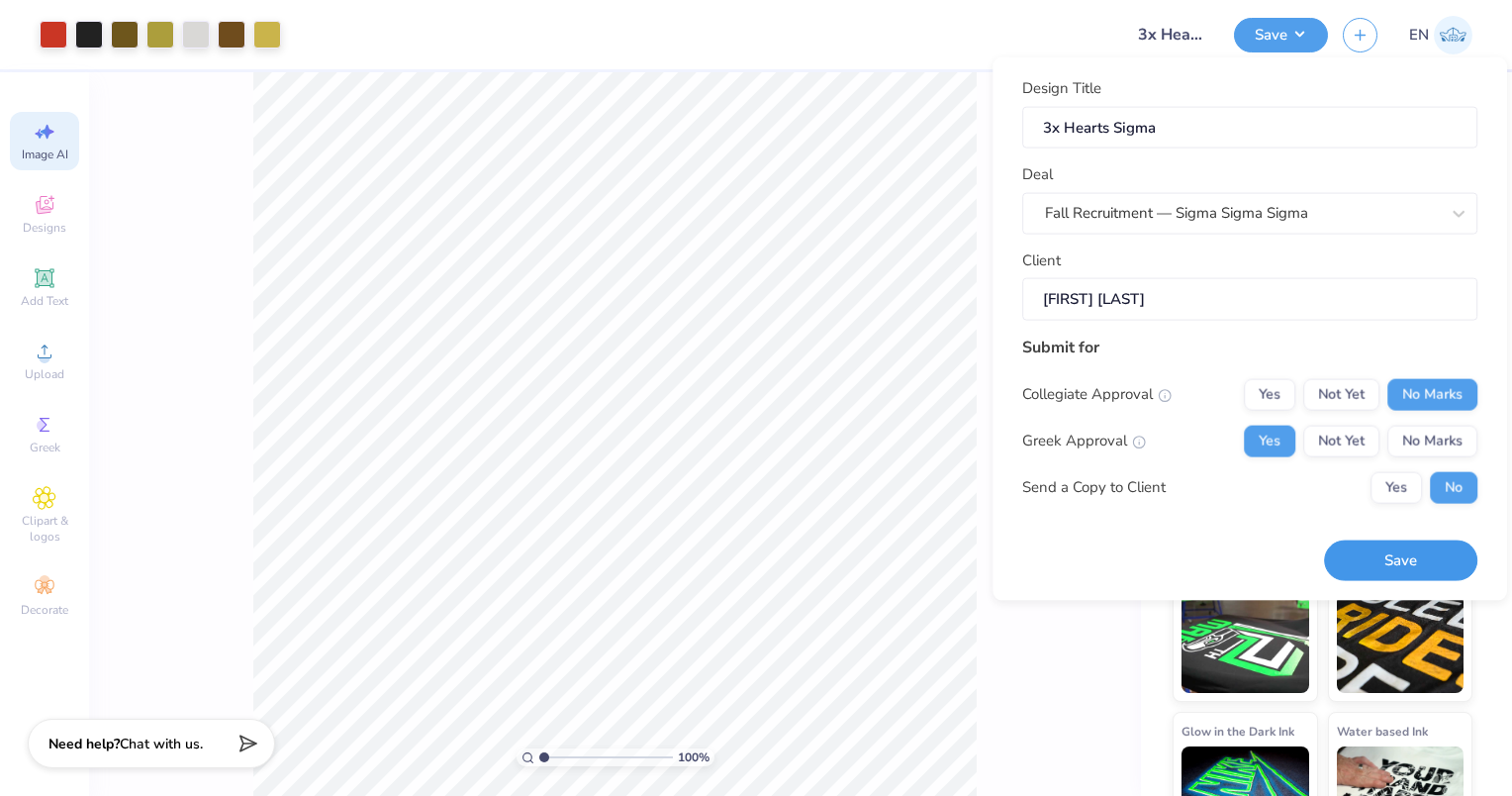 click on "Save" at bounding box center (1400, 560) 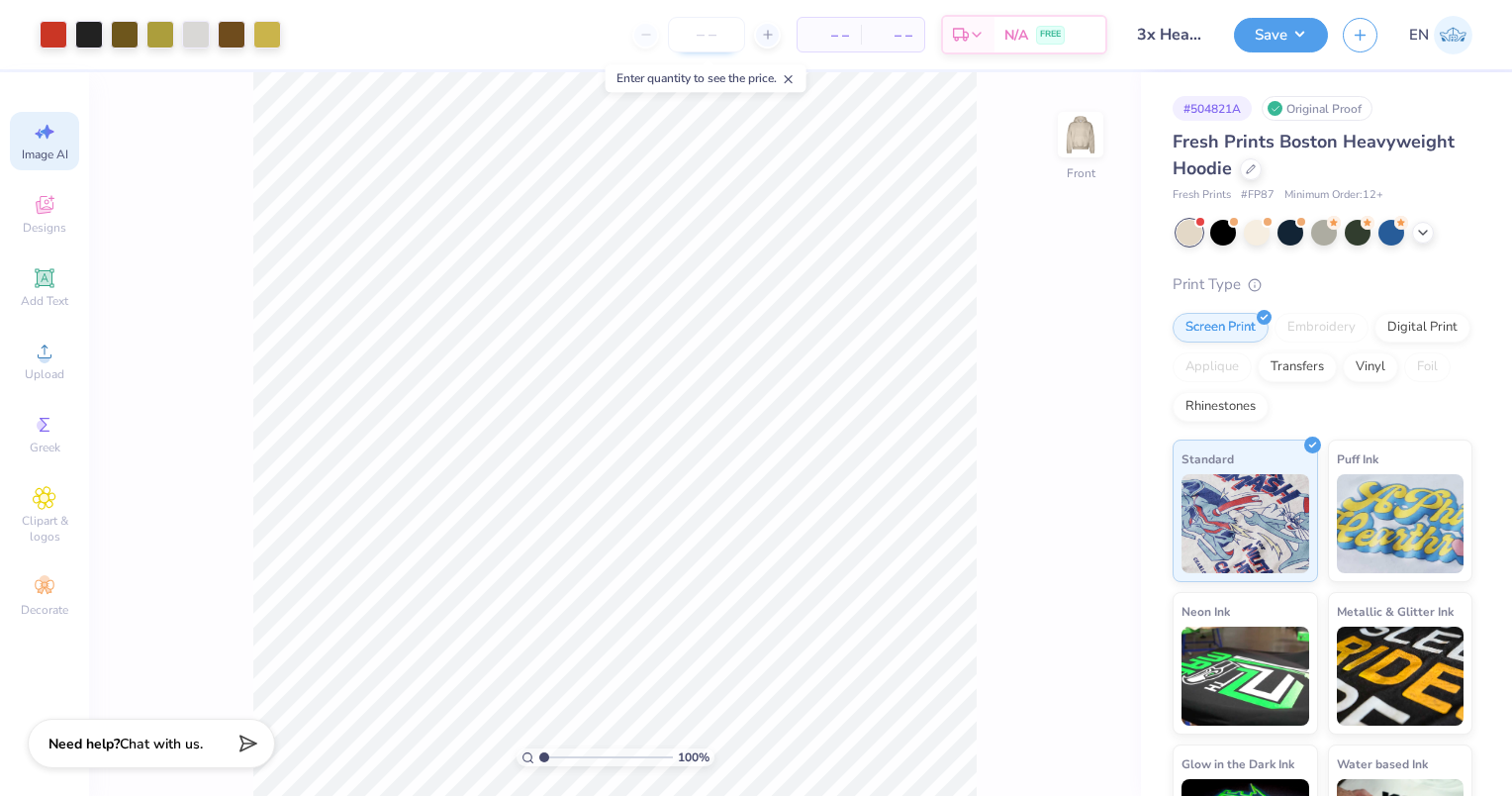 click at bounding box center (707, 35) 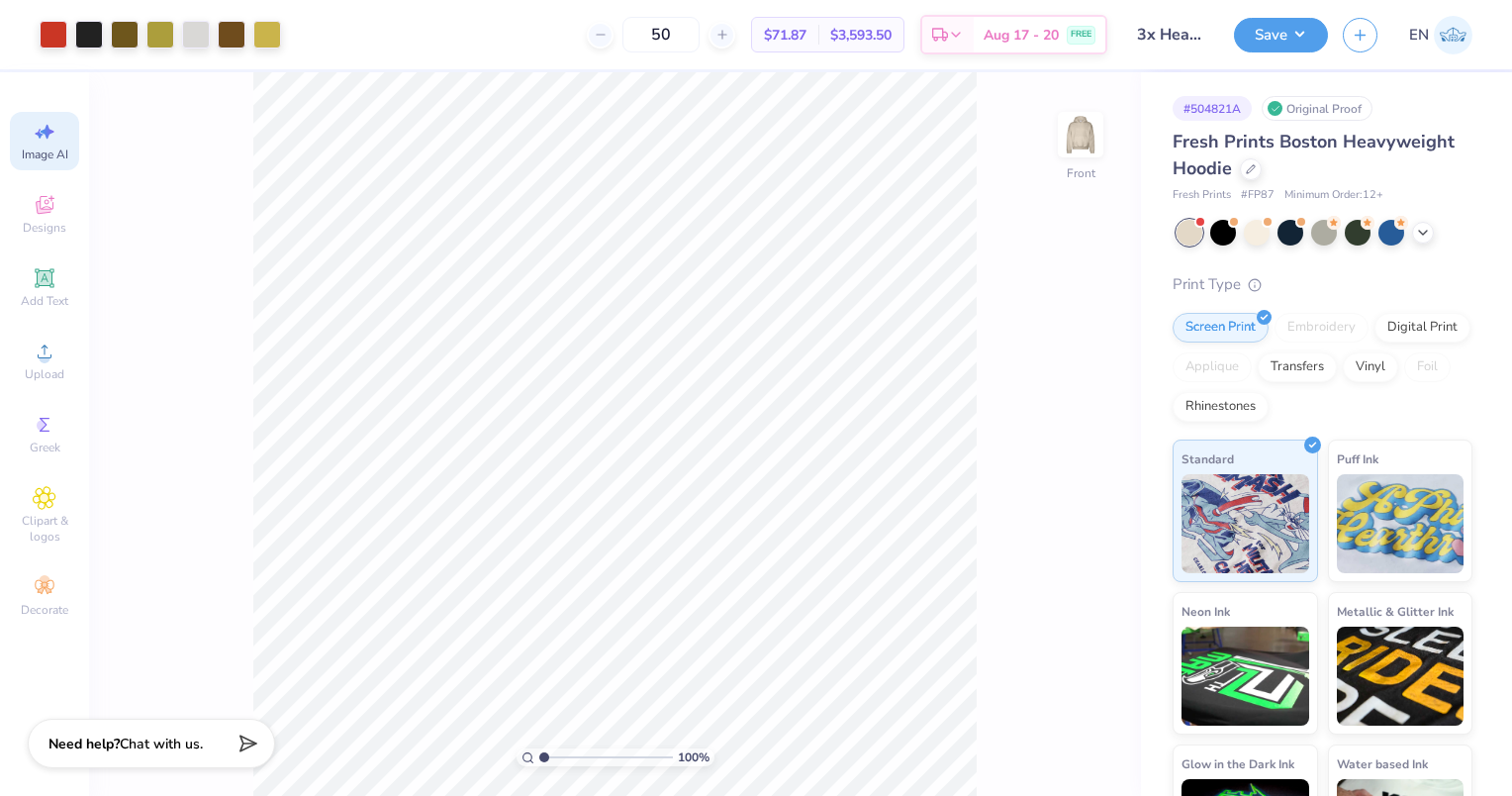 type on "50" 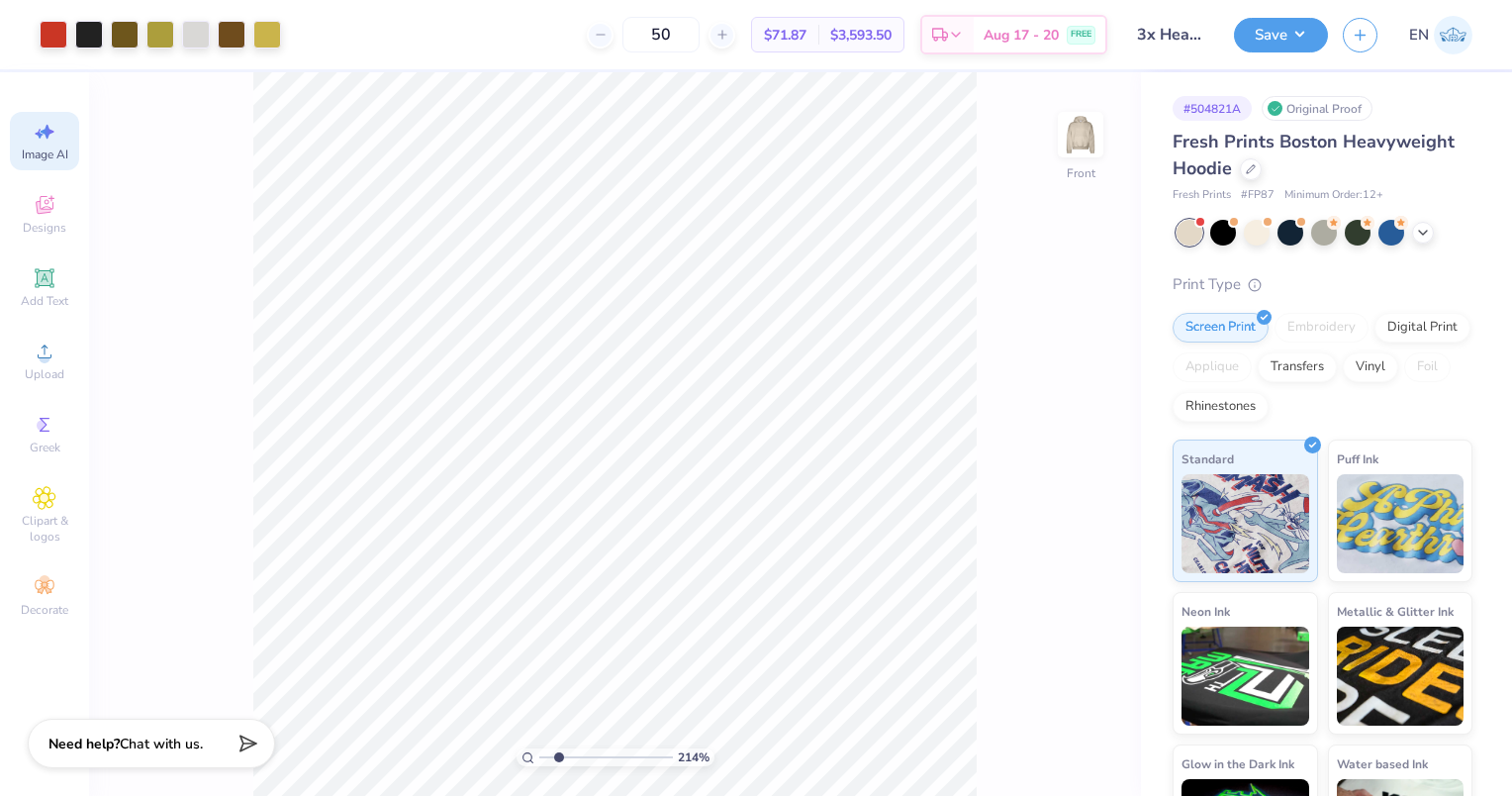 drag, startPoint x: 546, startPoint y: 755, endPoint x: 558, endPoint y: 754, distance: 12.0415946 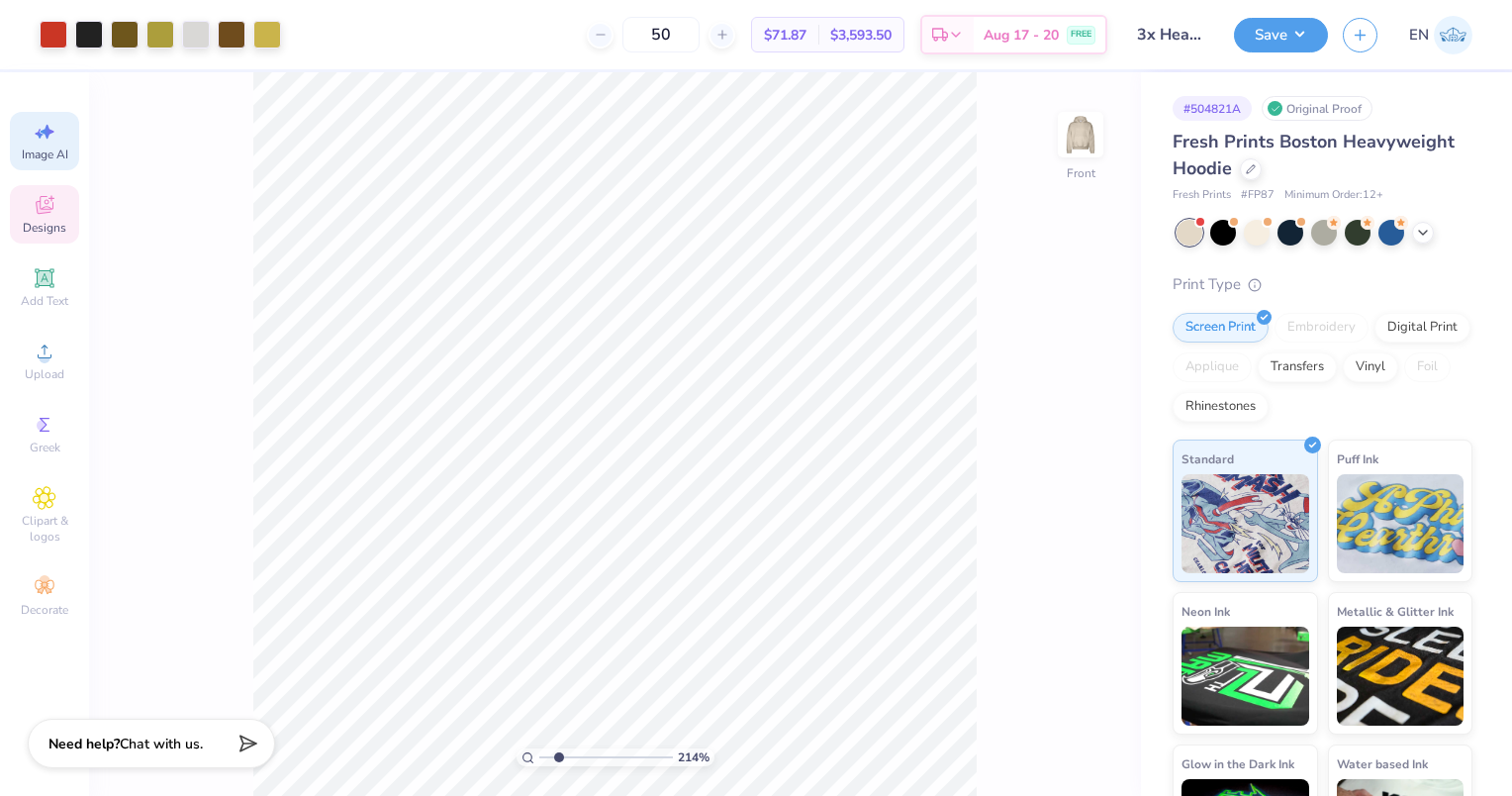 click on "Designs" at bounding box center [45, 214] 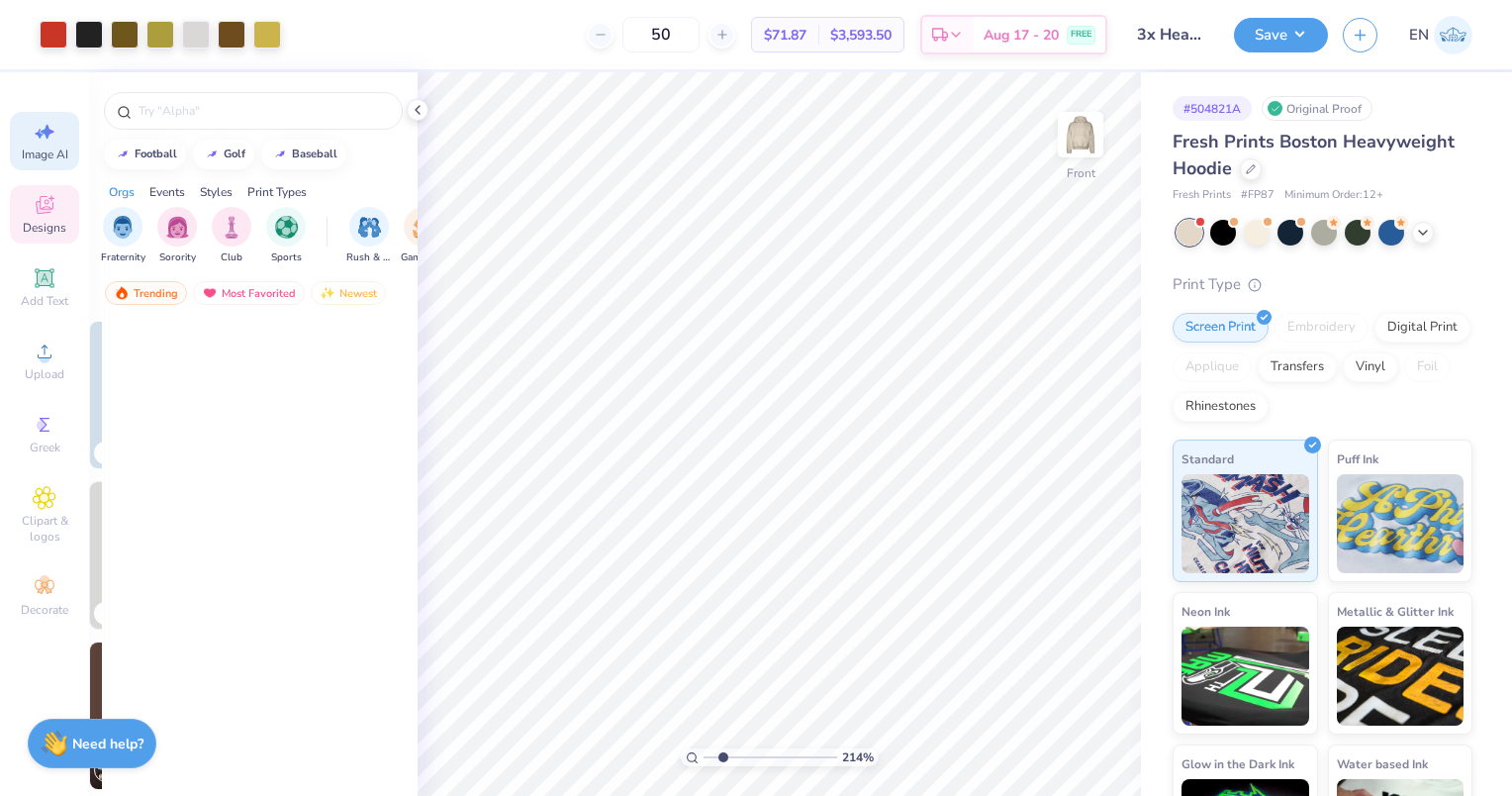 scroll, scrollTop: 0, scrollLeft: 0, axis: both 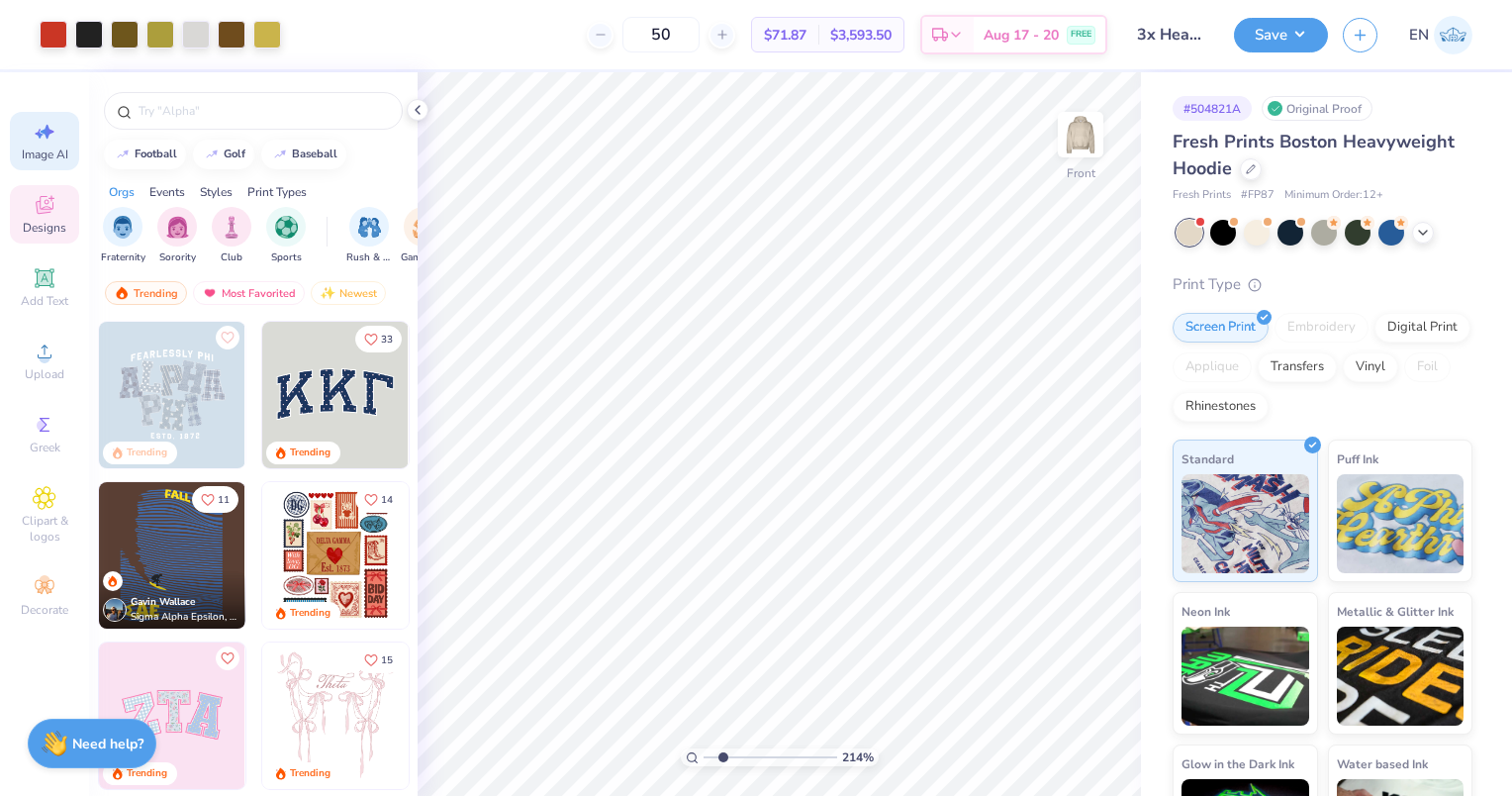 click on "Image AI" at bounding box center (45, 154) 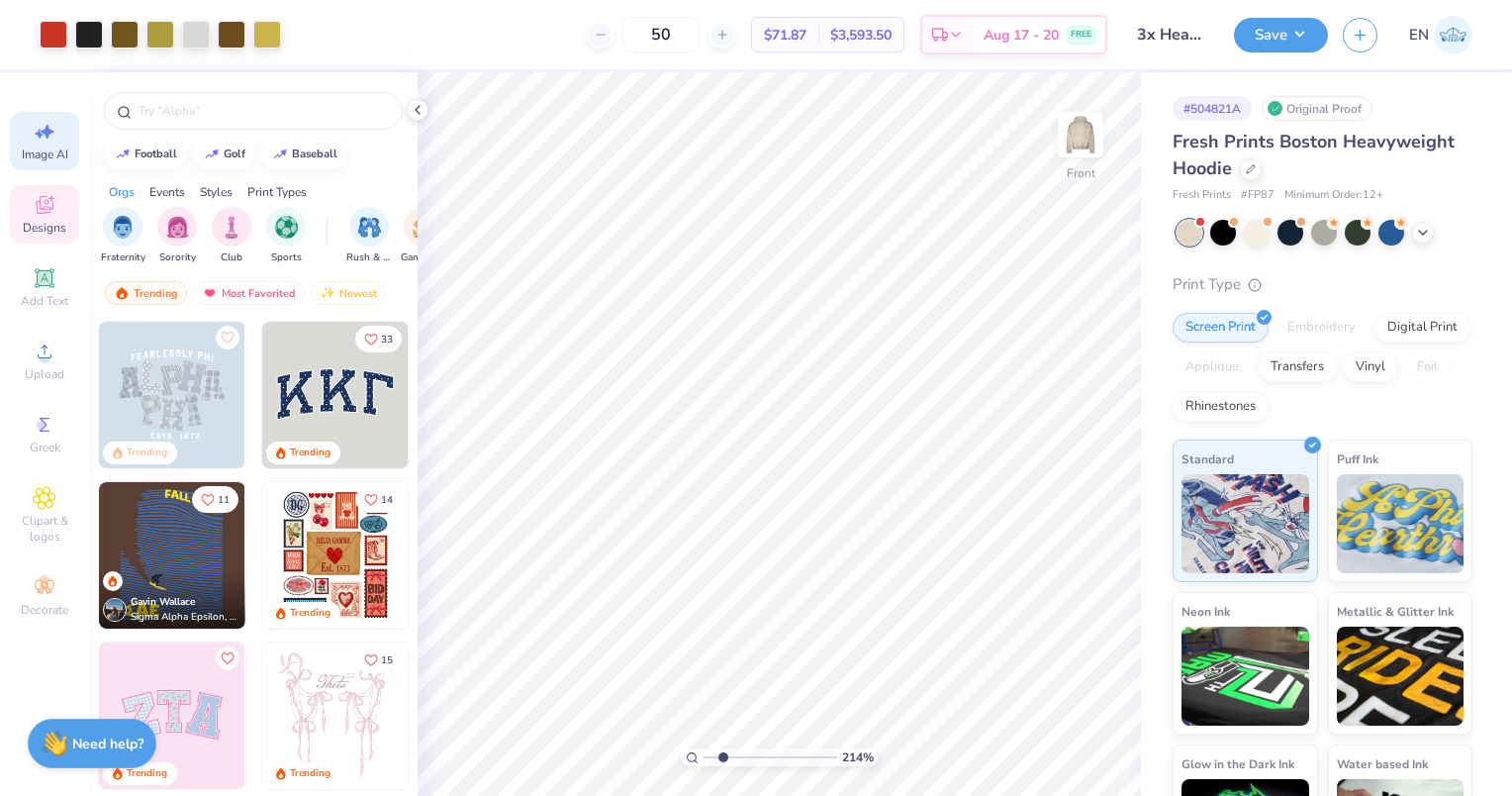 select on "4" 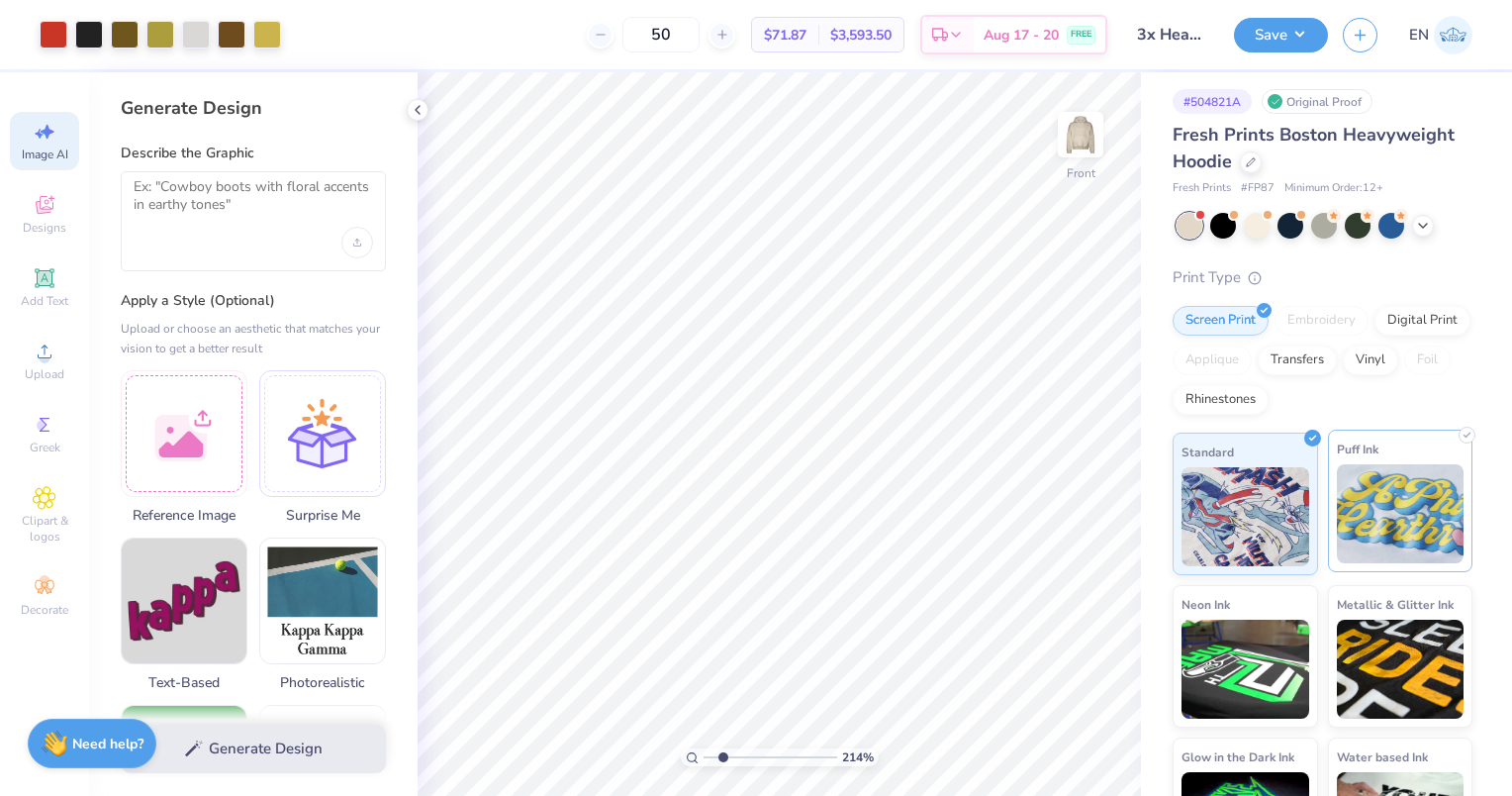 scroll, scrollTop: 0, scrollLeft: 0, axis: both 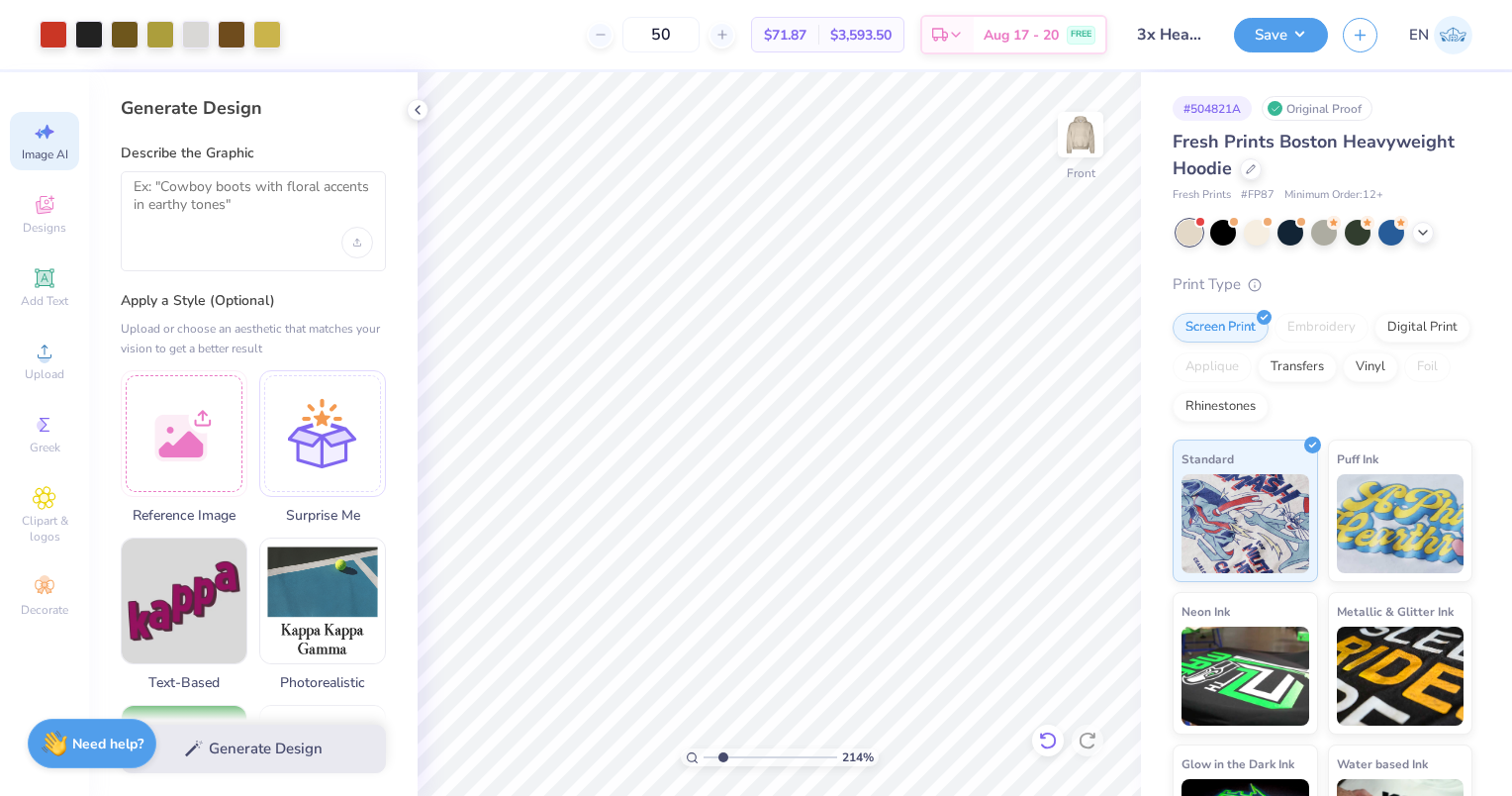 click 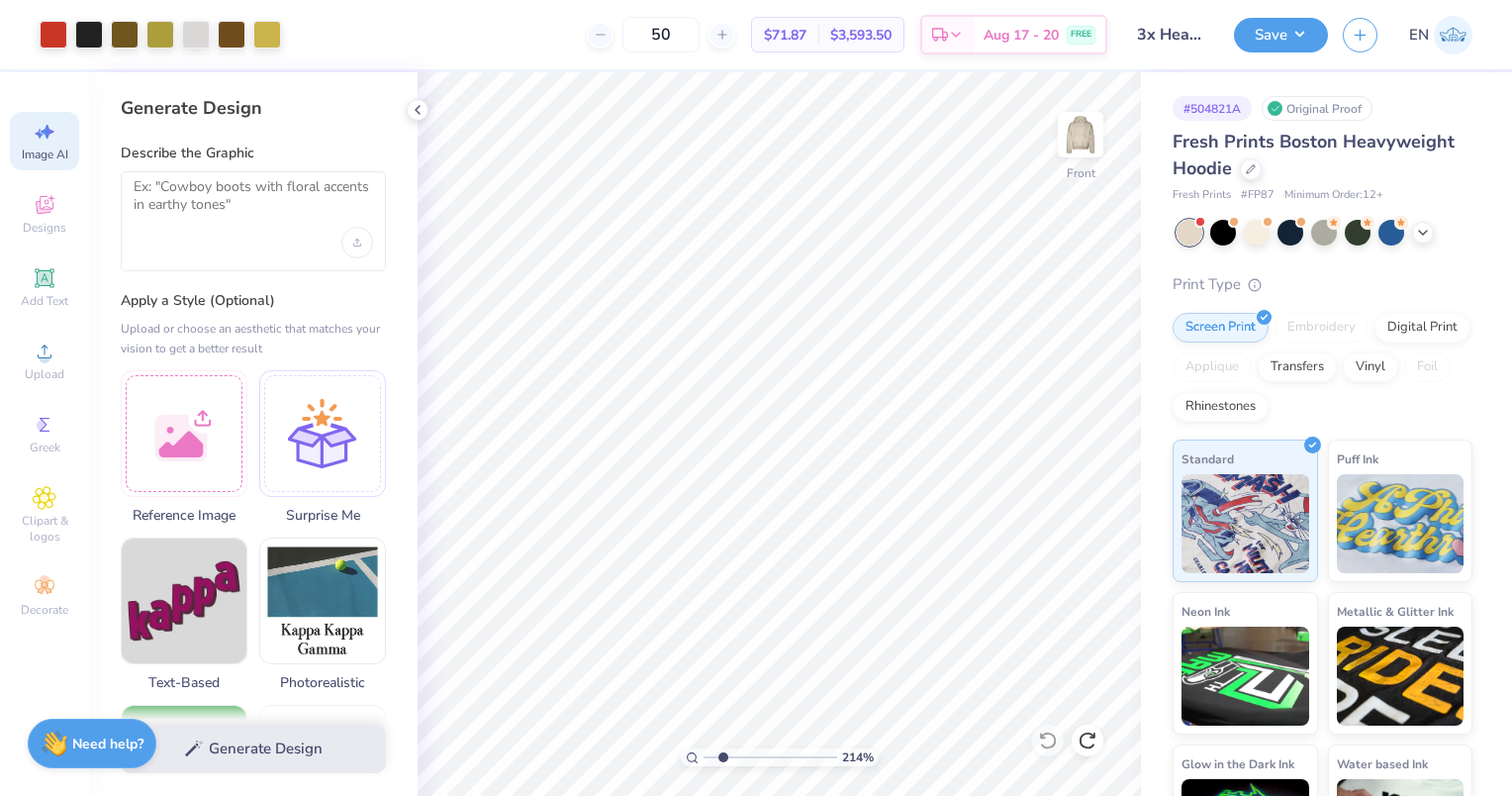 click on "# 504821A Original Proof Fresh Prints Boston Heavyweight Hoodie Fresh Prints # FP87 Minimum Order: 12 + Print Type Screen Print Embroidery Digital Print Applique Transfers Vinyl Foil Rhinestones Standard Puff Ink Neon Ink Metallic & Glitter Ink Glow in the Dark Ink Water based Ink" at bounding box center (1326, 479) 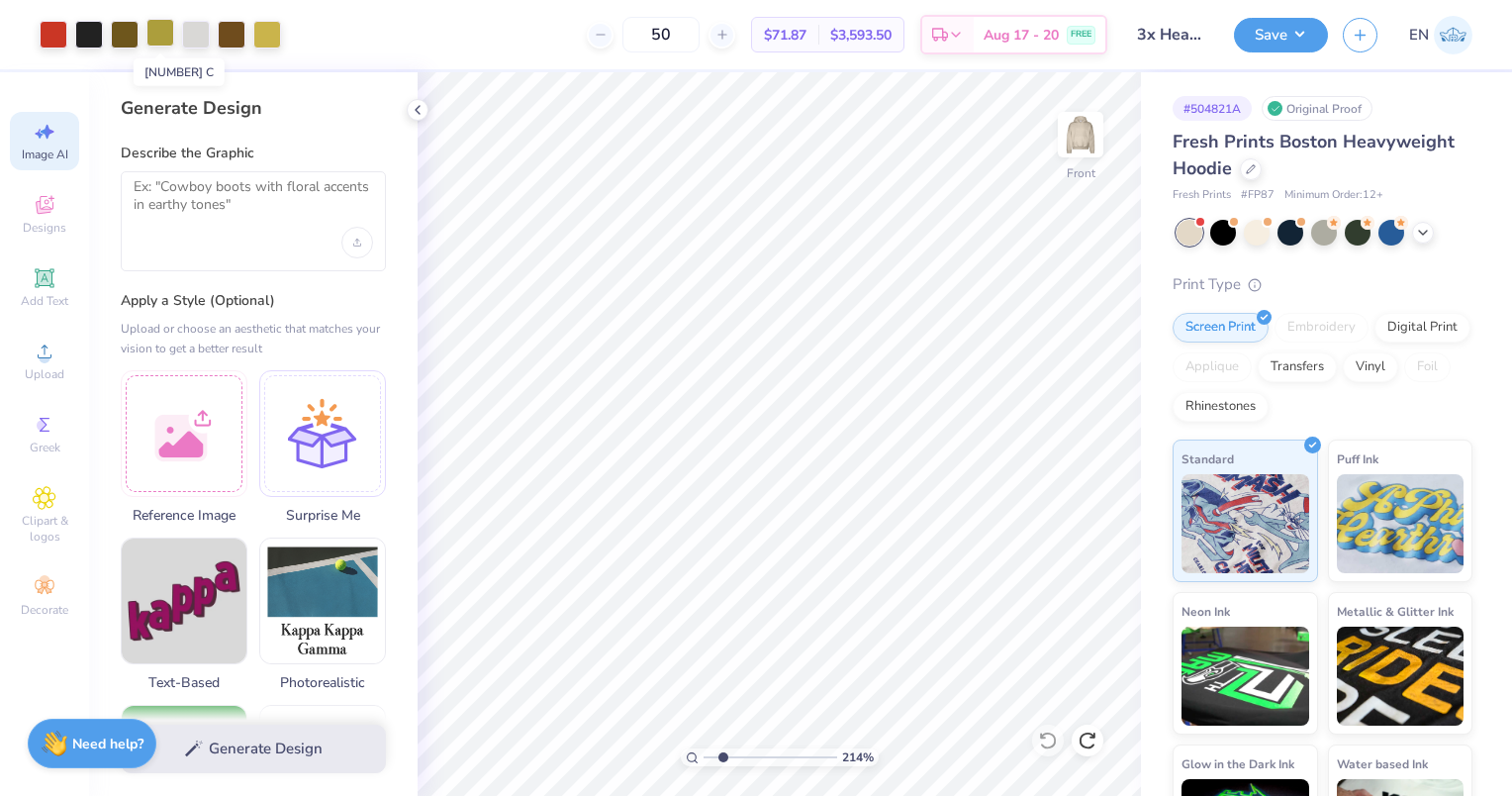 click at bounding box center (160, 33) 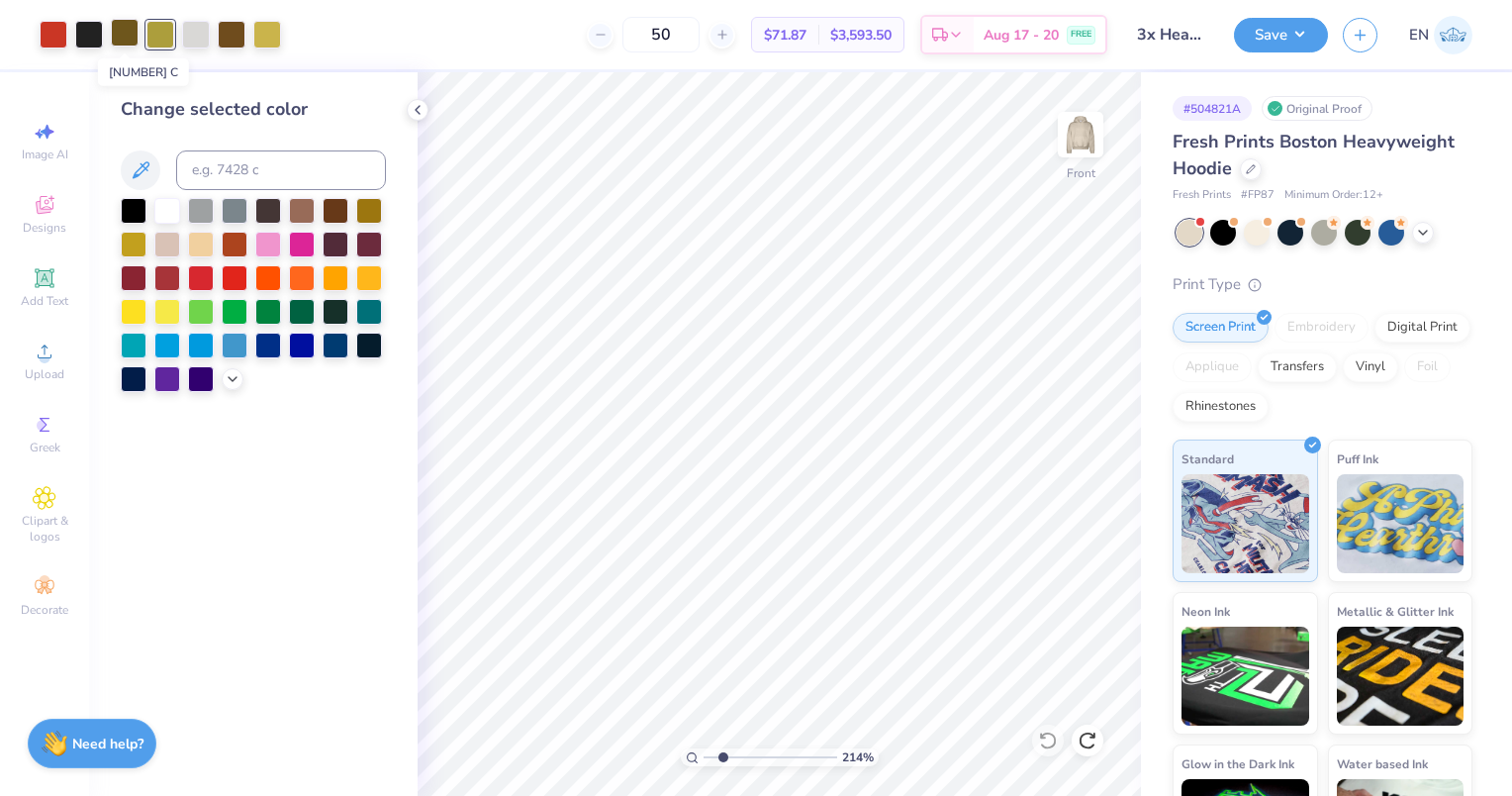 click at bounding box center (125, 33) 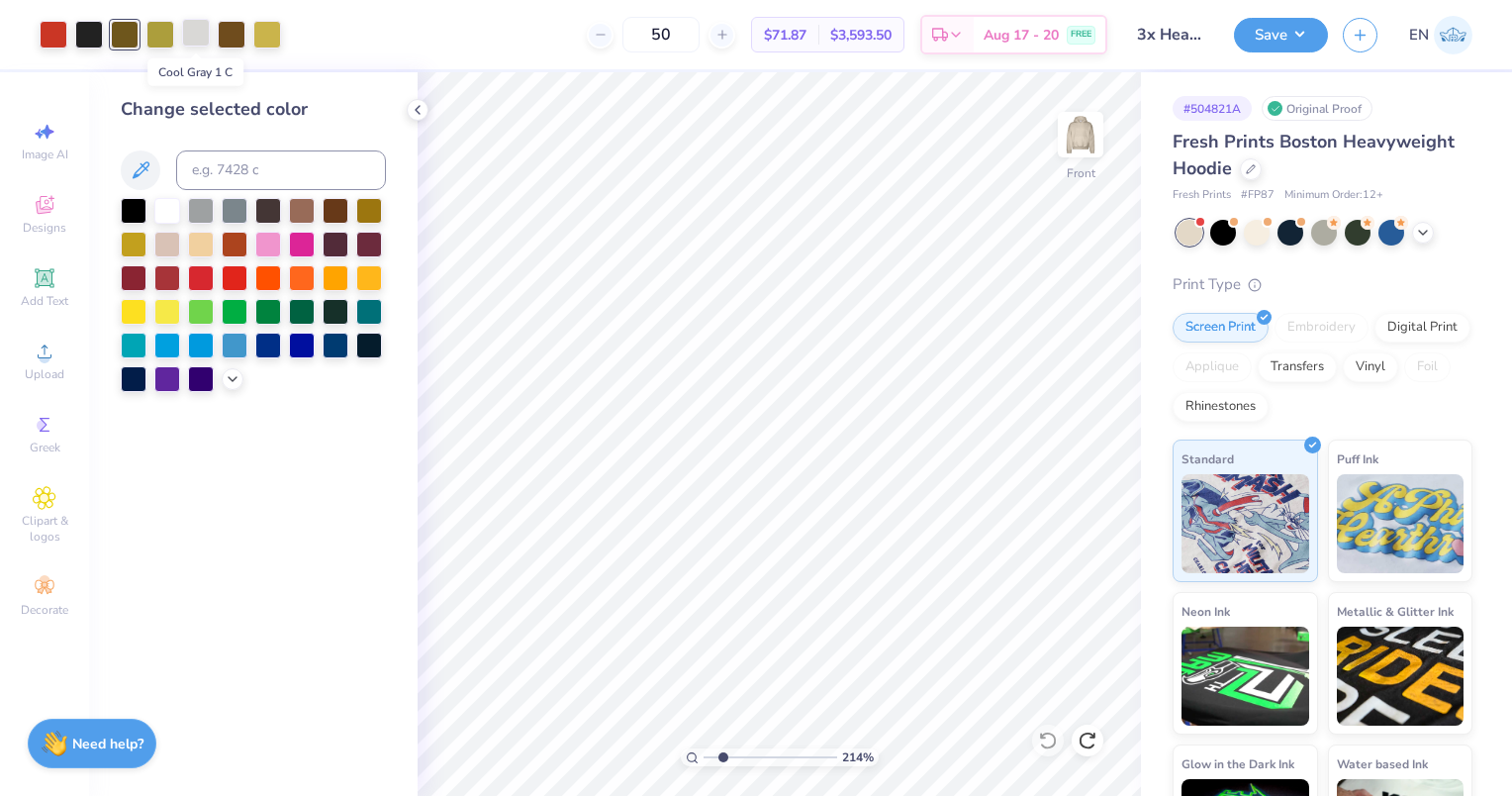 click at bounding box center (196, 33) 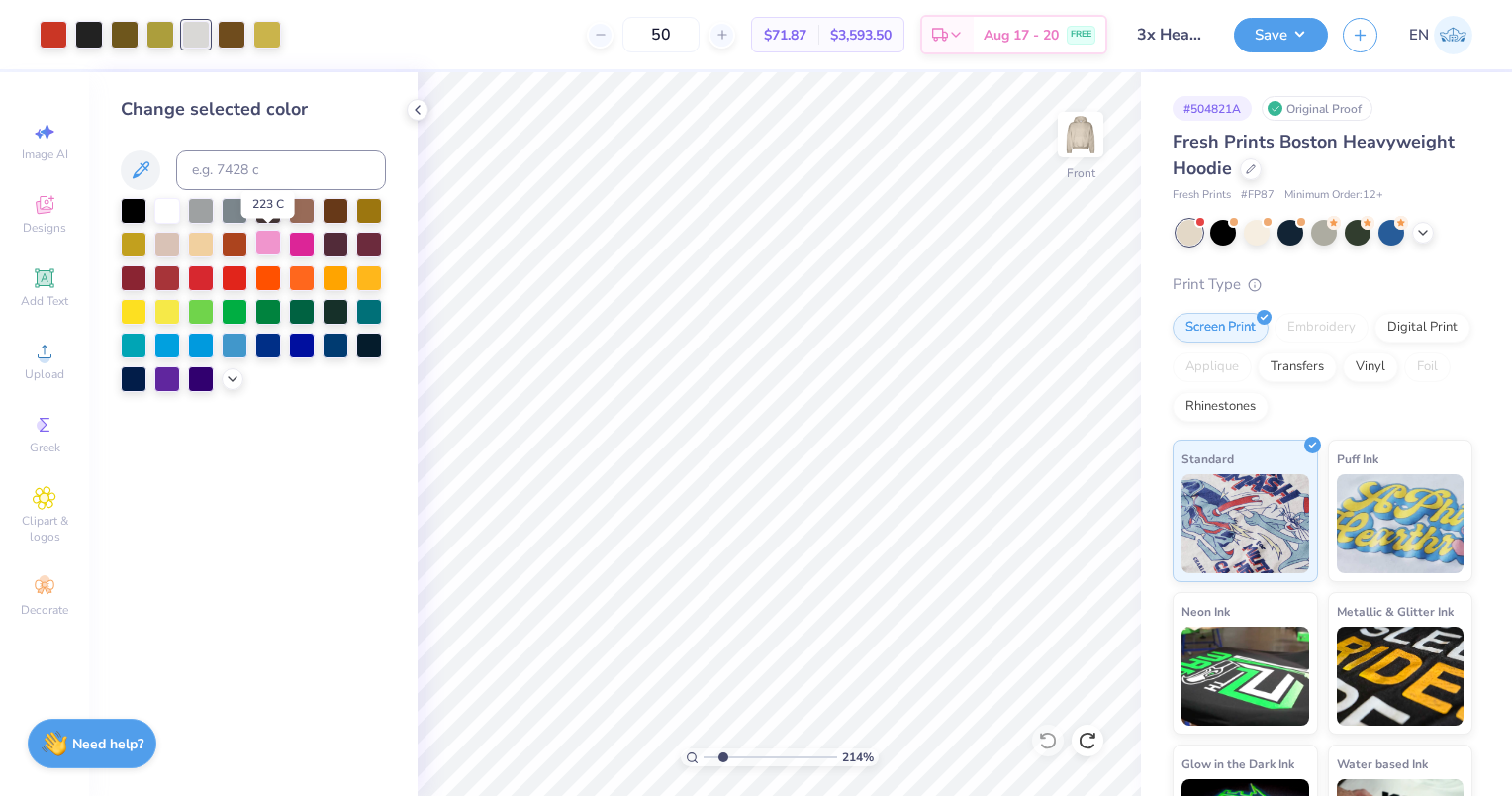 click at bounding box center [268, 243] 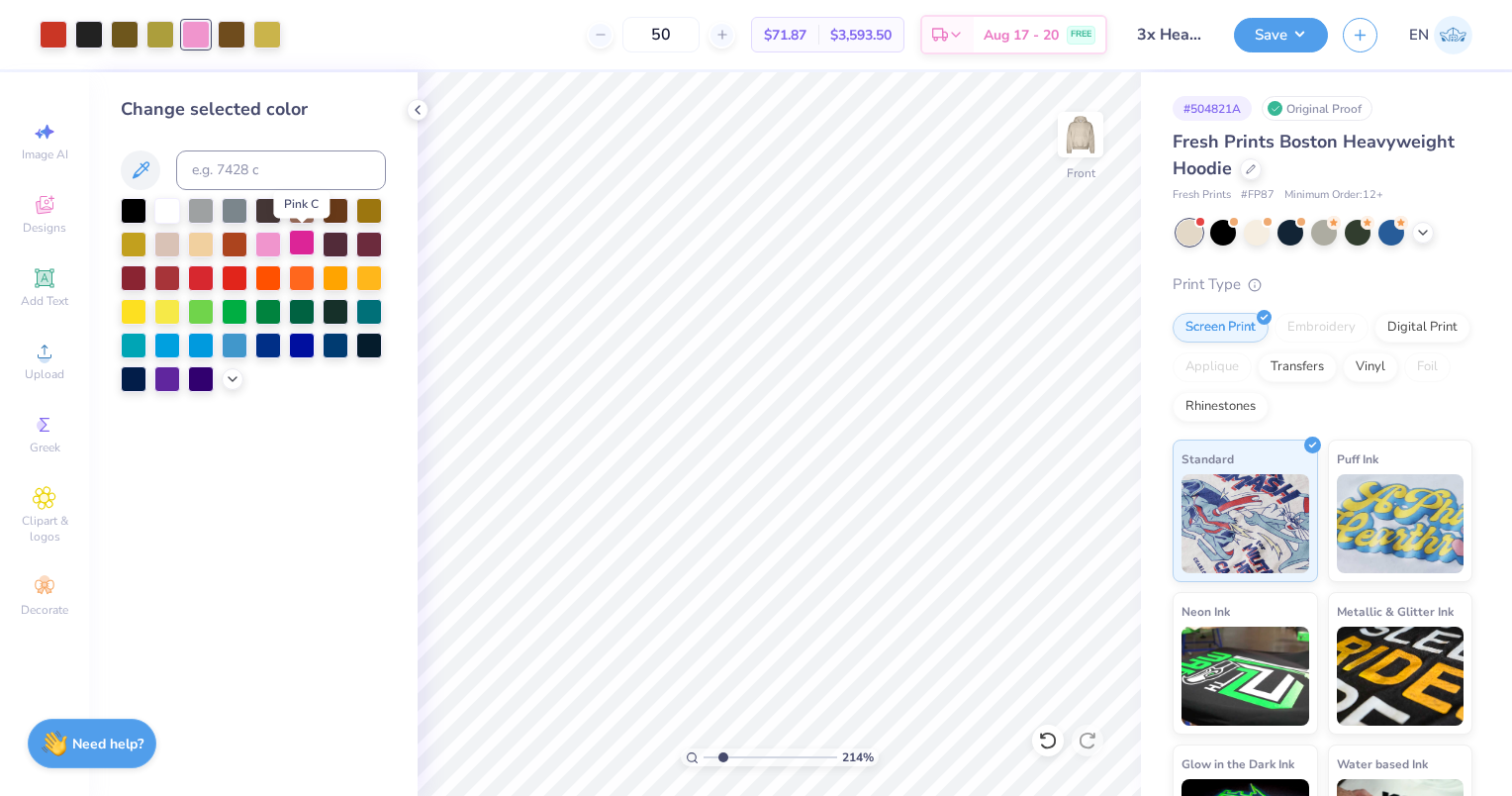 click at bounding box center (302, 243) 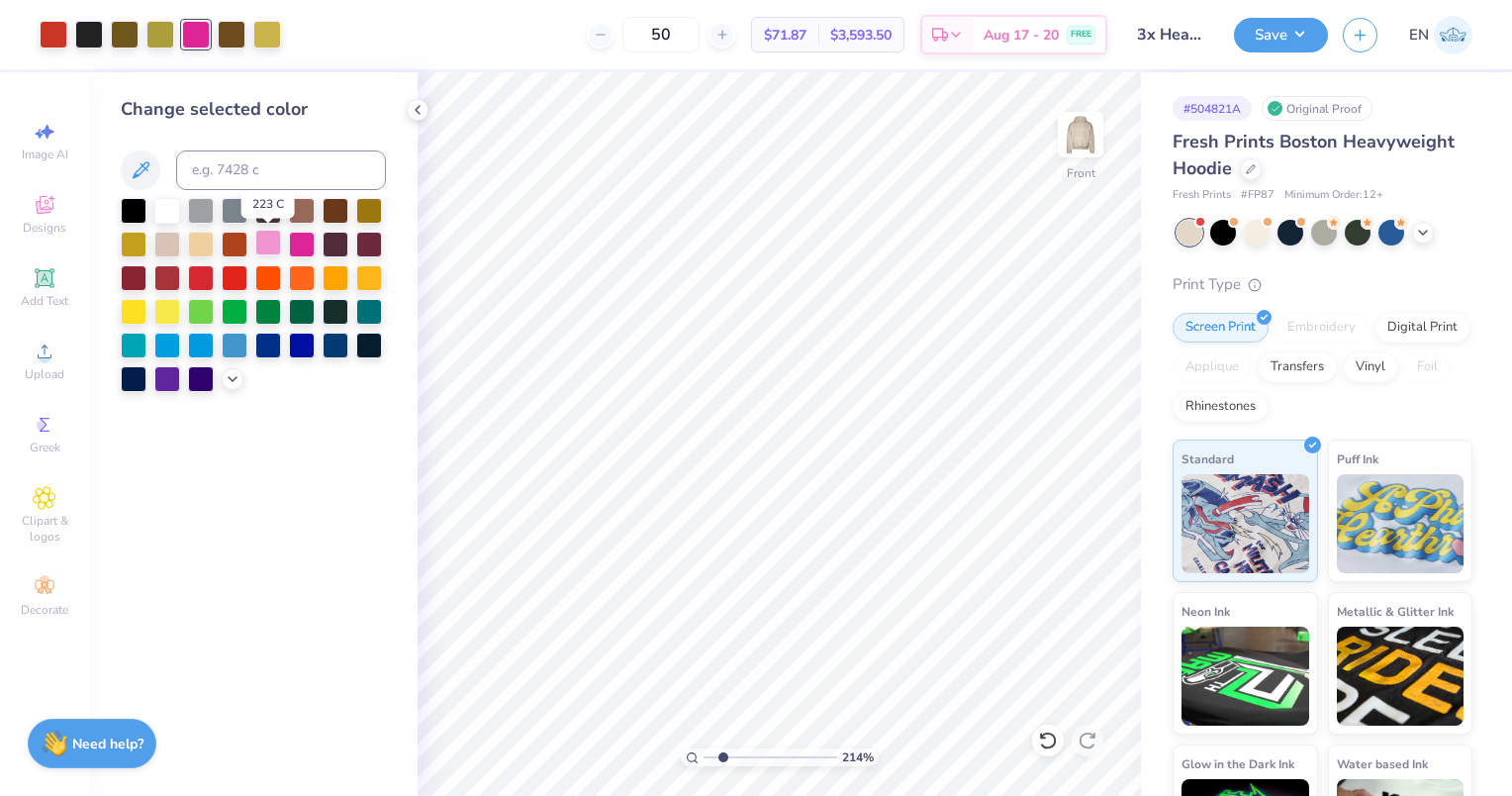 click at bounding box center (268, 243) 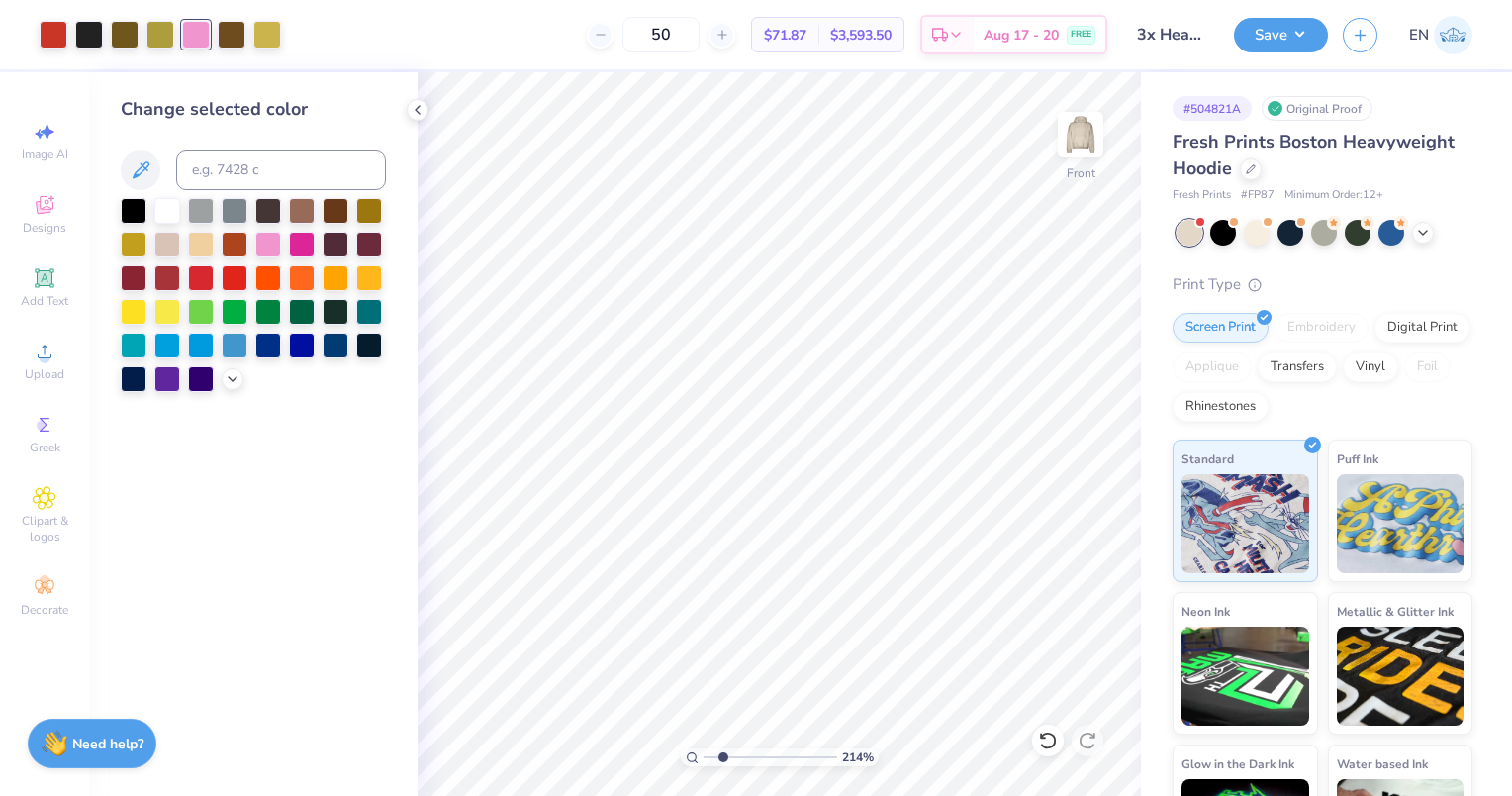 click at bounding box center [253, 295] 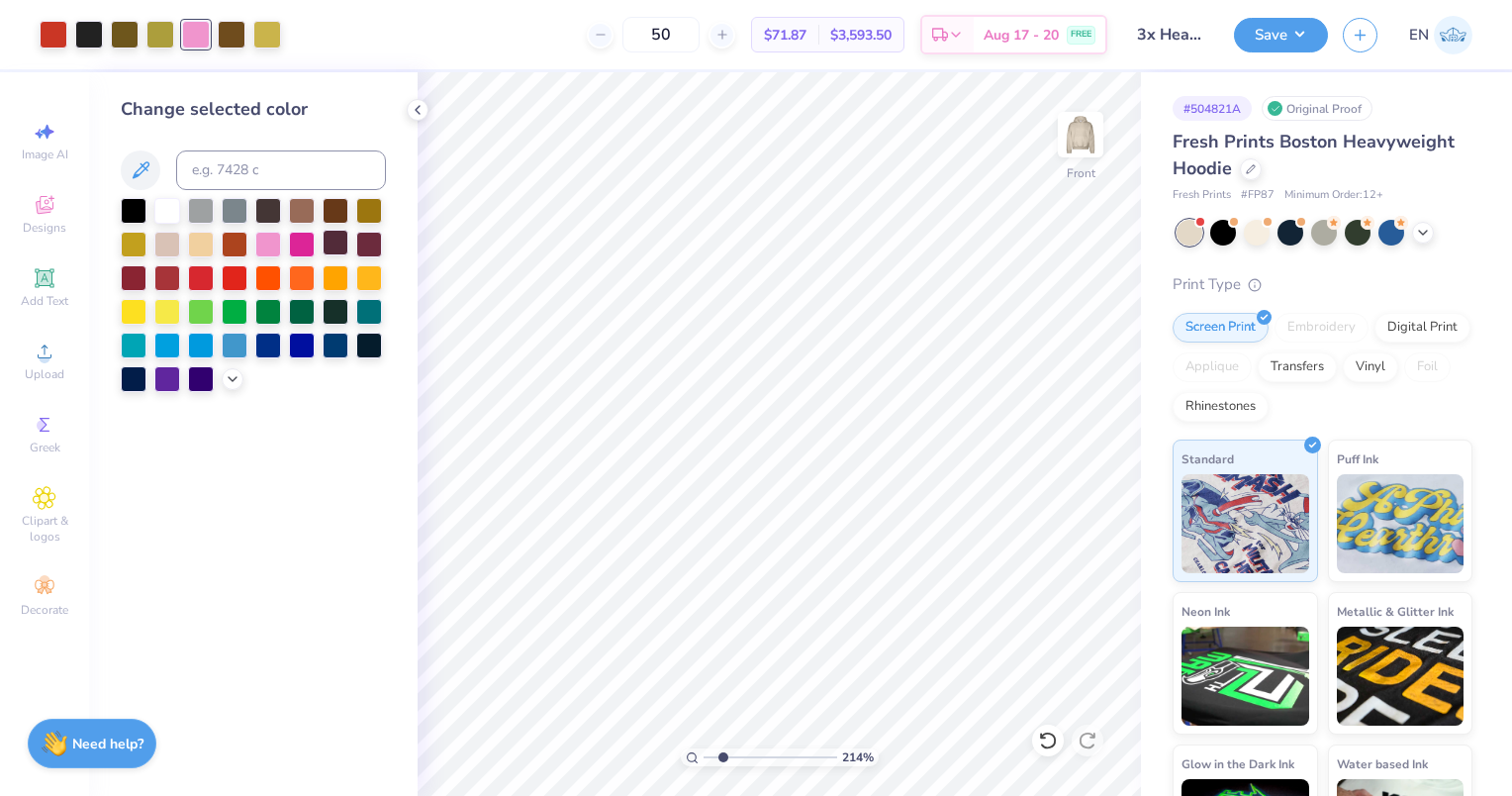 click at bounding box center (335, 243) 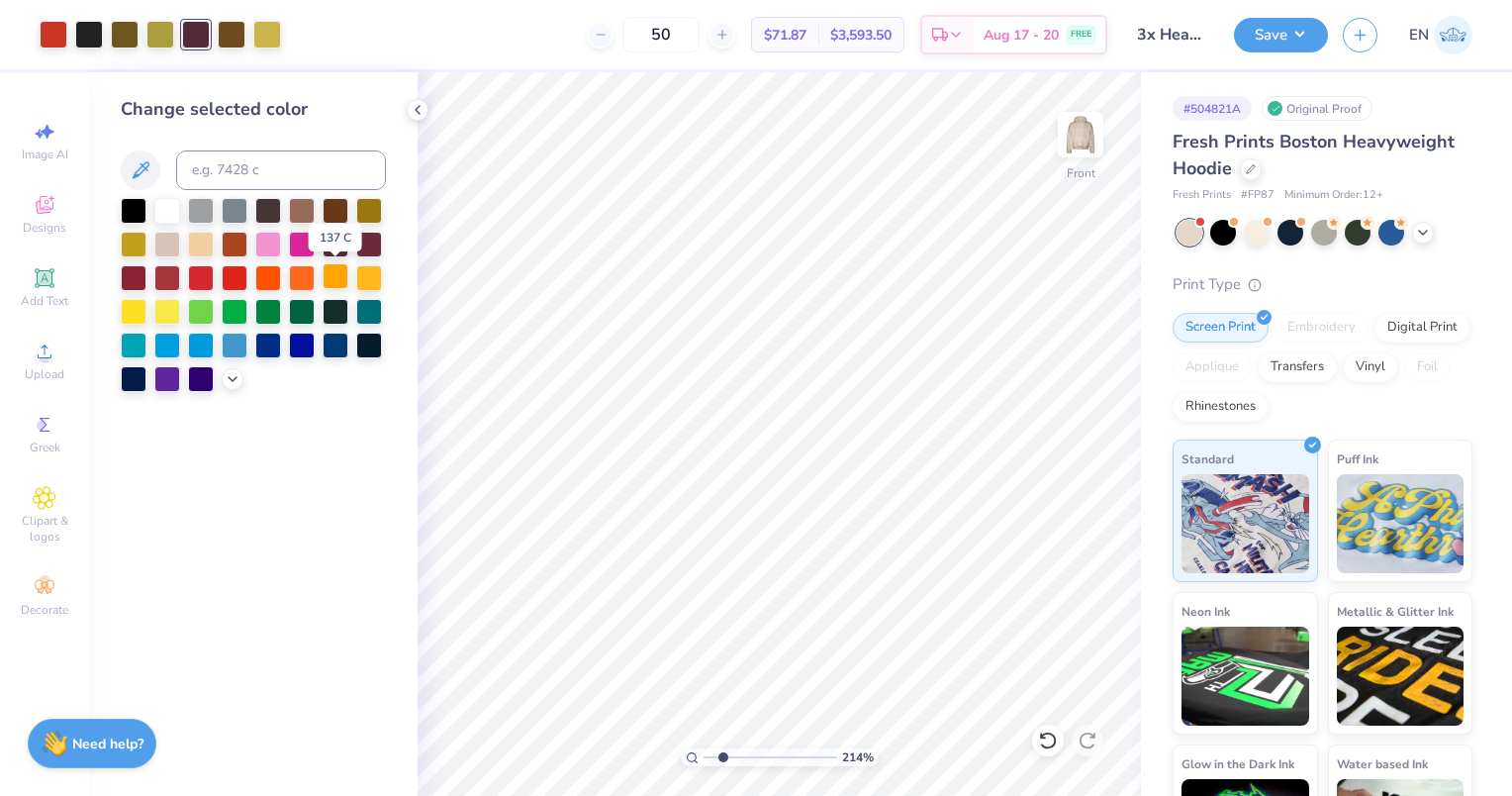 click at bounding box center (335, 276) 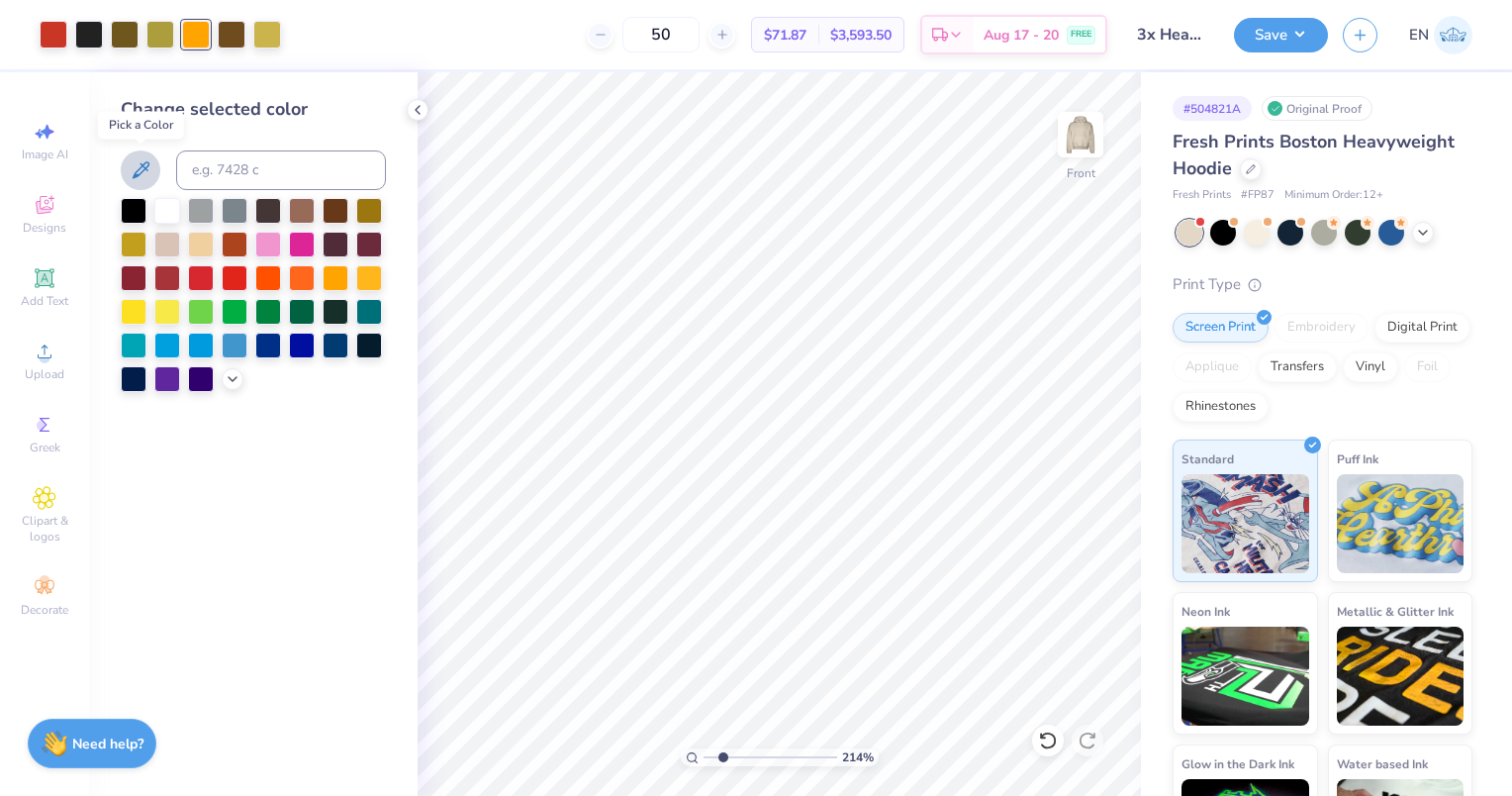 click 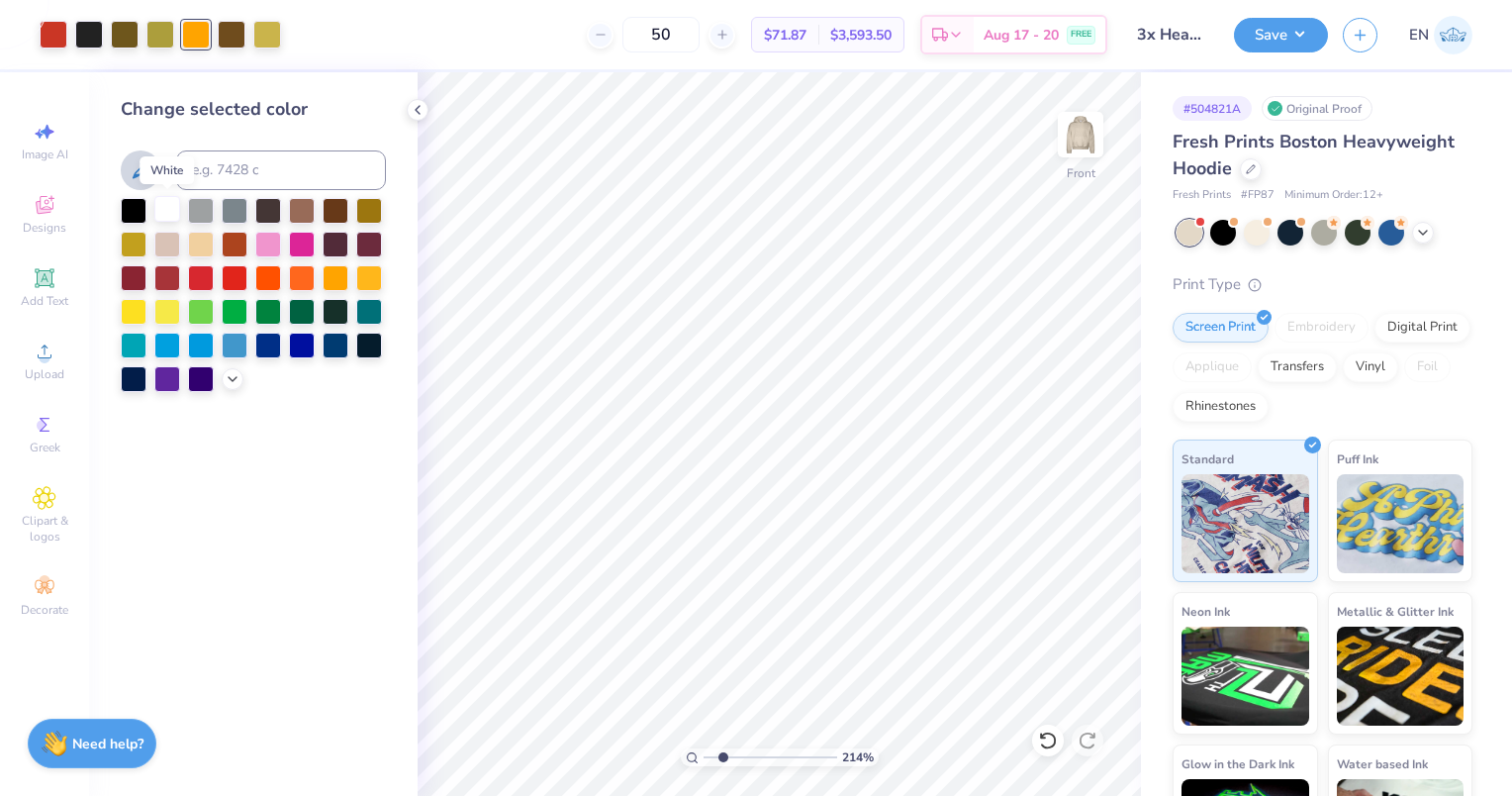 click at bounding box center (167, 209) 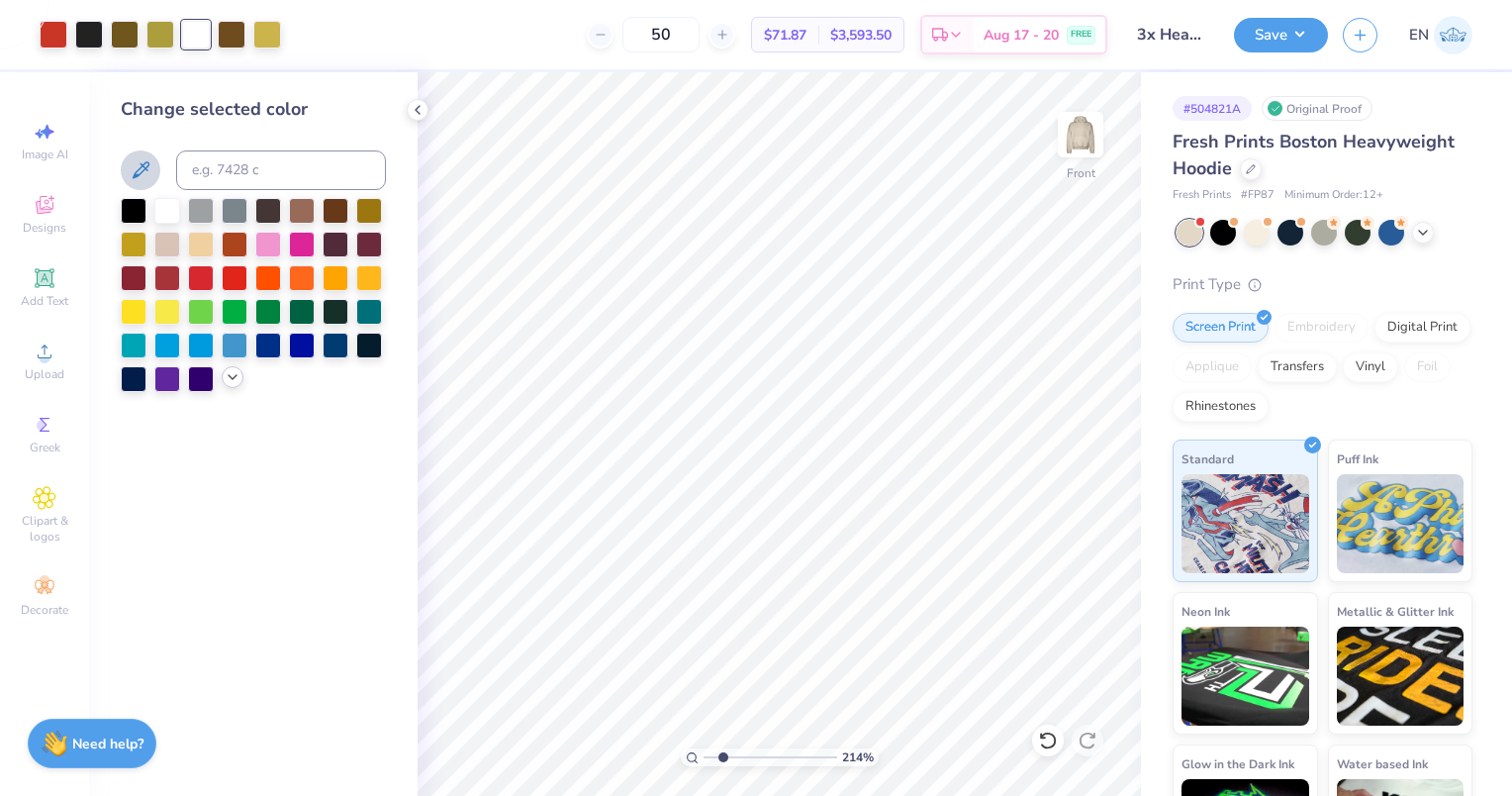 click 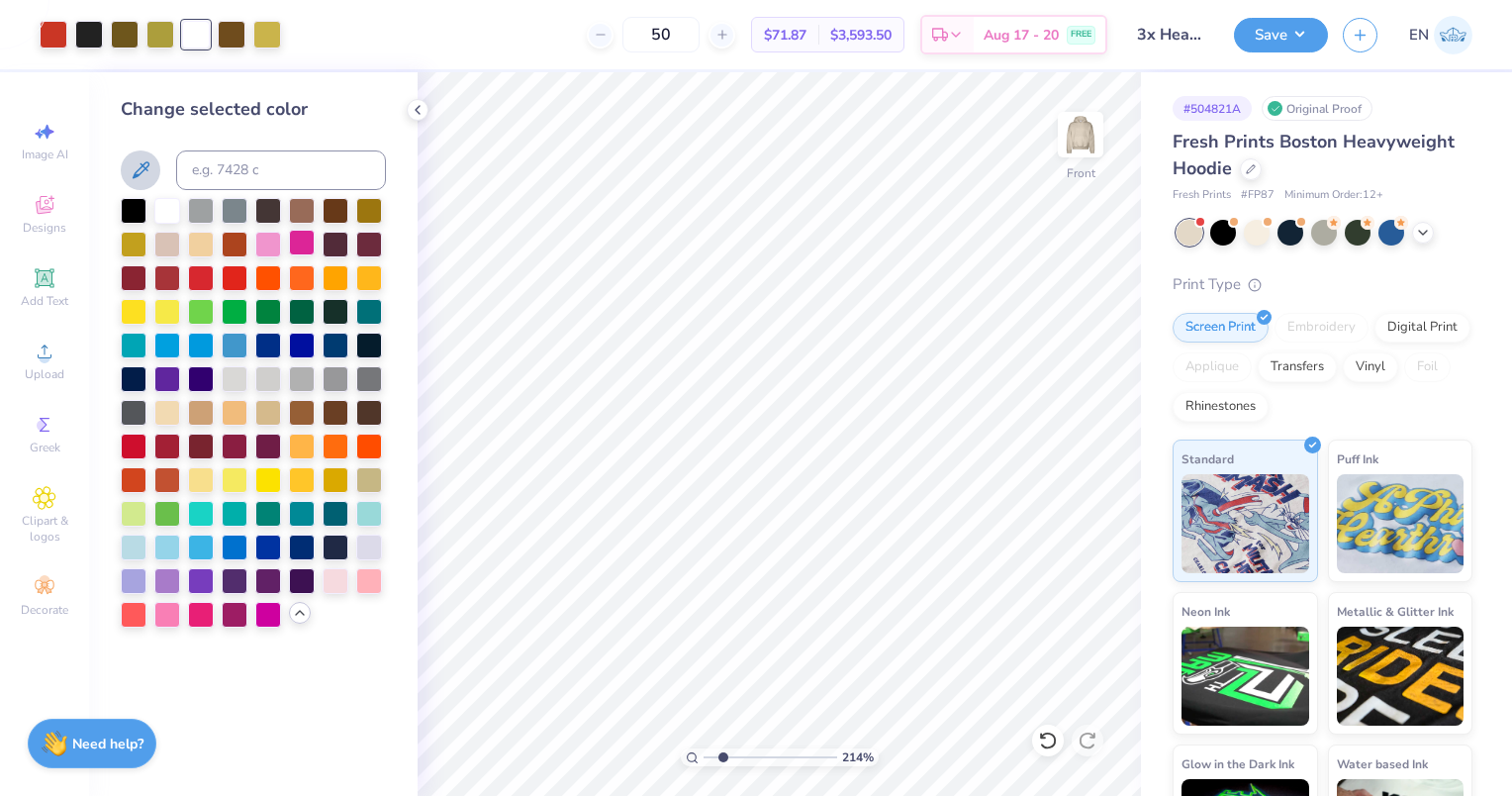 click at bounding box center [302, 243] 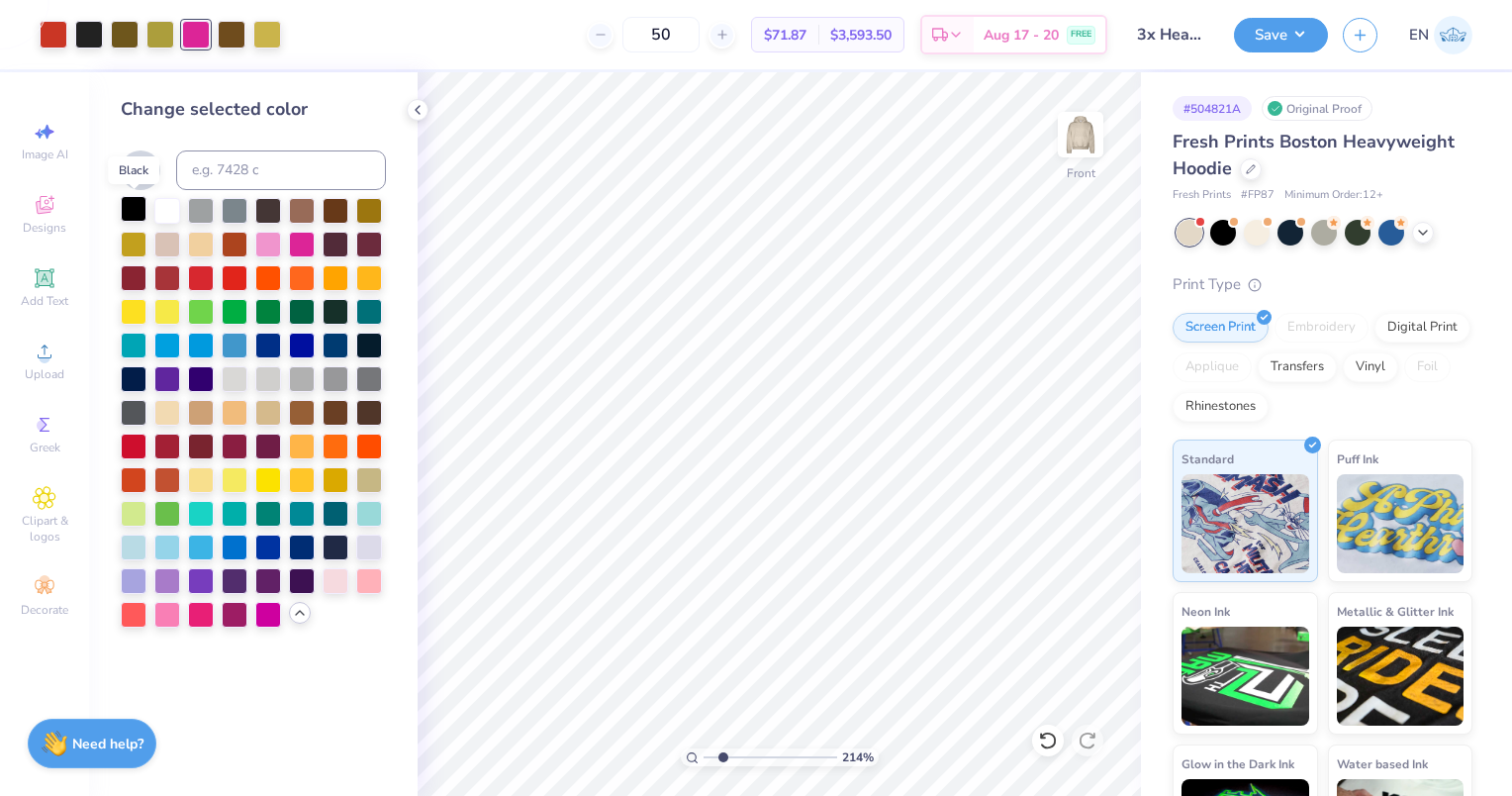 click at bounding box center [134, 209] 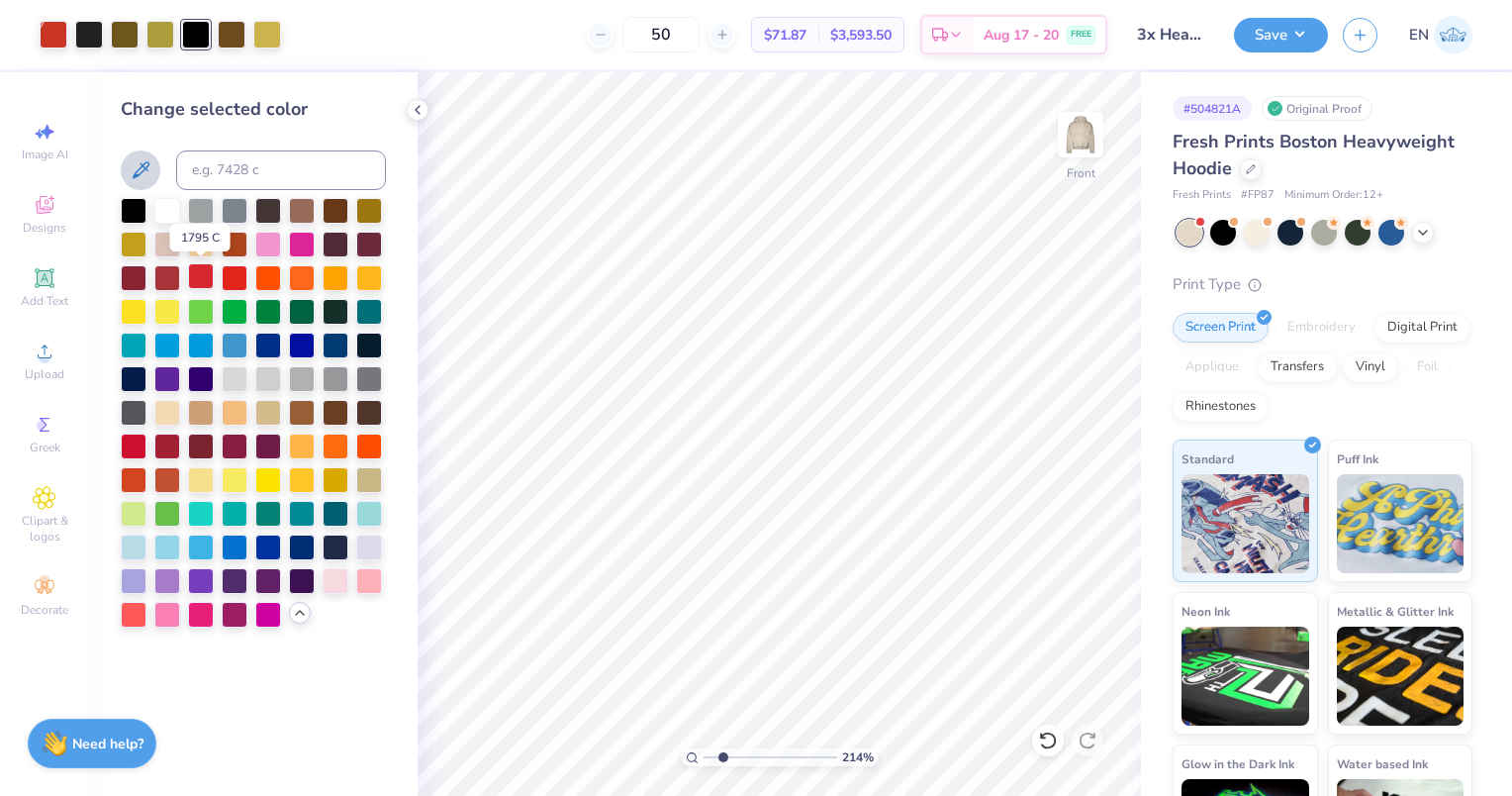 click at bounding box center [201, 276] 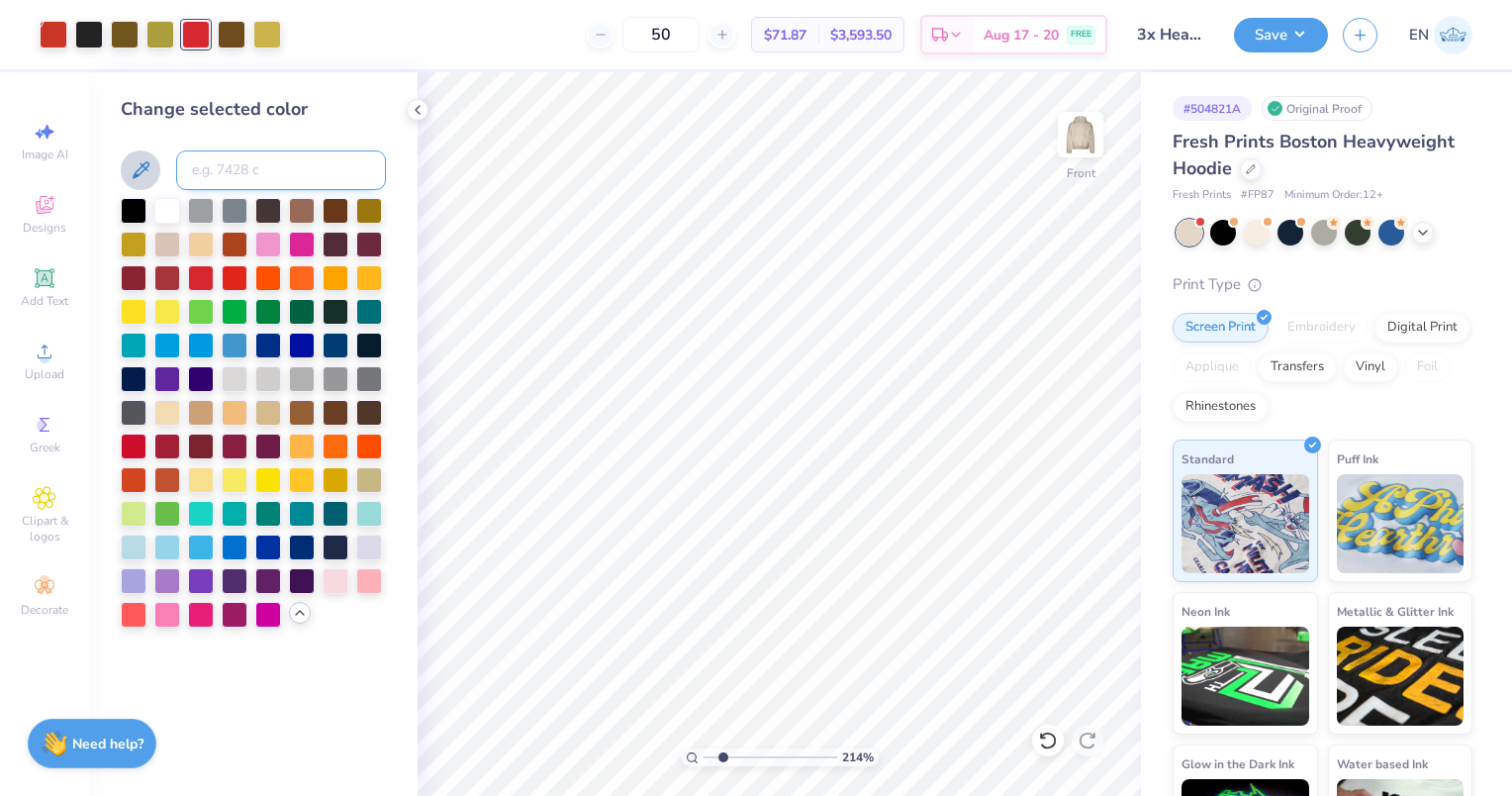 click at bounding box center [281, 170] 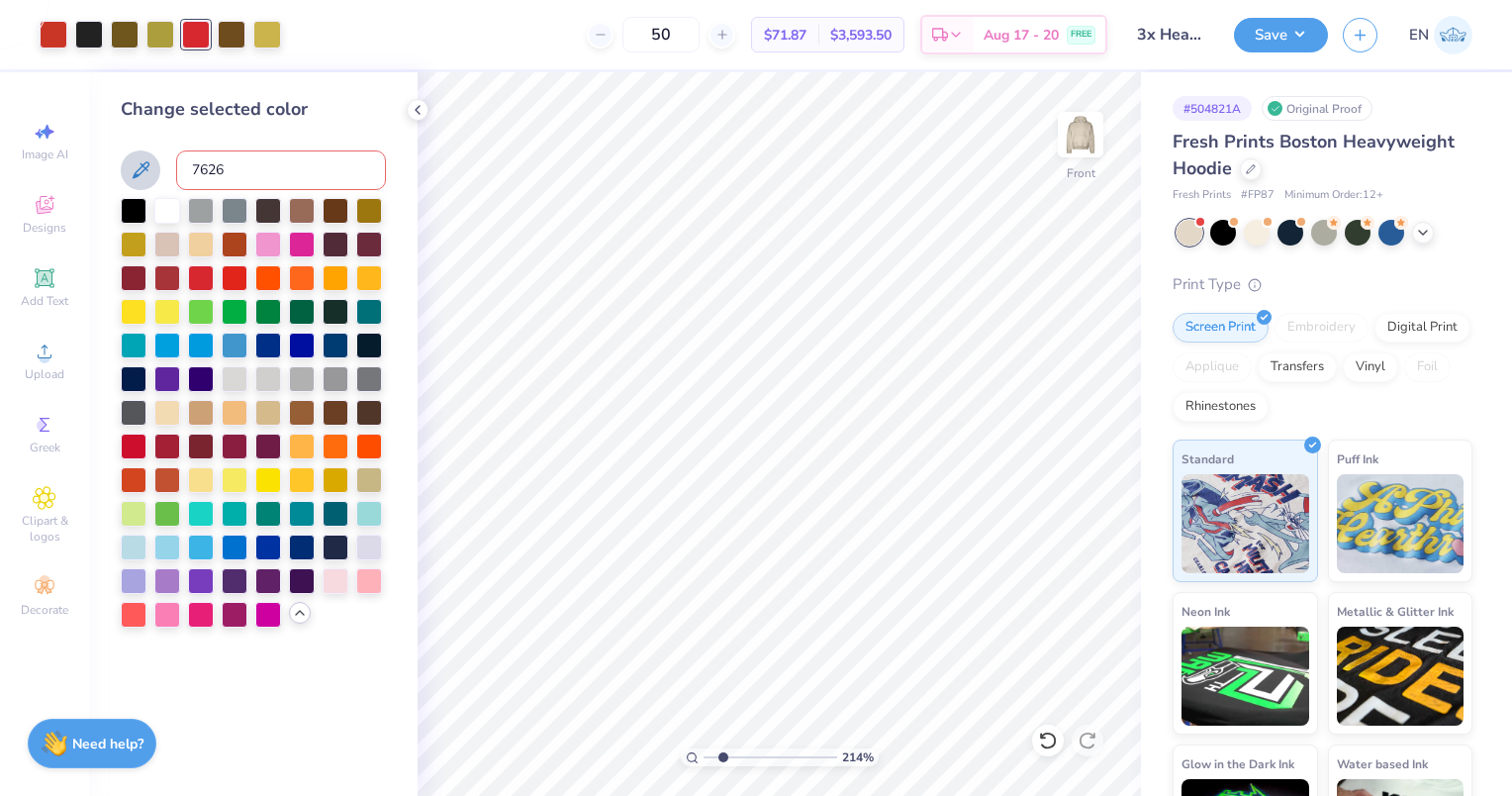 type on "7626" 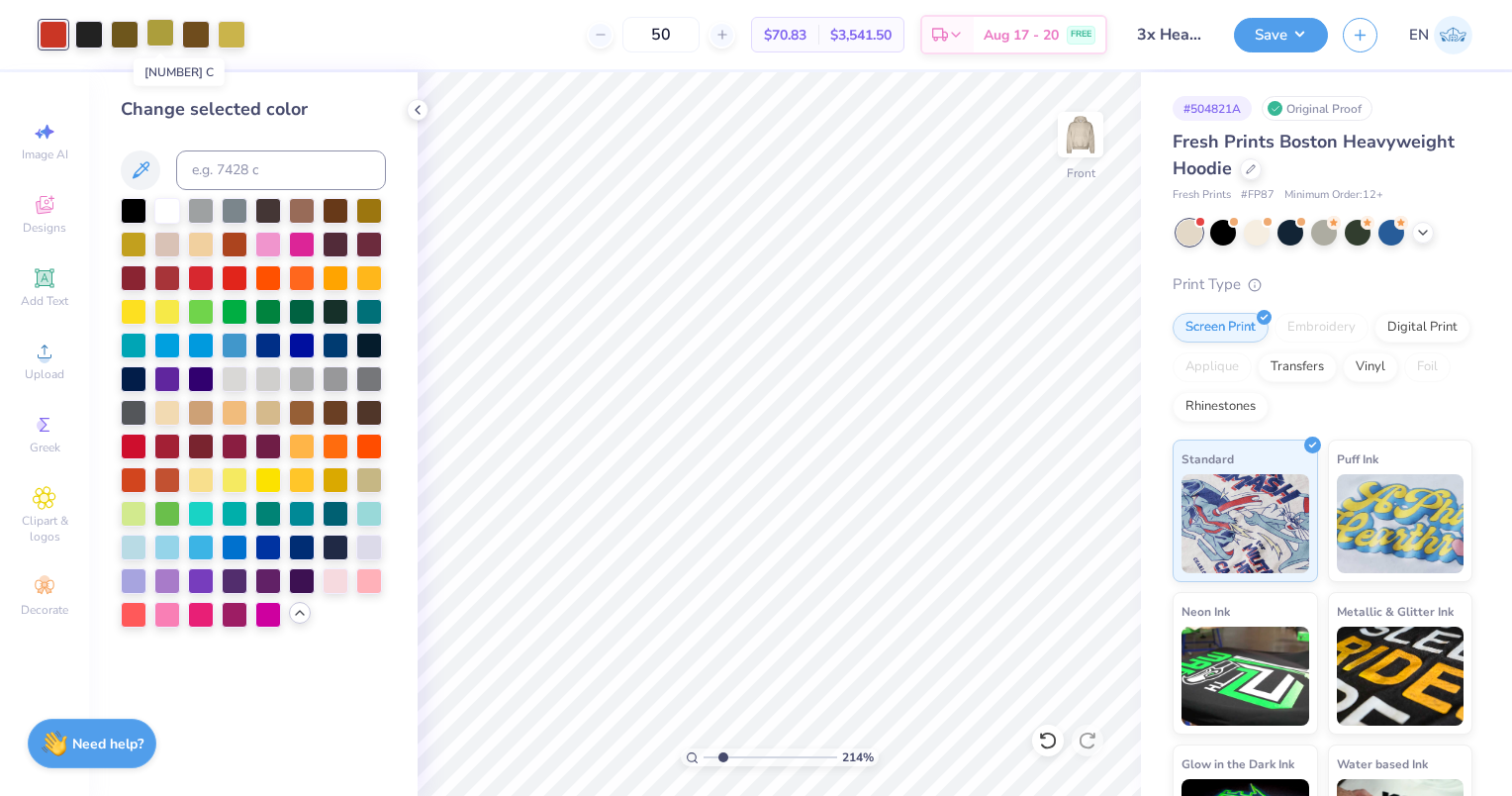 click at bounding box center (160, 33) 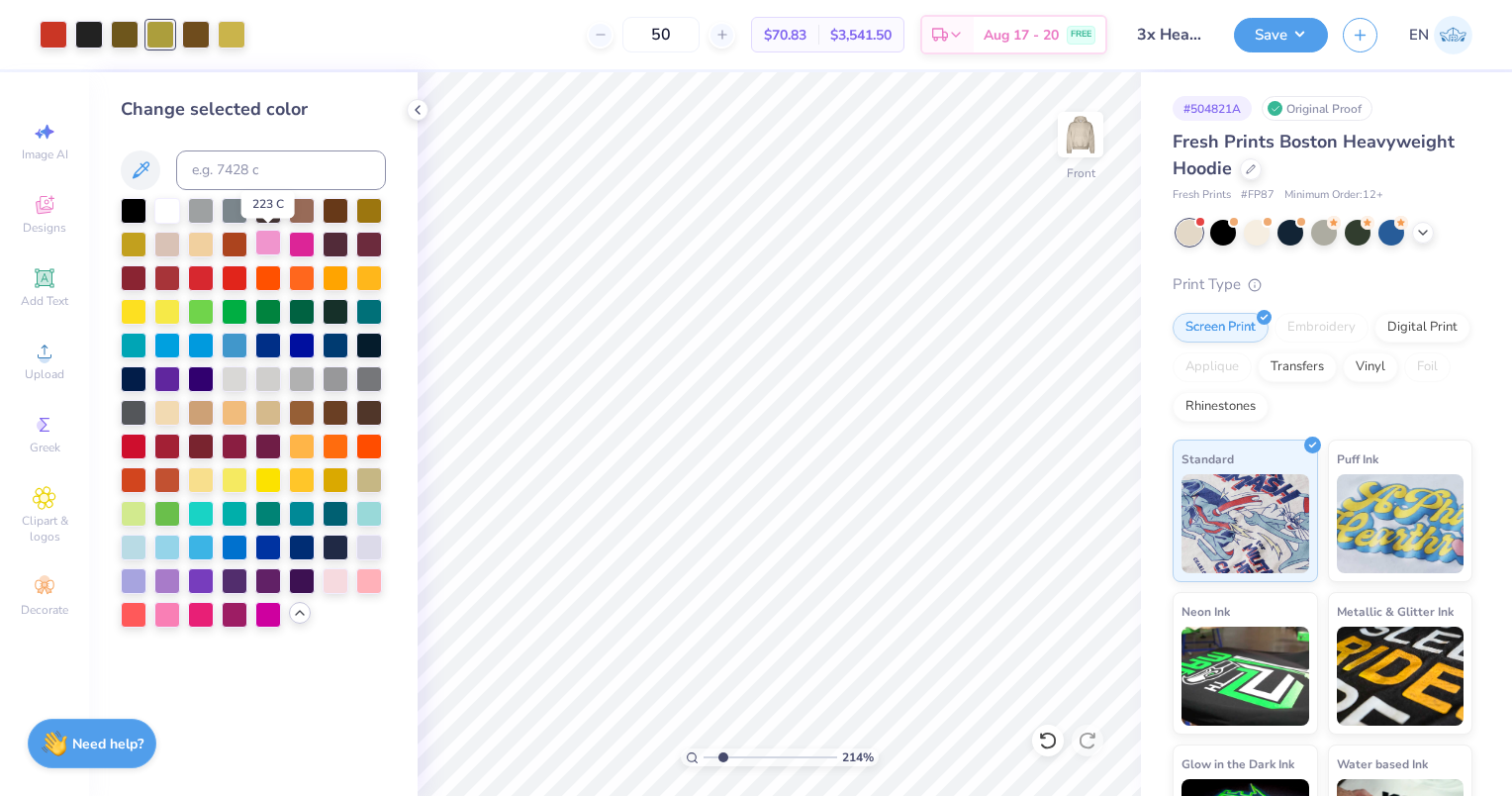 click at bounding box center [268, 243] 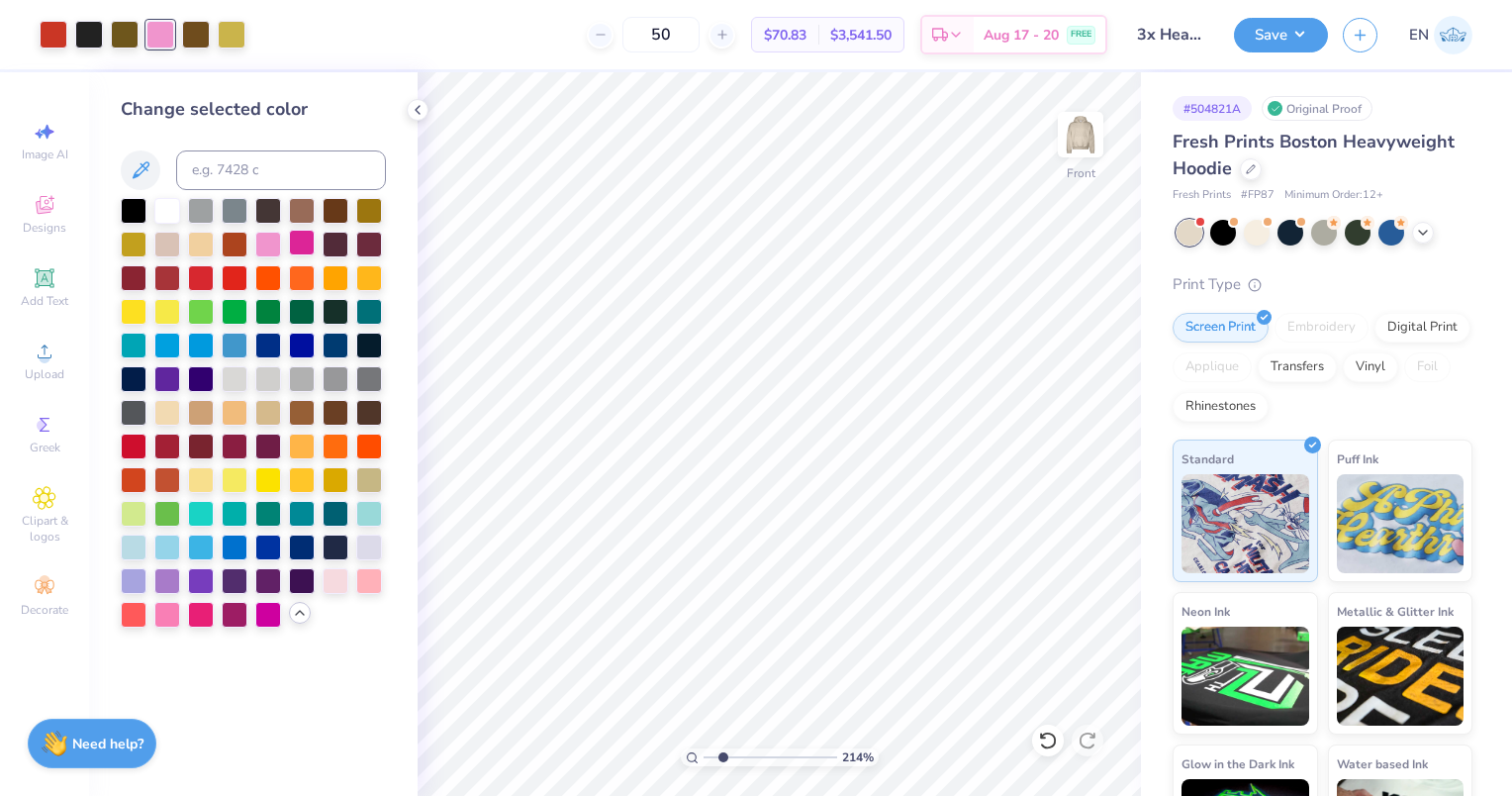 click at bounding box center [302, 243] 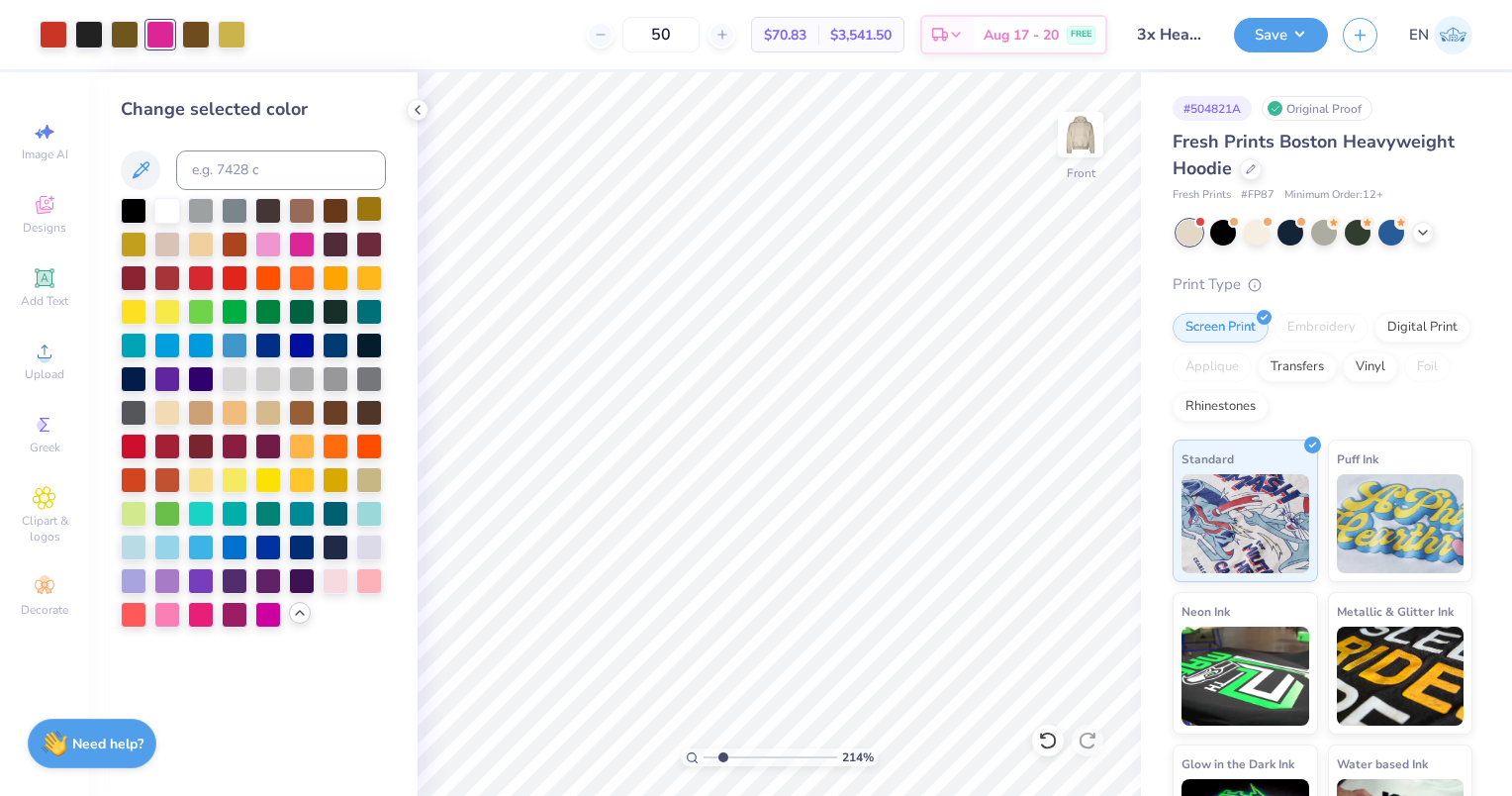 click at bounding box center (369, 209) 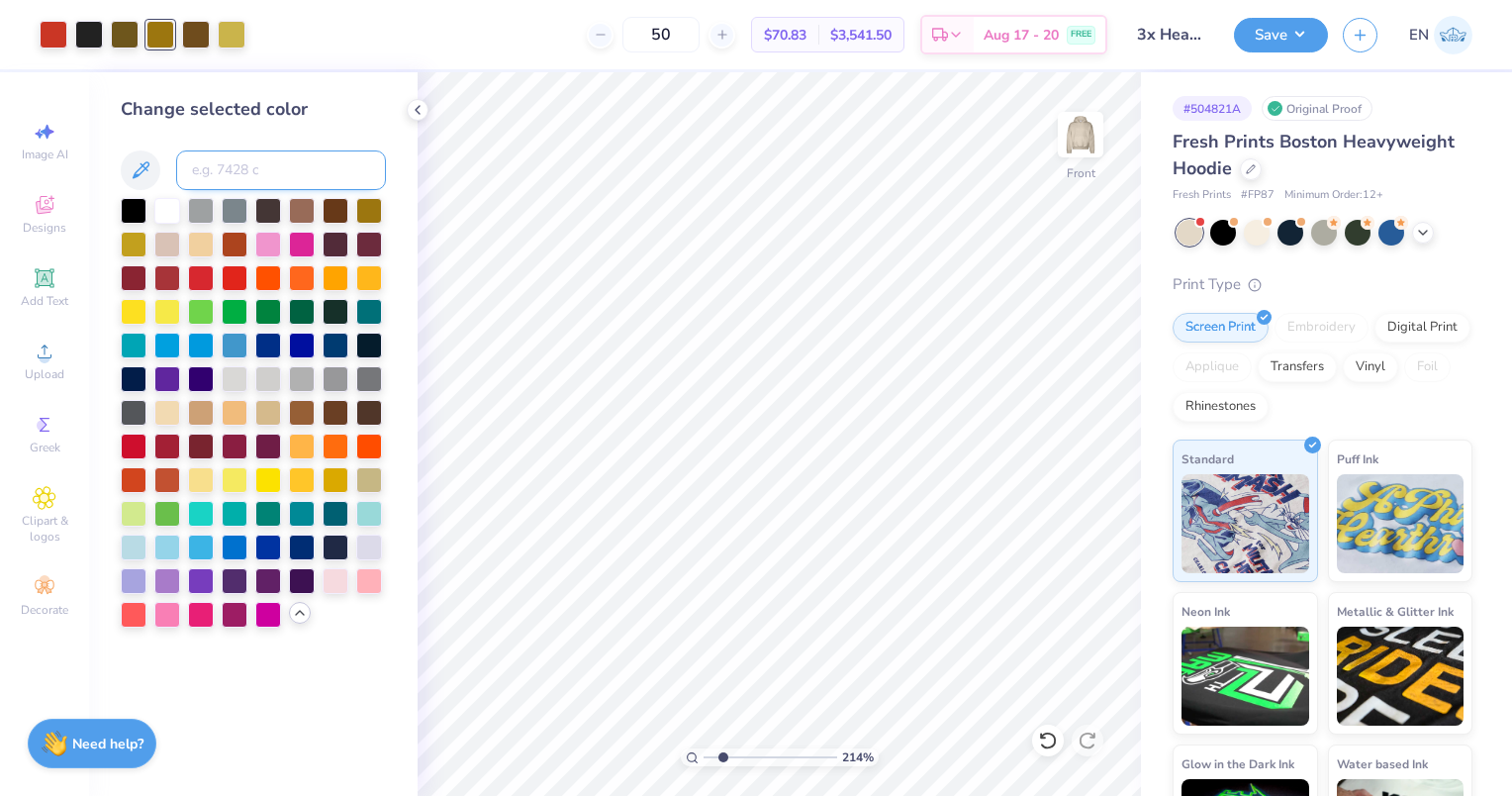 click at bounding box center [281, 170] 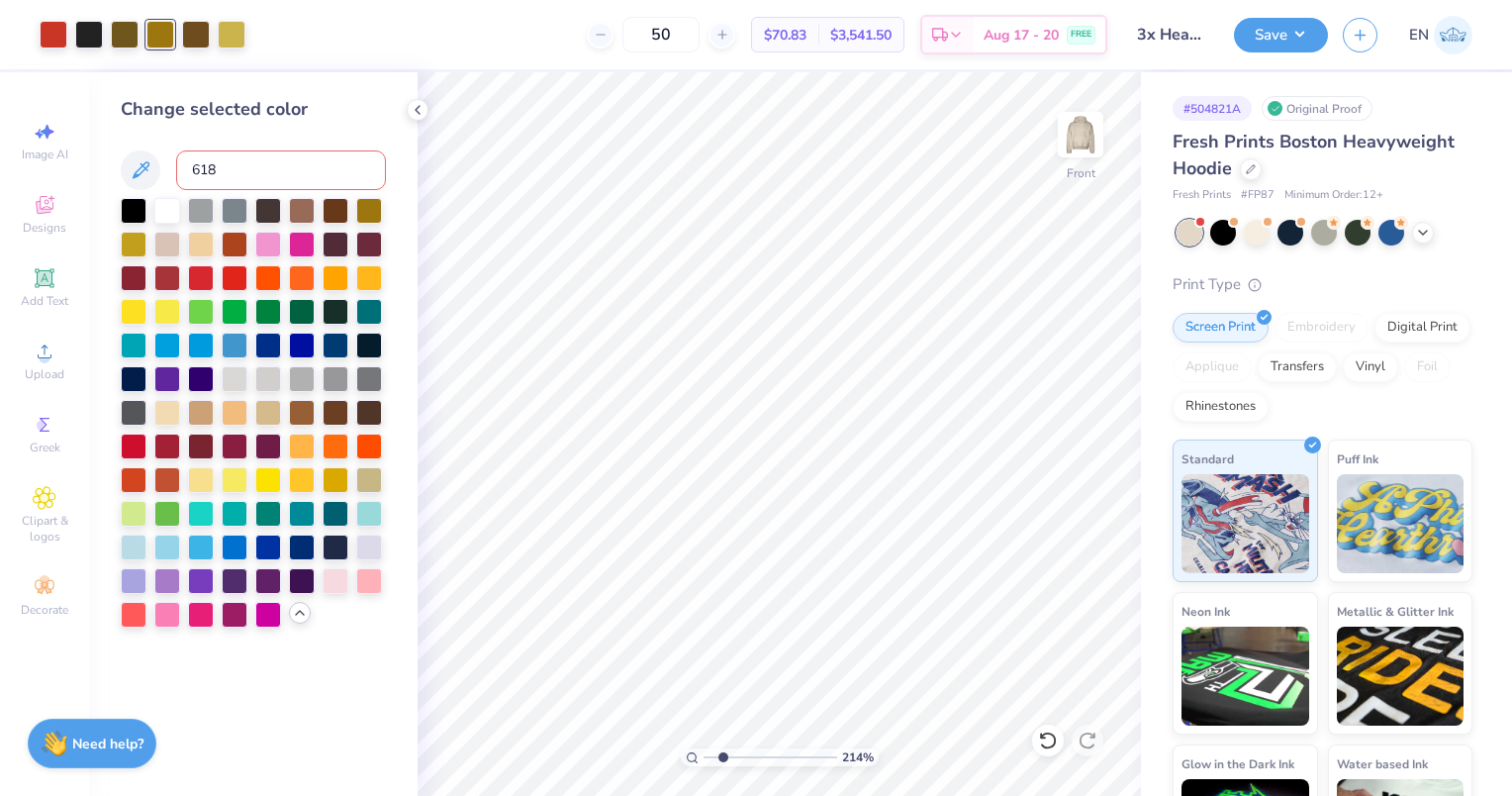 type on "618" 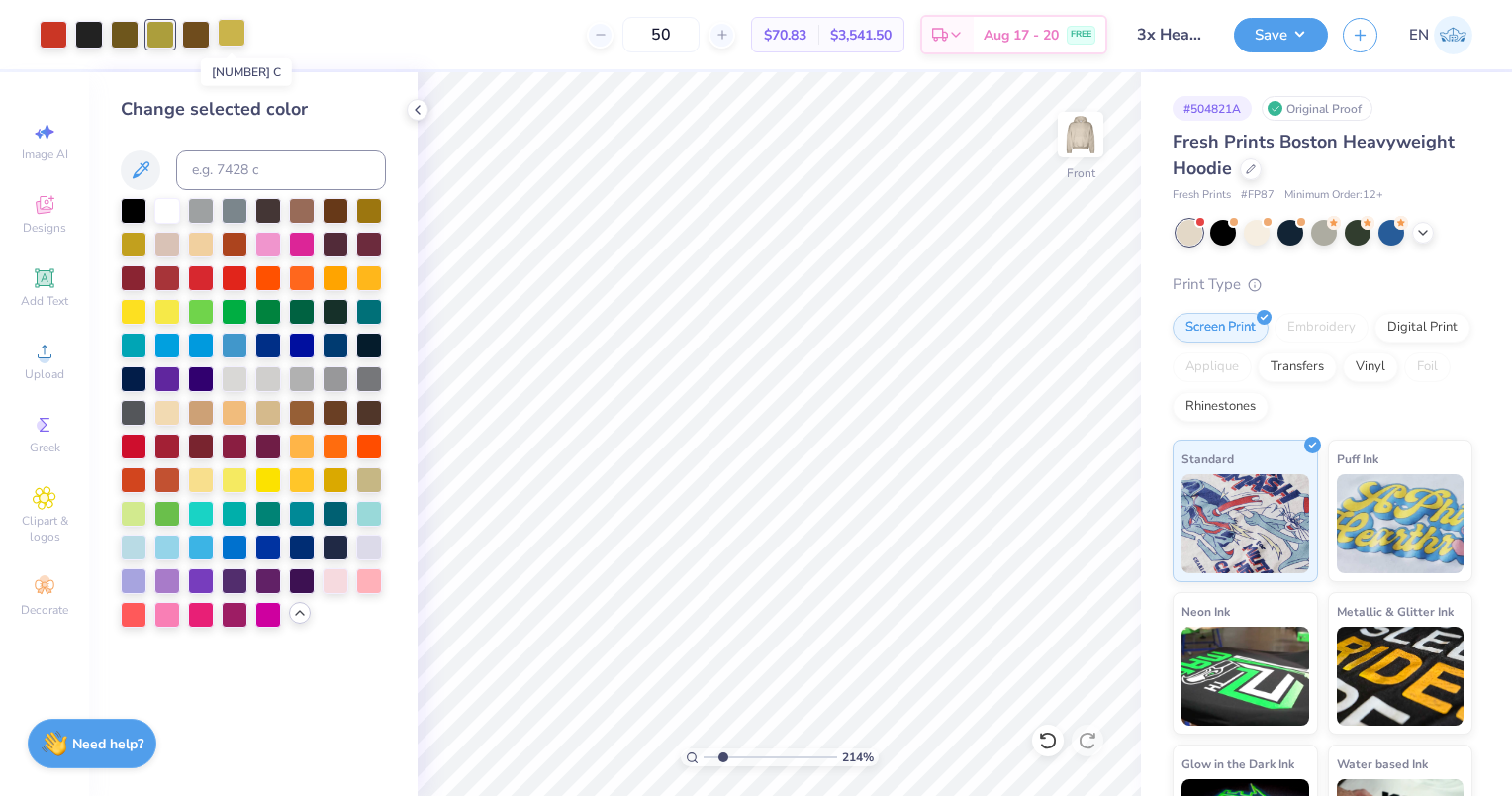 click at bounding box center (232, 33) 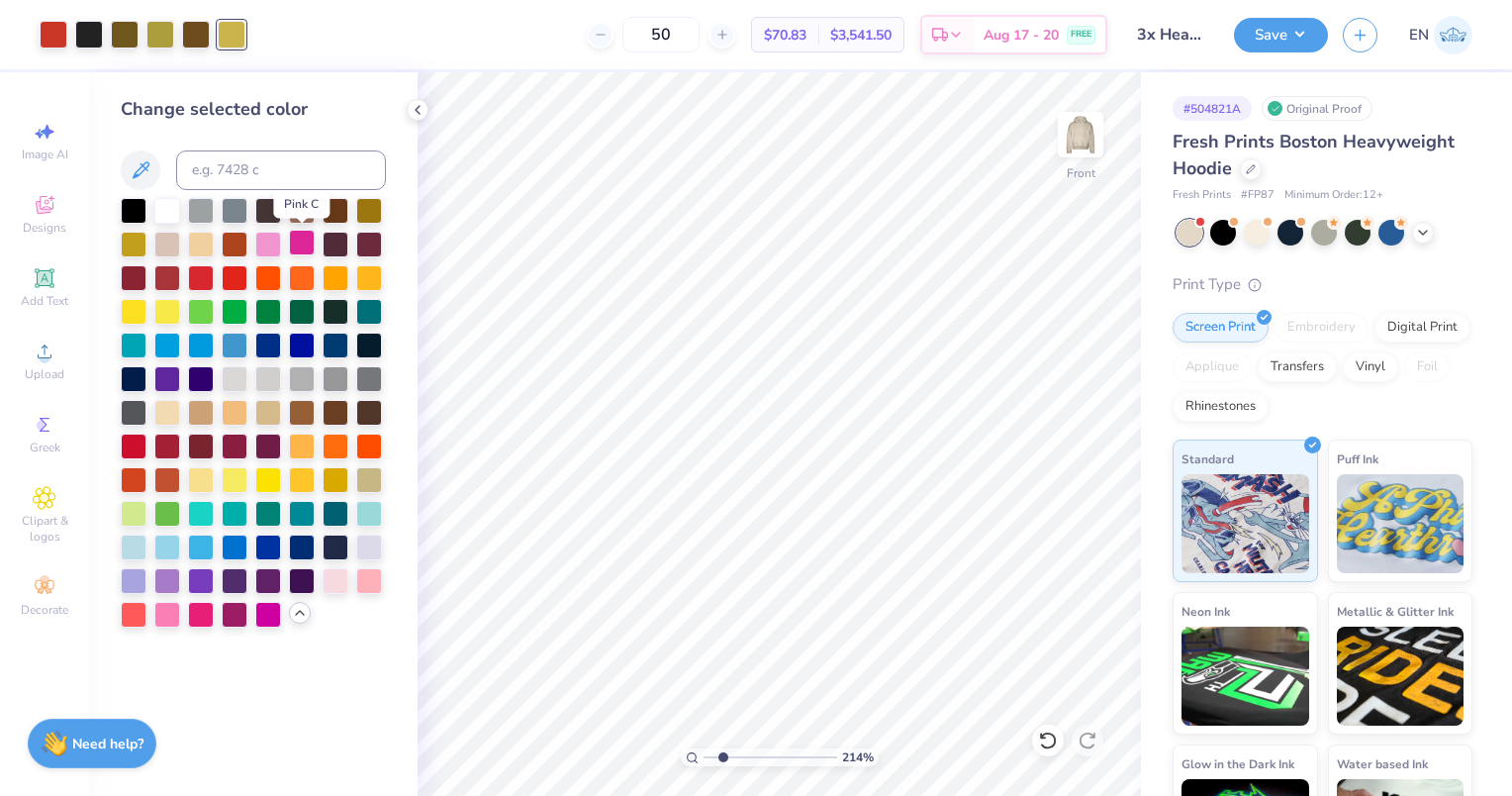 click at bounding box center [302, 243] 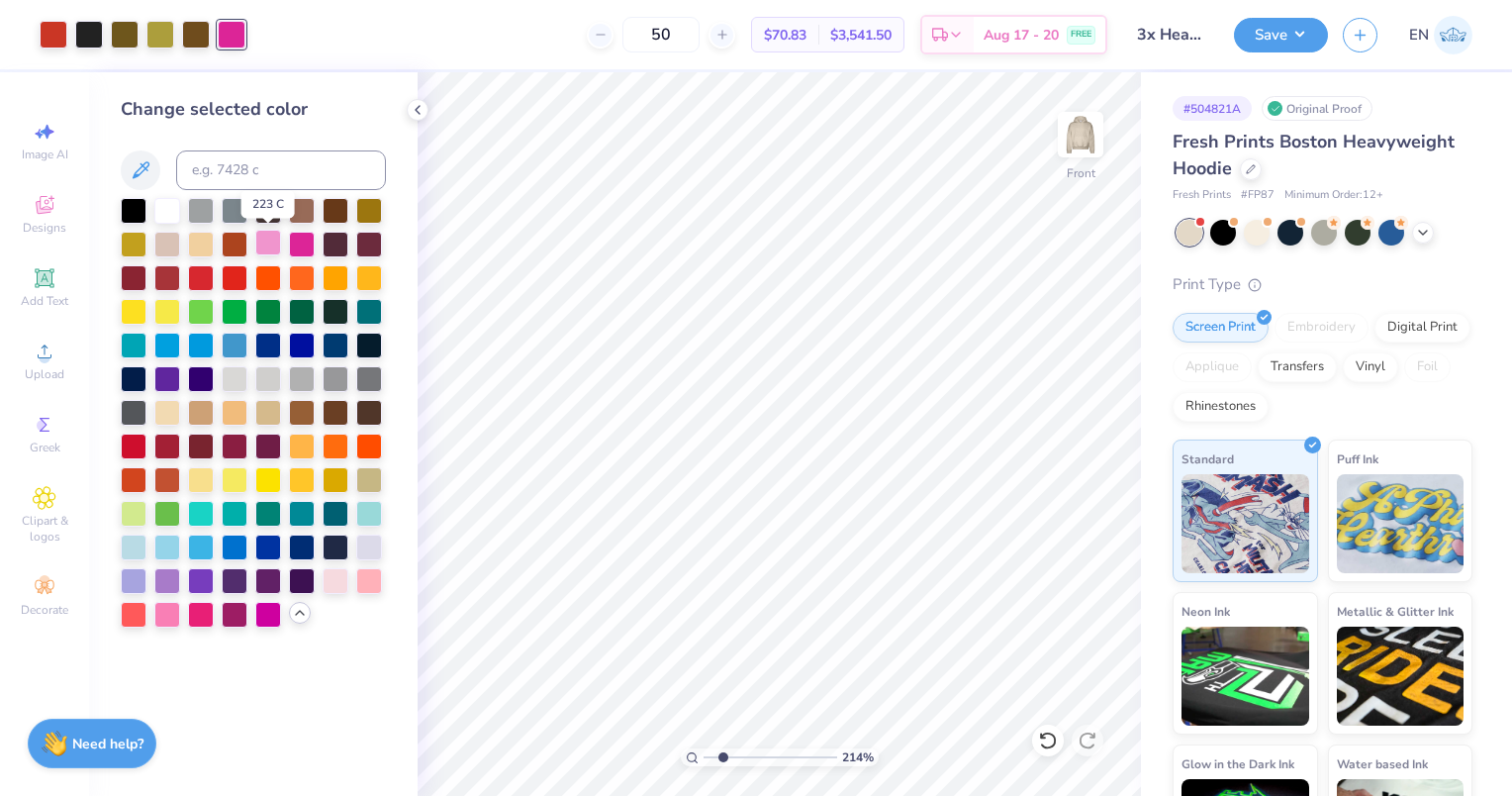 click at bounding box center [268, 243] 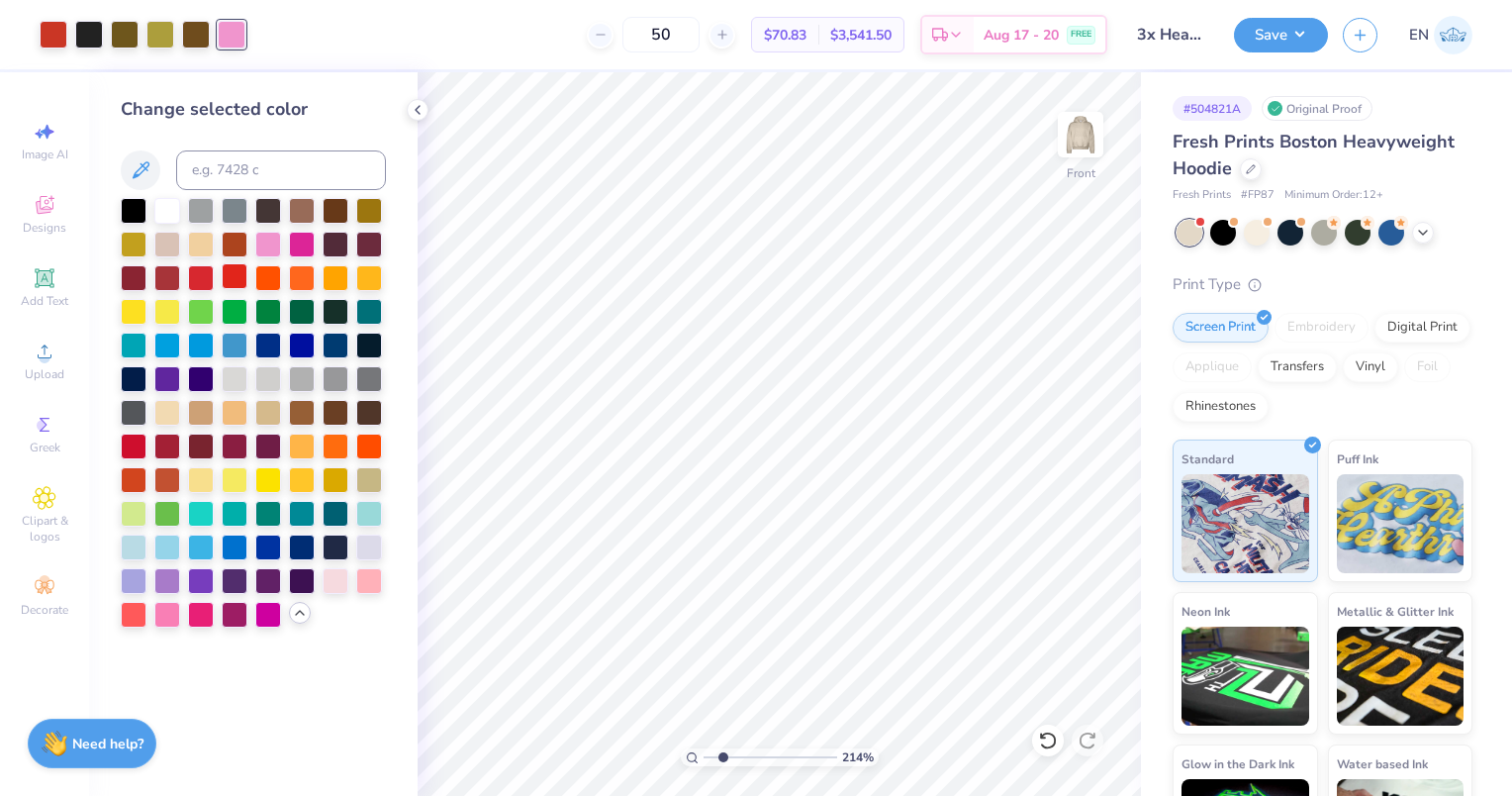 click at bounding box center [235, 276] 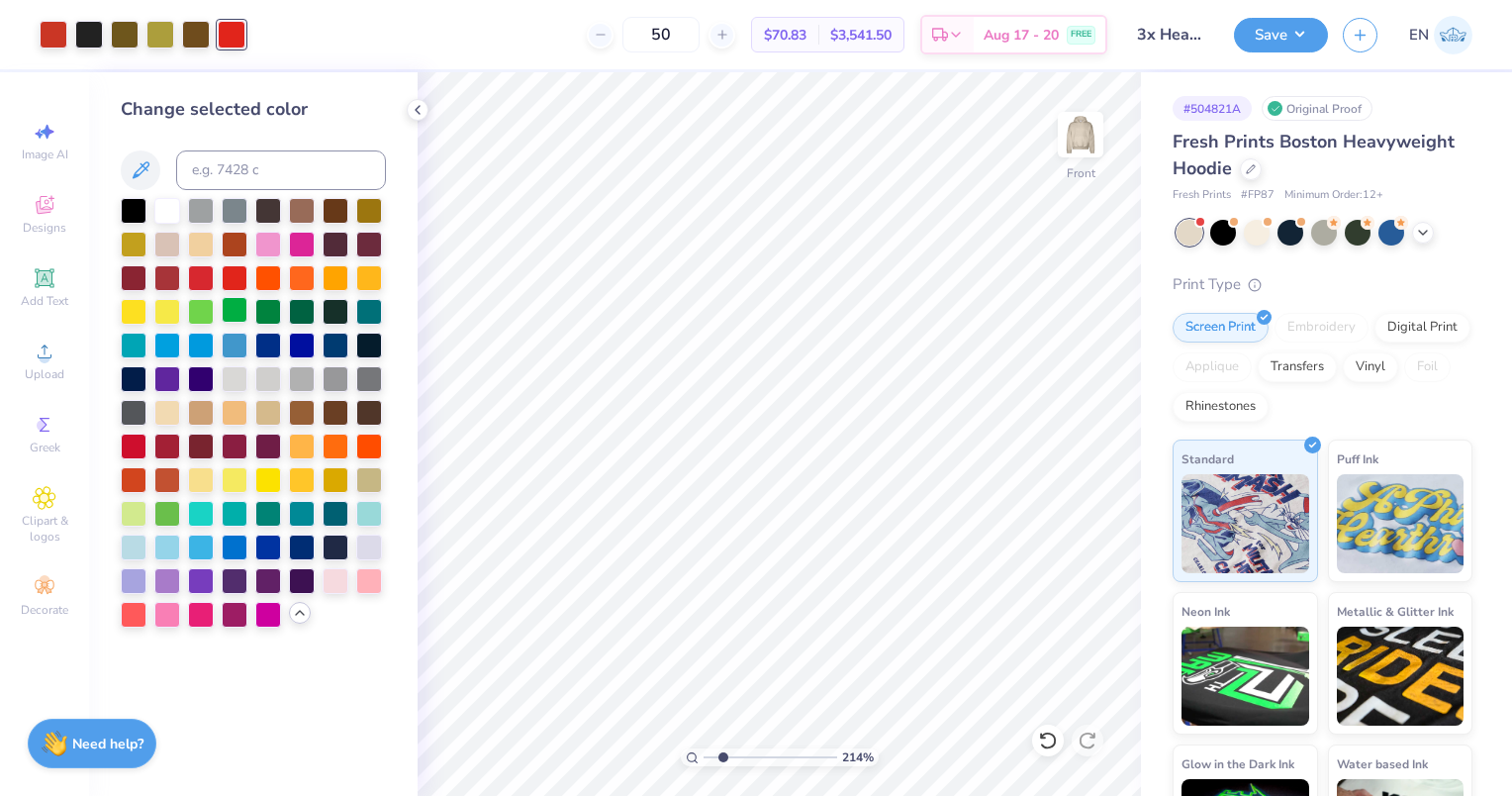click at bounding box center (235, 310) 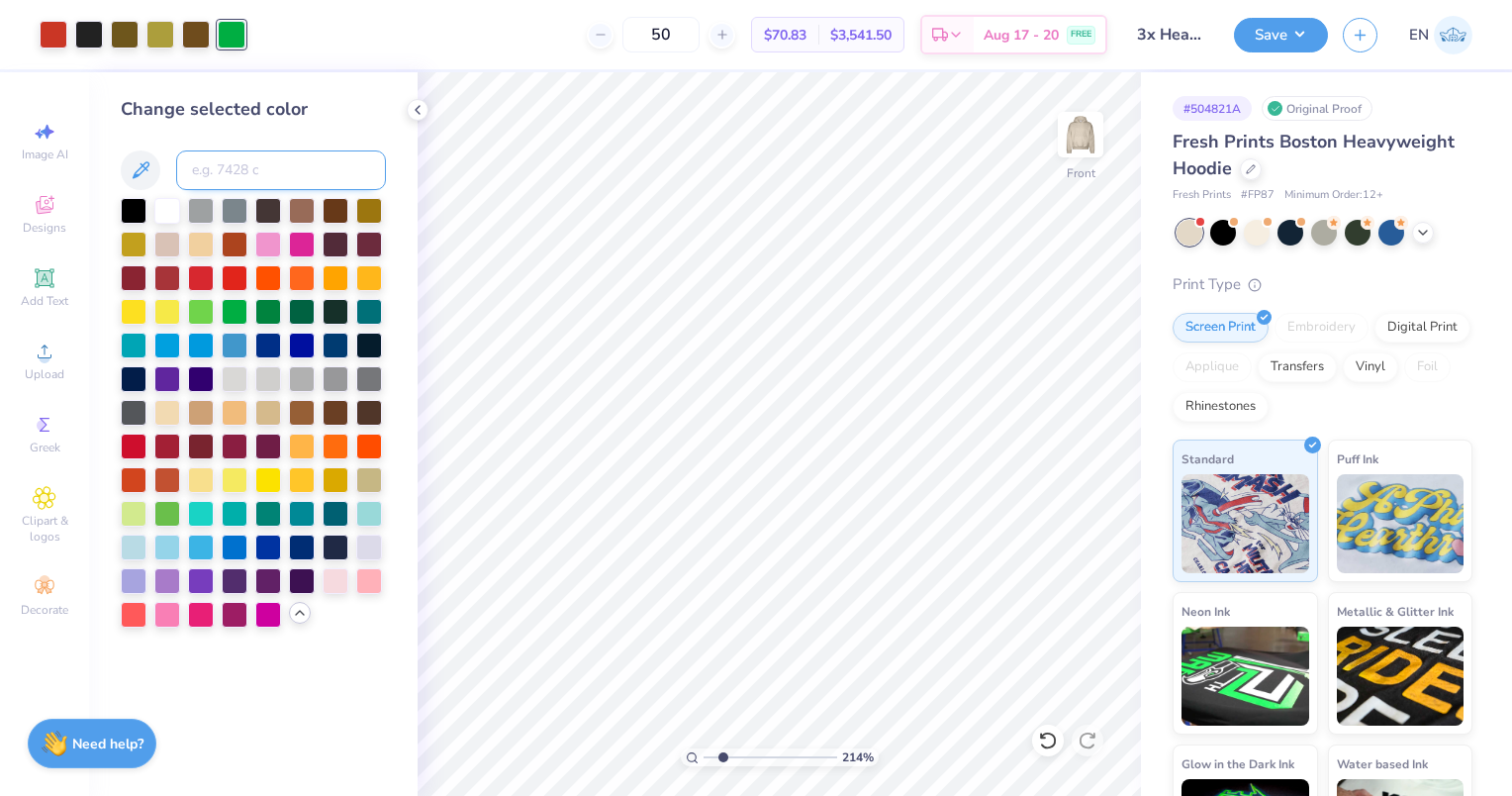 click at bounding box center [281, 170] 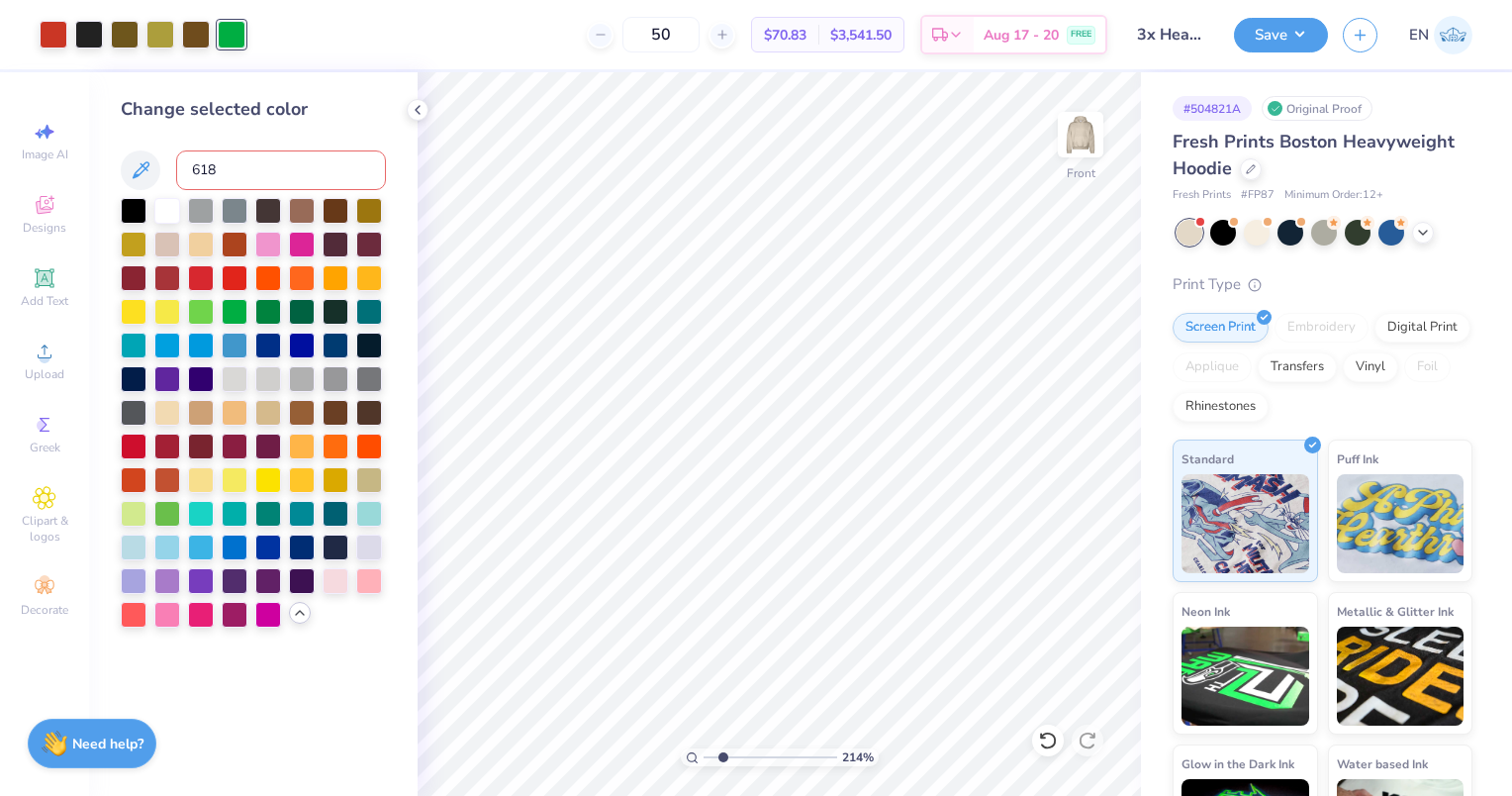 type on "618" 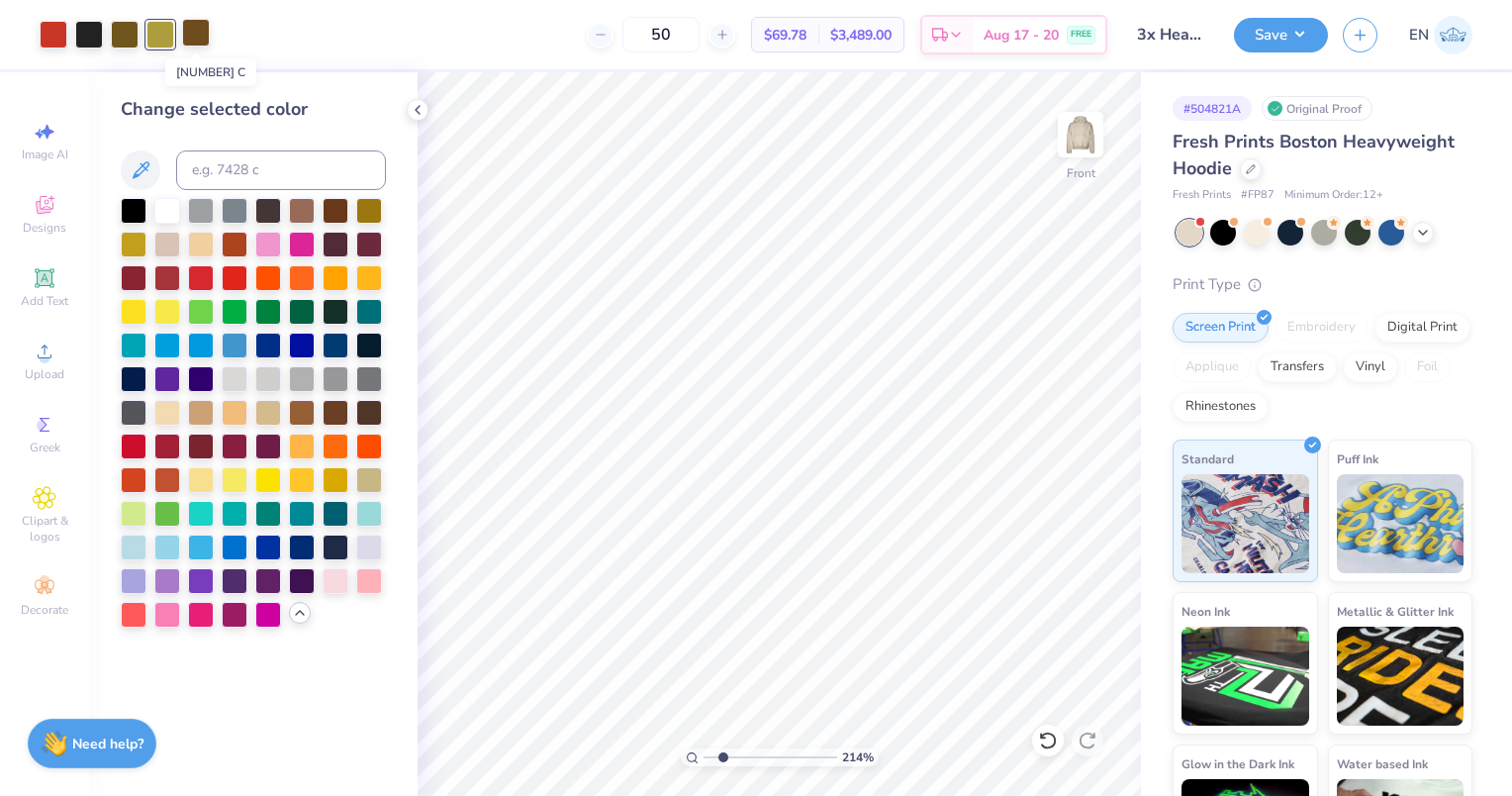 click at bounding box center (196, 33) 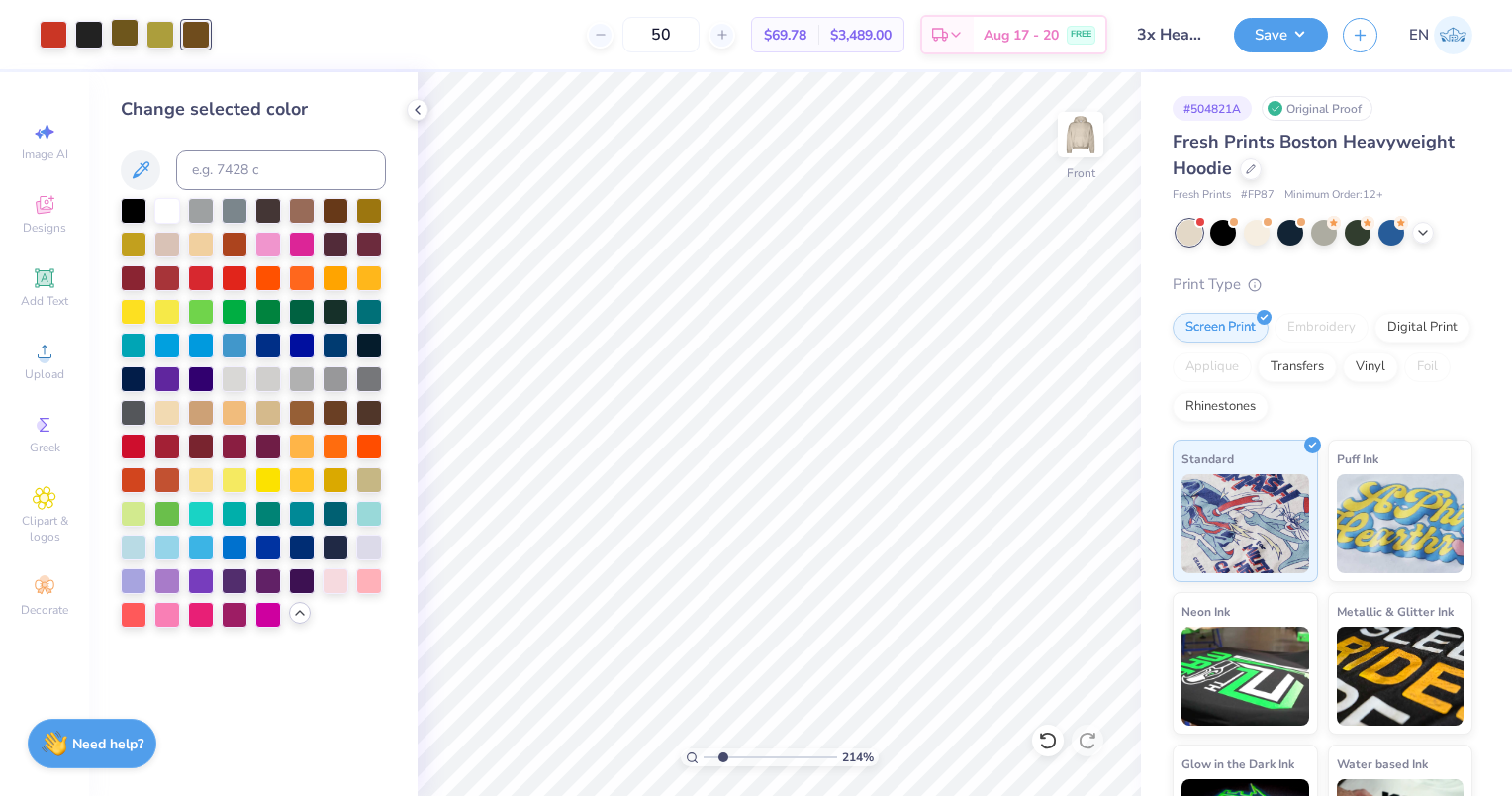 click at bounding box center [125, 33] 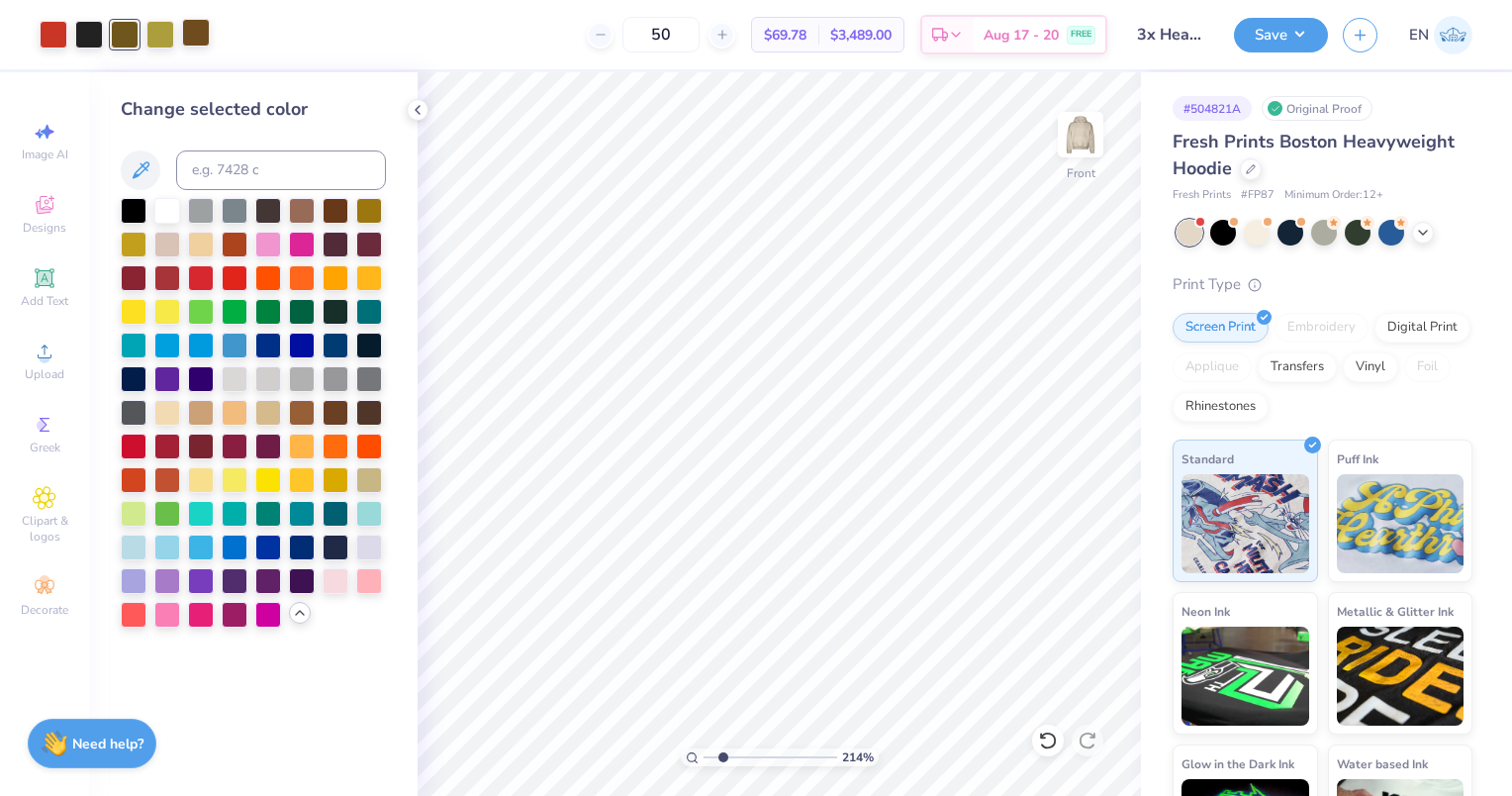 click at bounding box center [196, 33] 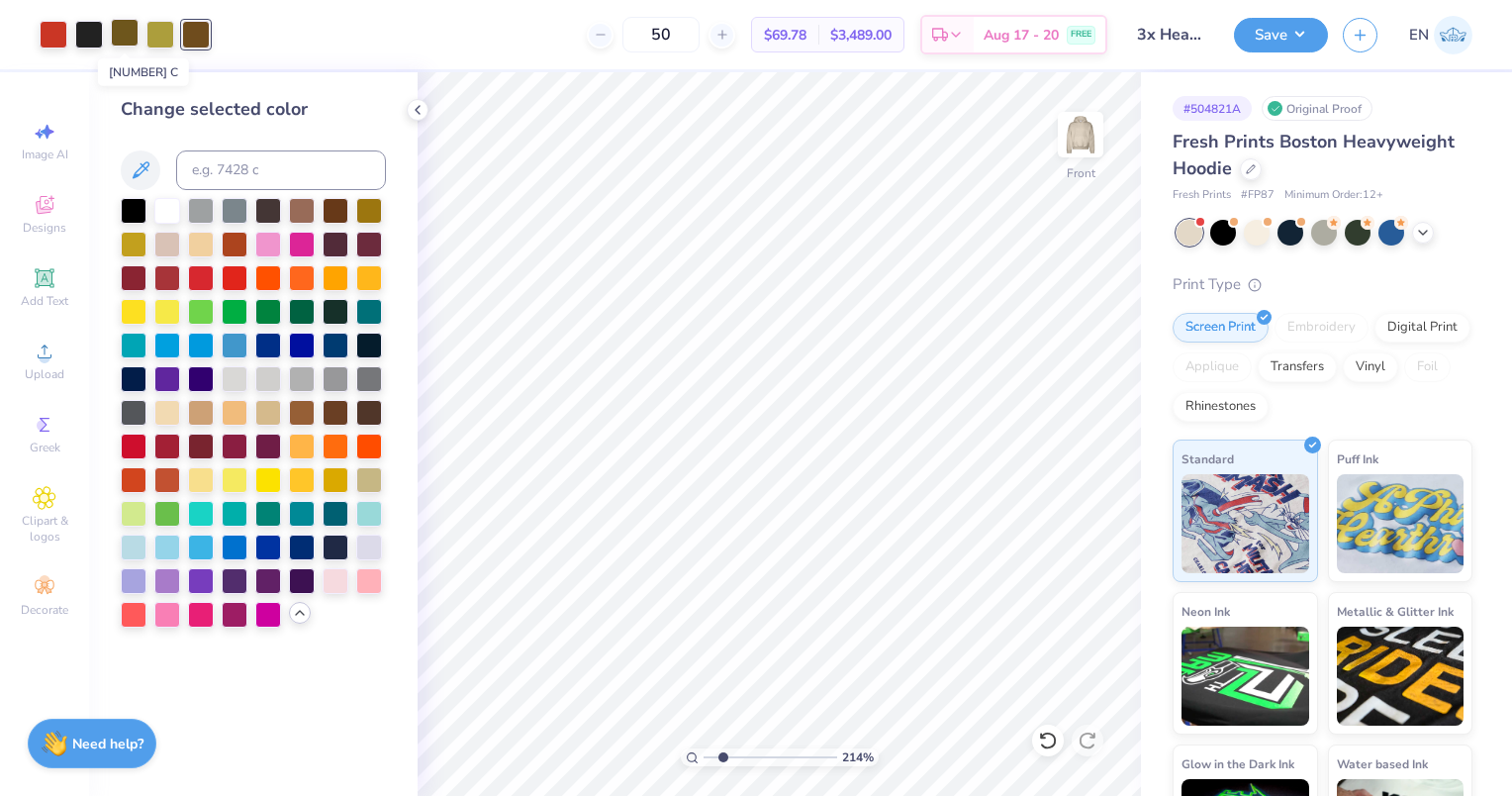 click at bounding box center (125, 33) 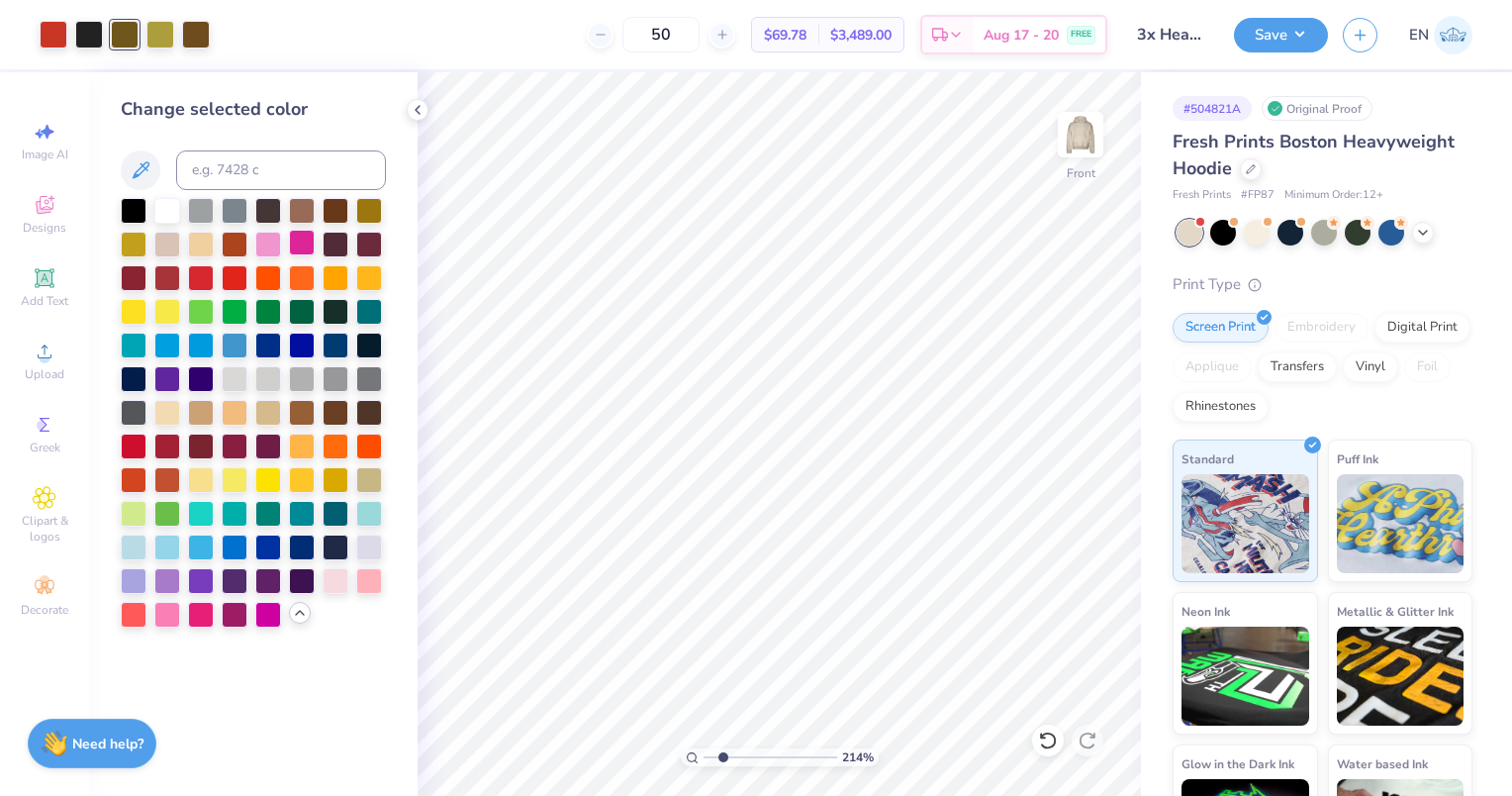 click at bounding box center (302, 243) 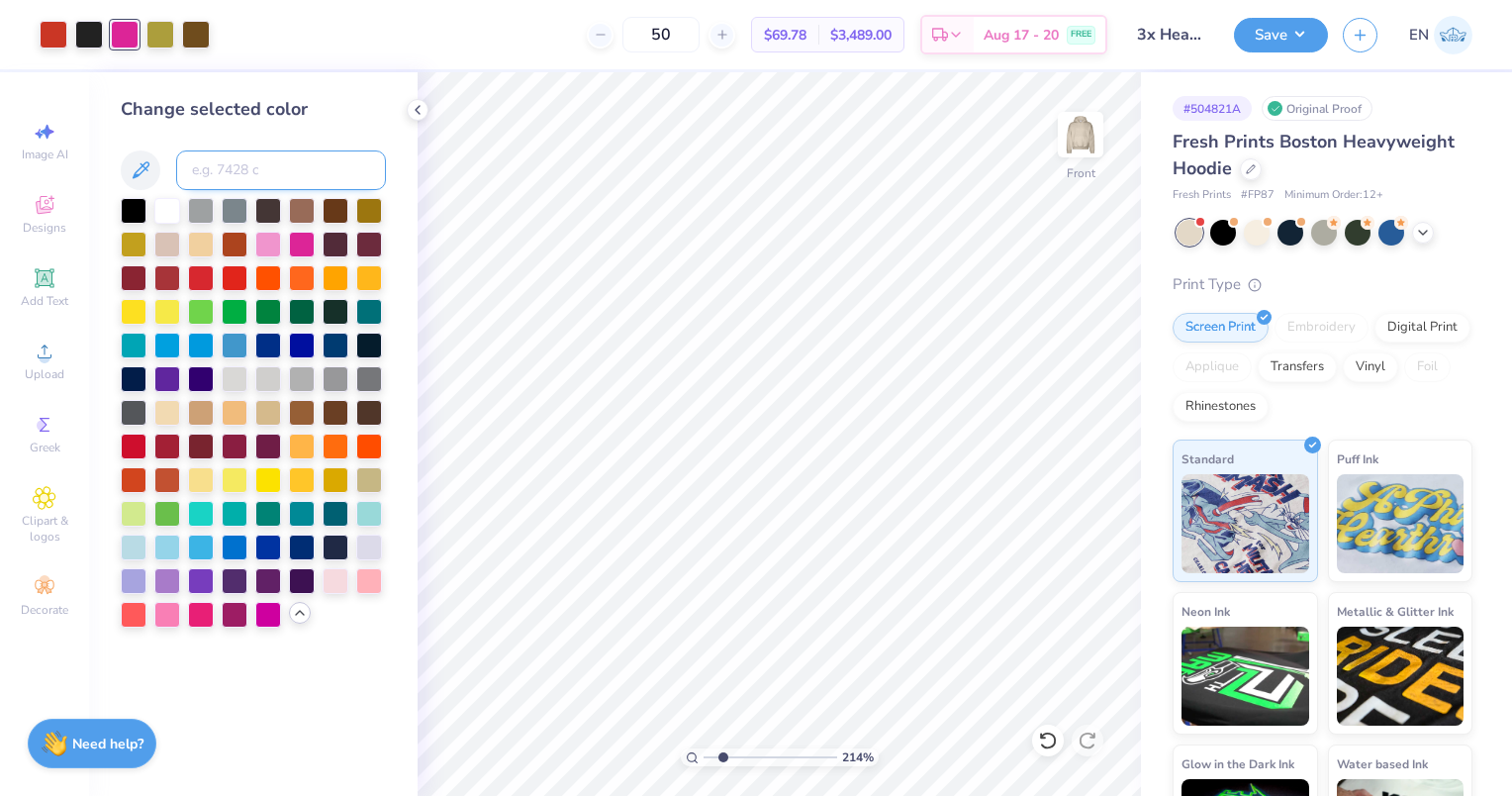 click at bounding box center (281, 170) 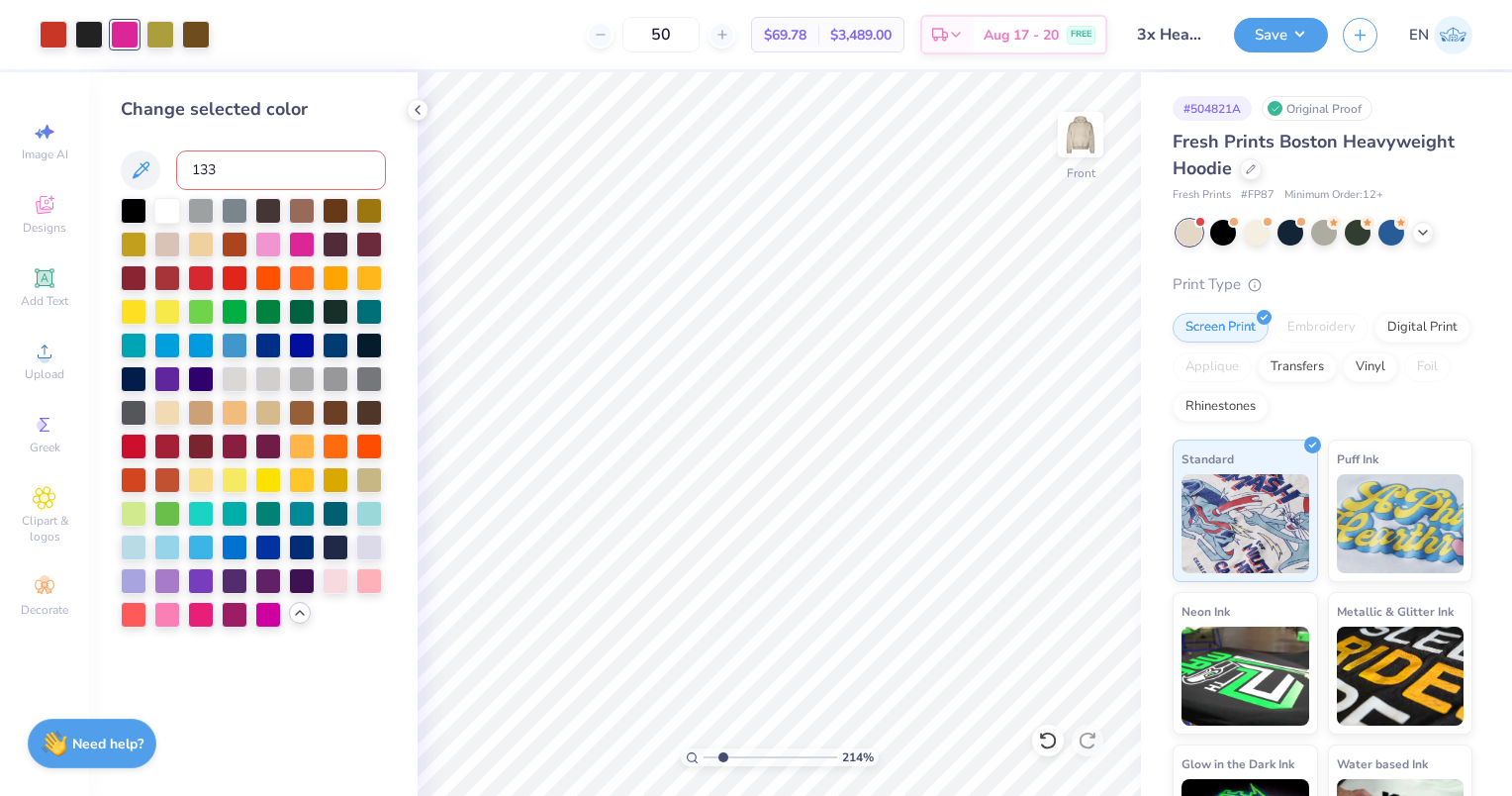 type on "133" 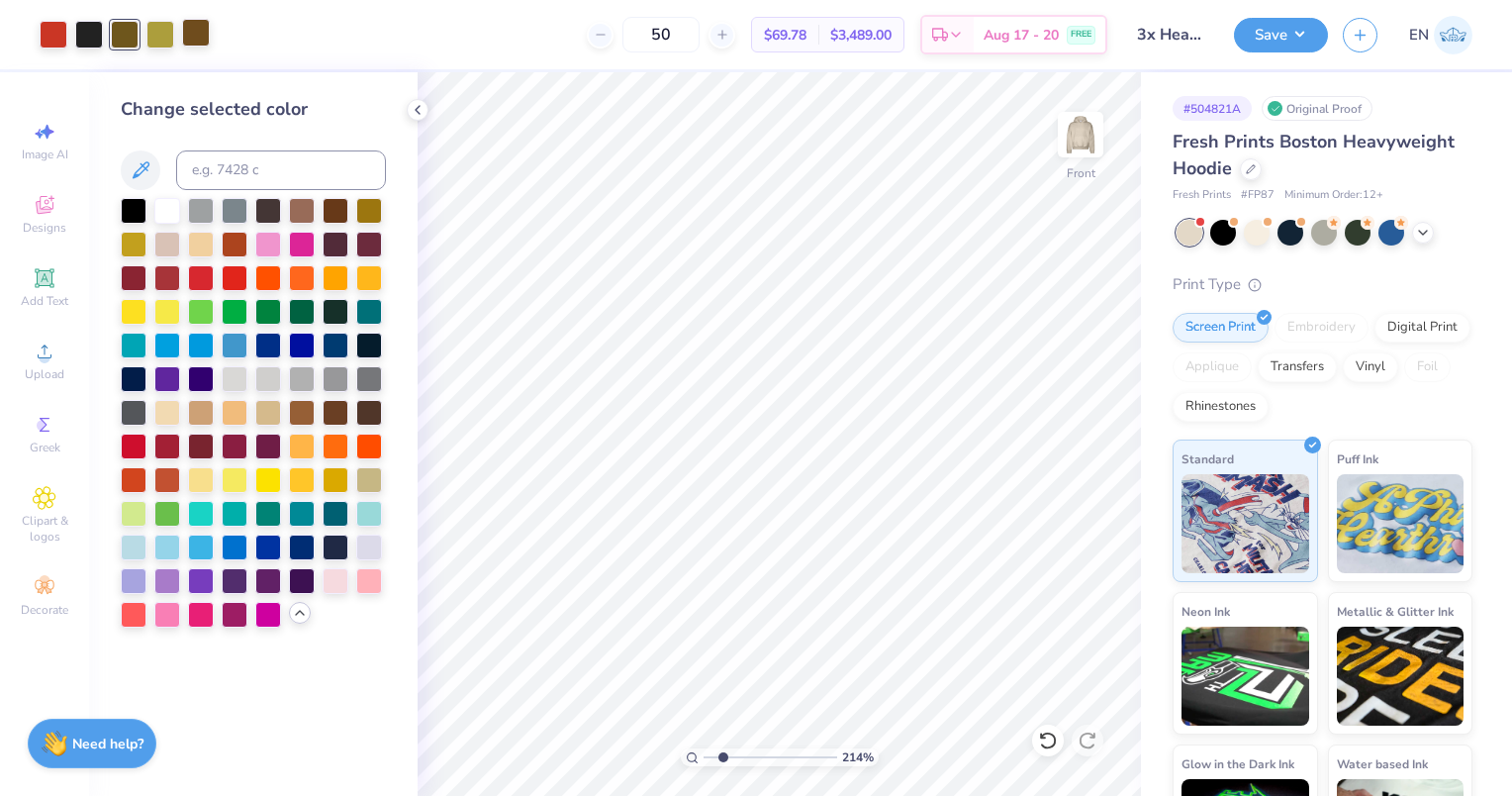 click at bounding box center (196, 33) 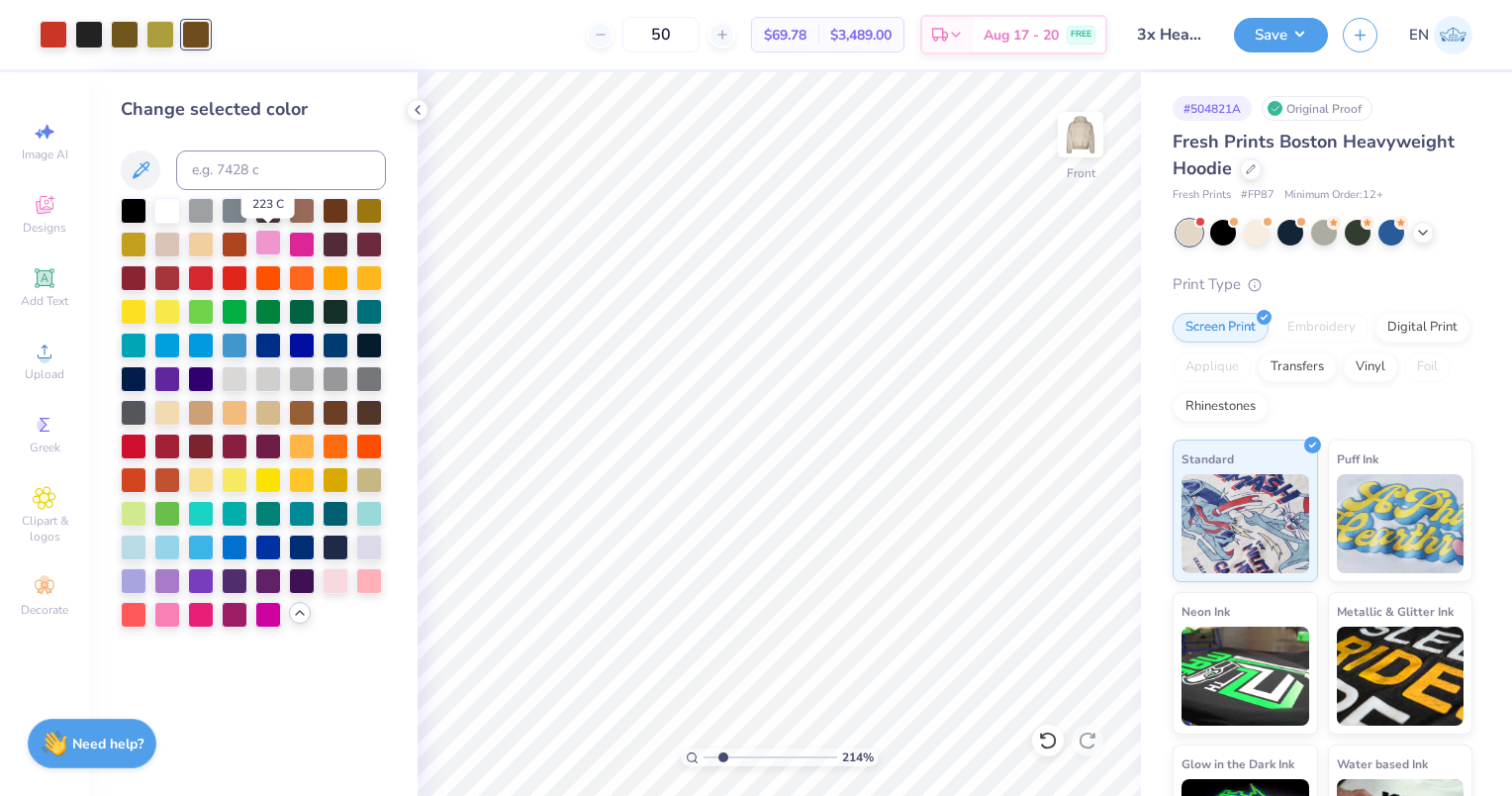 click at bounding box center [268, 243] 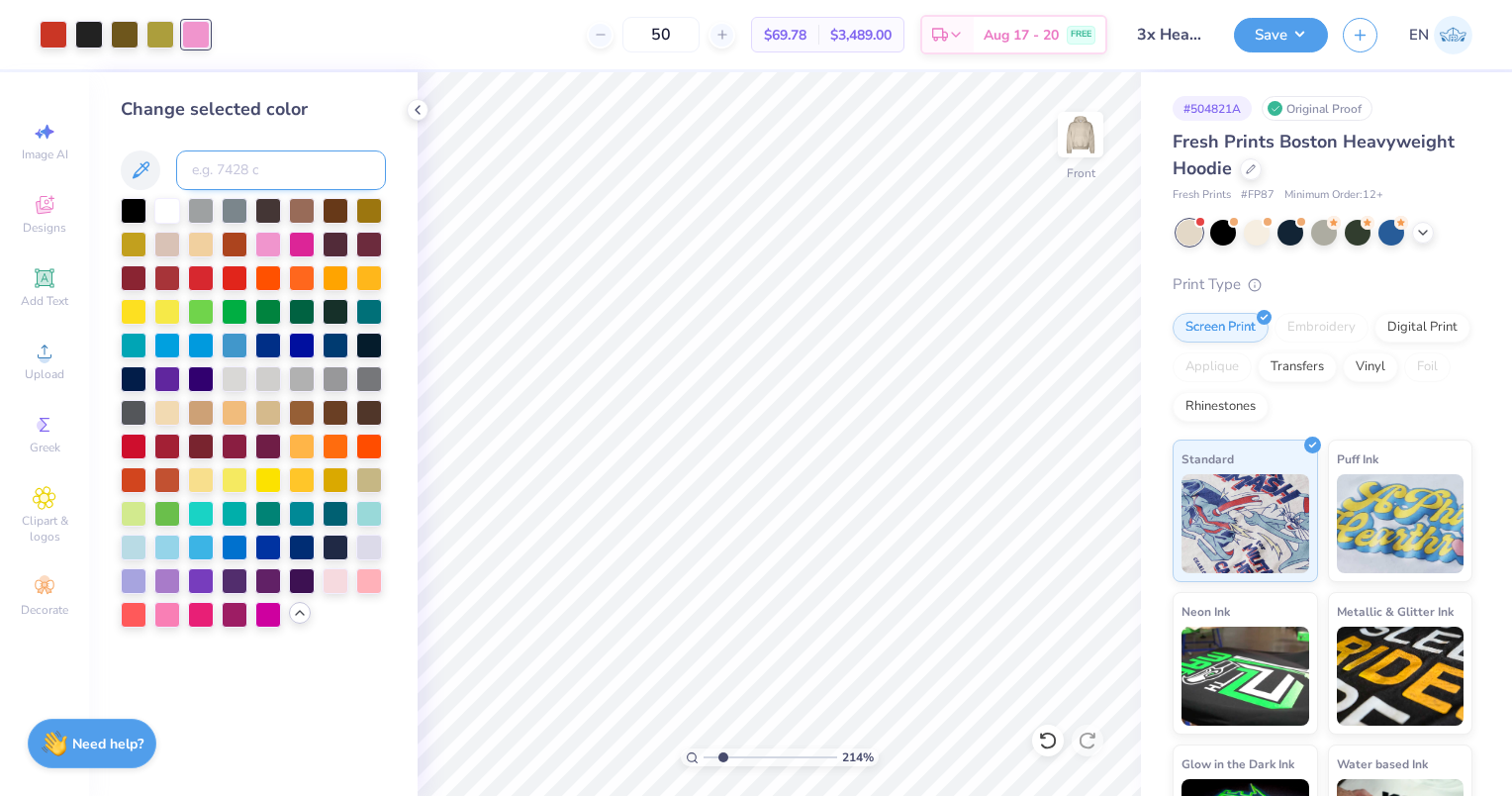 click at bounding box center (281, 170) 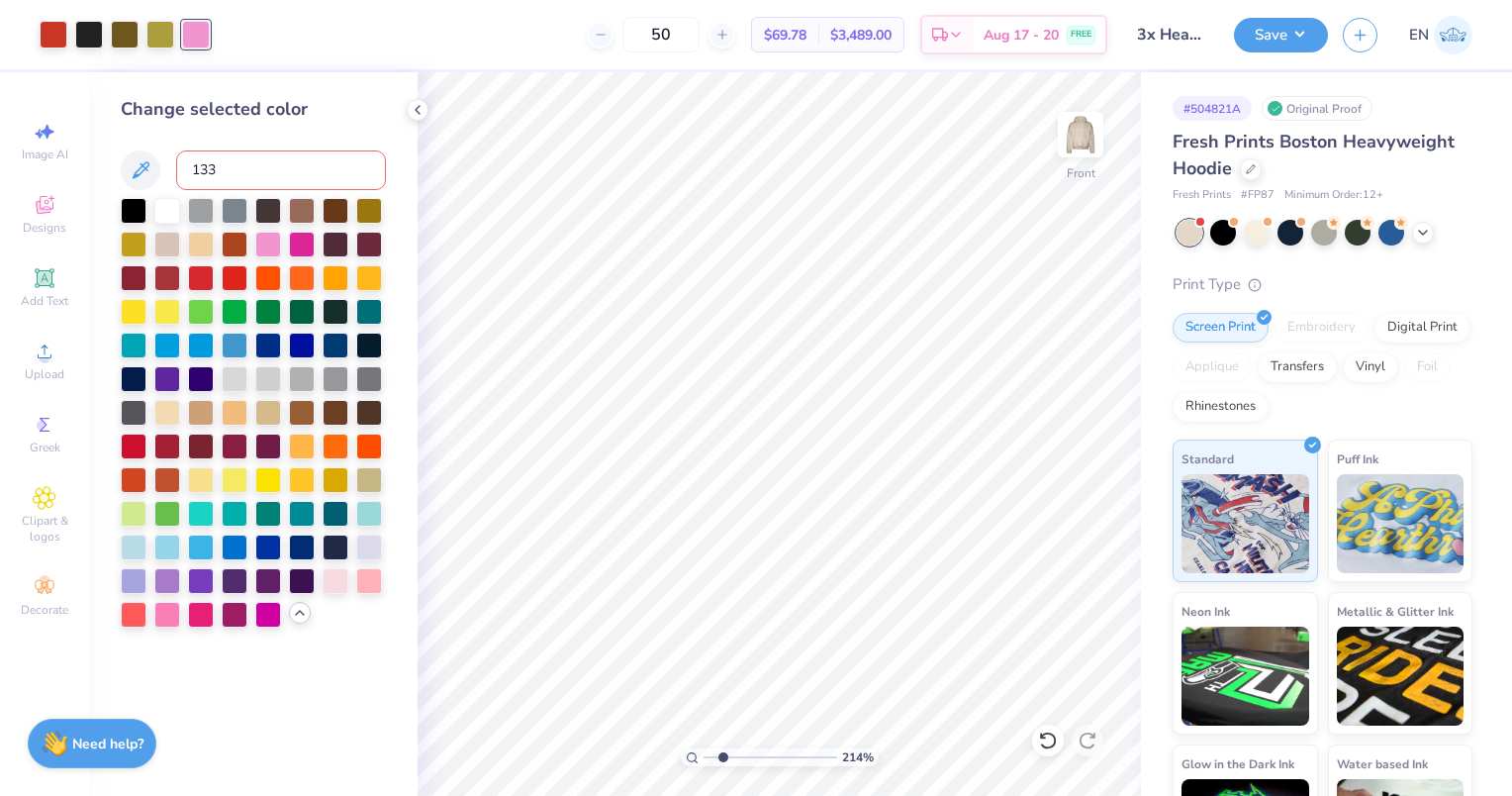 type on "133" 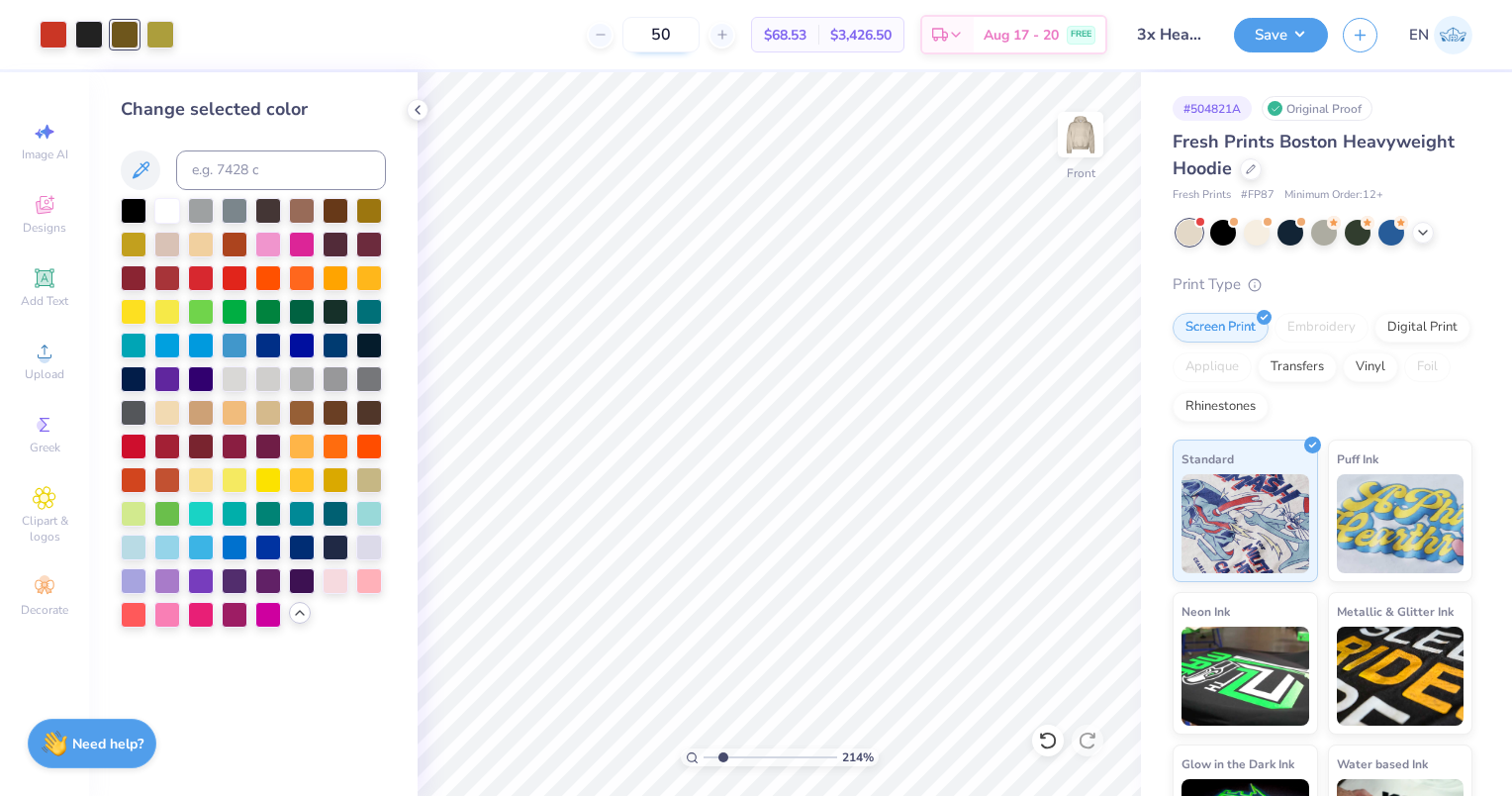 click on "50" at bounding box center [661, 35] 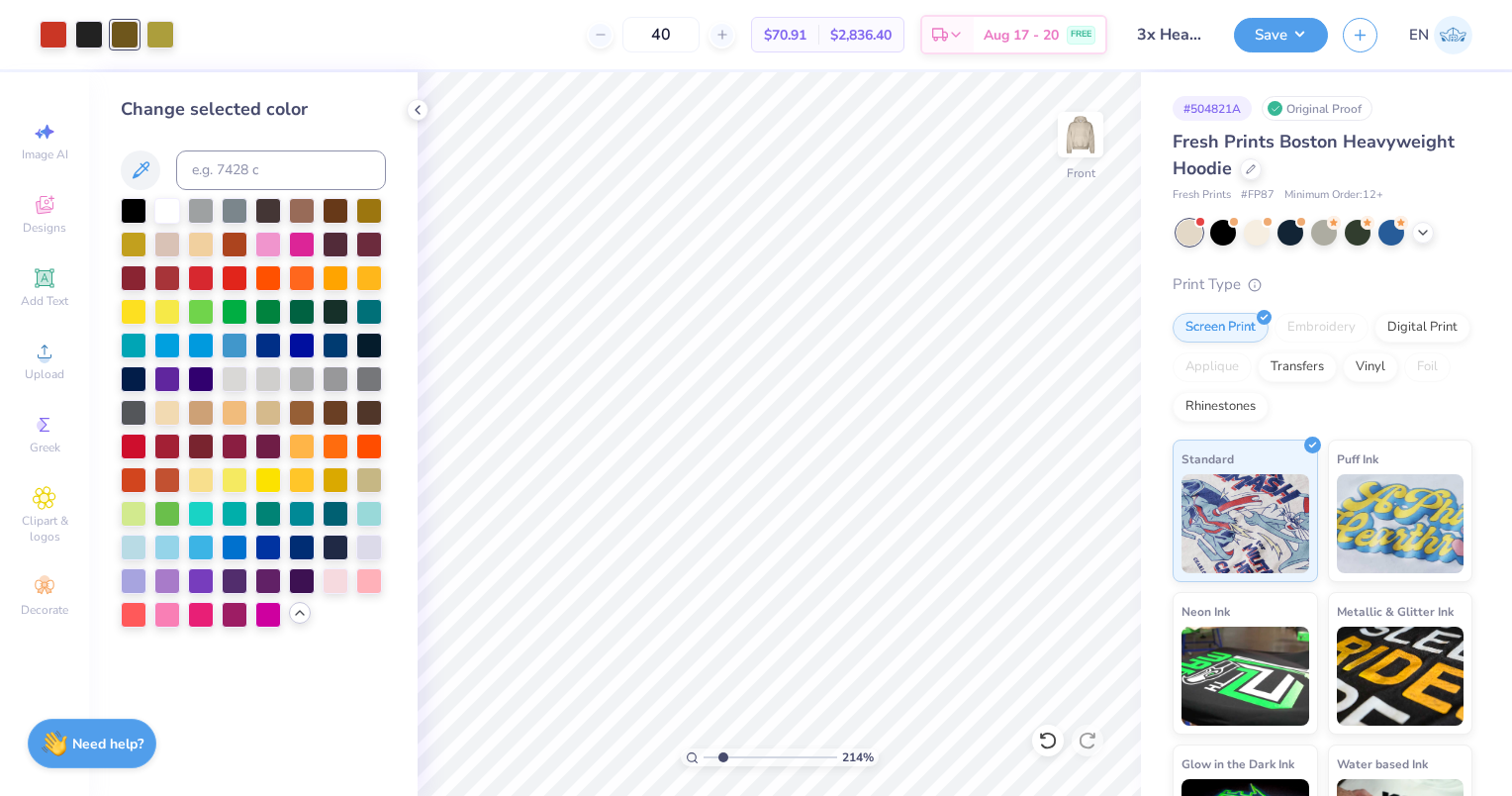 type on "4" 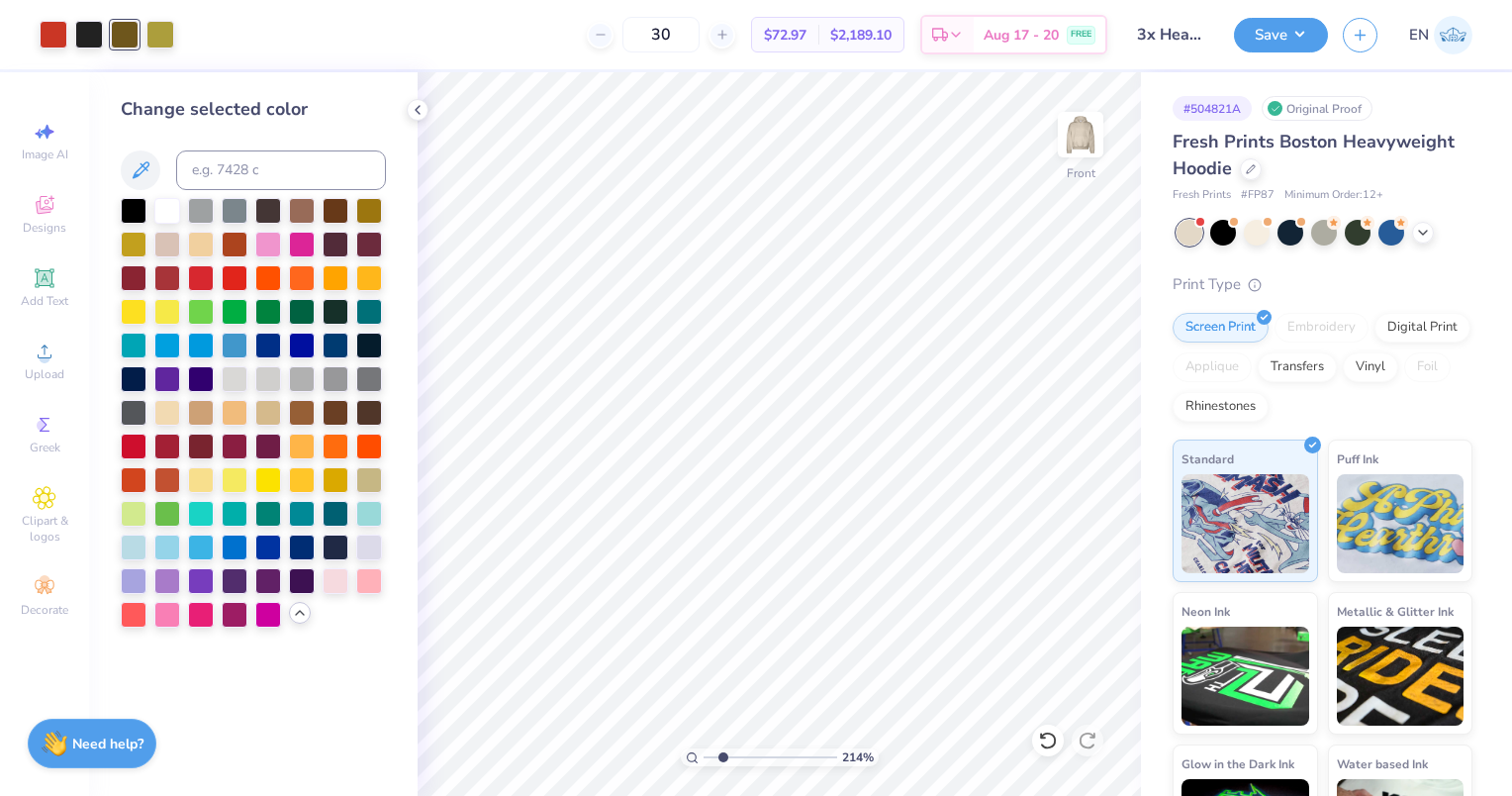 type on "3" 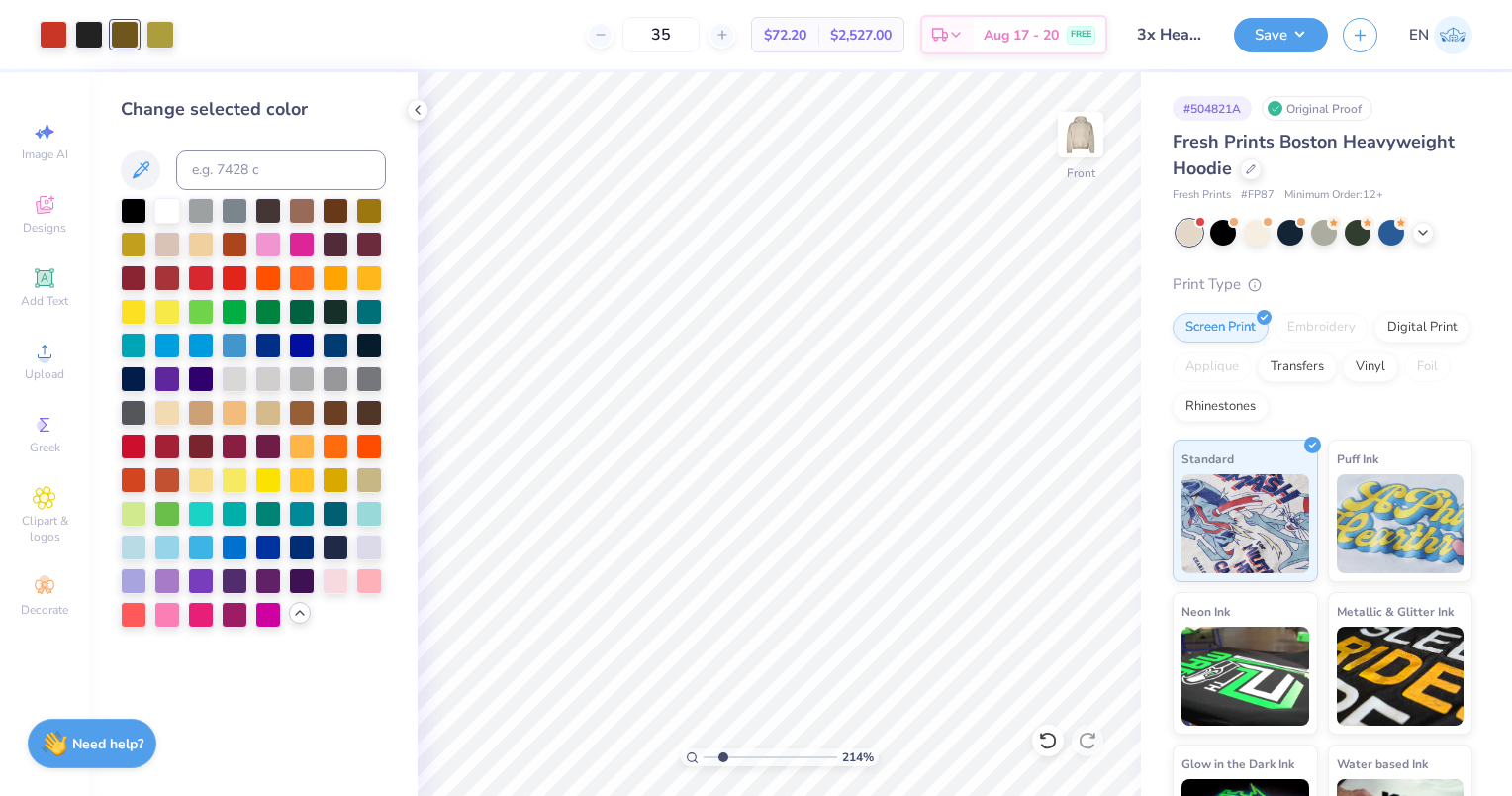 type on "3" 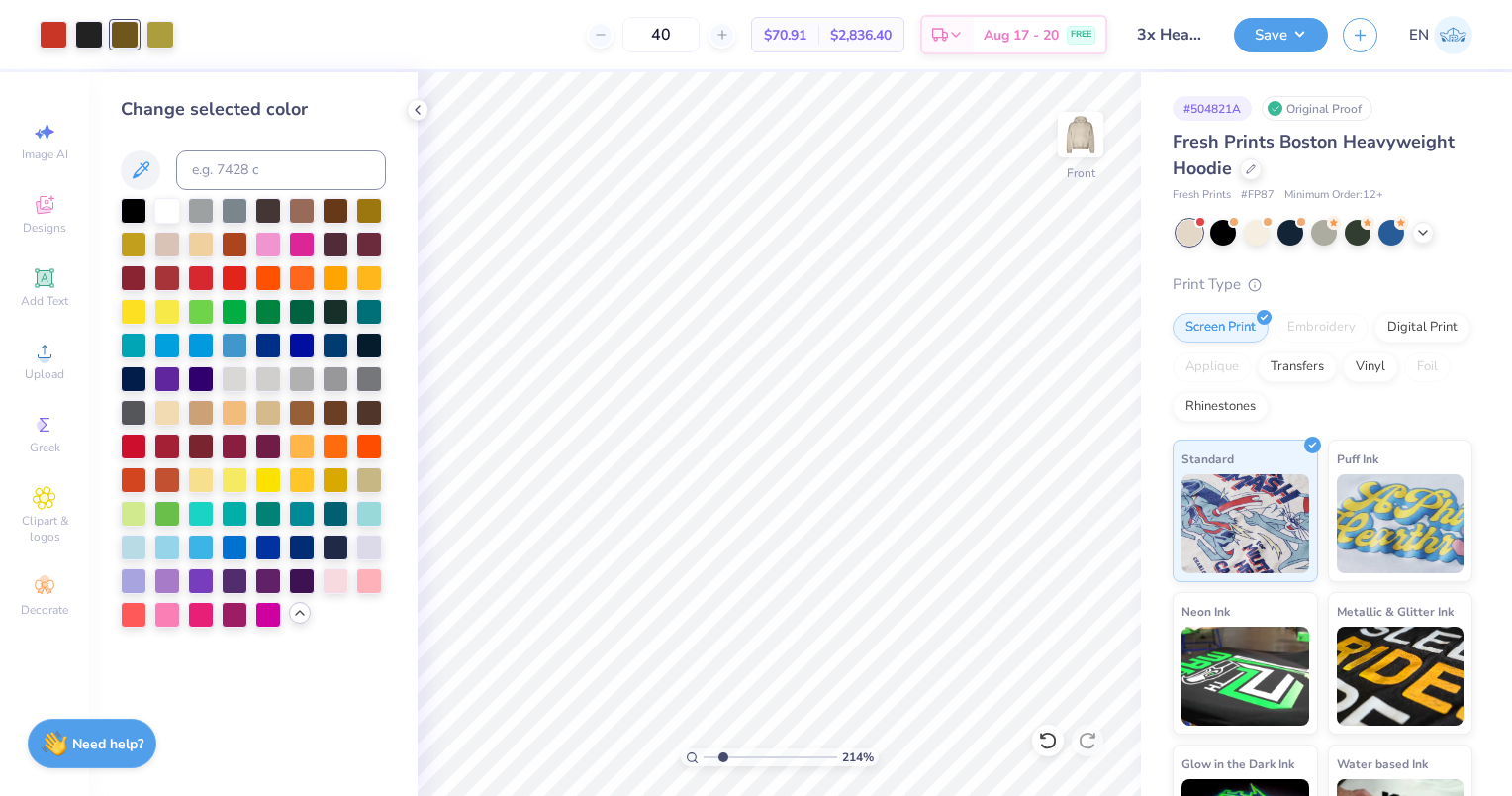 type on "40" 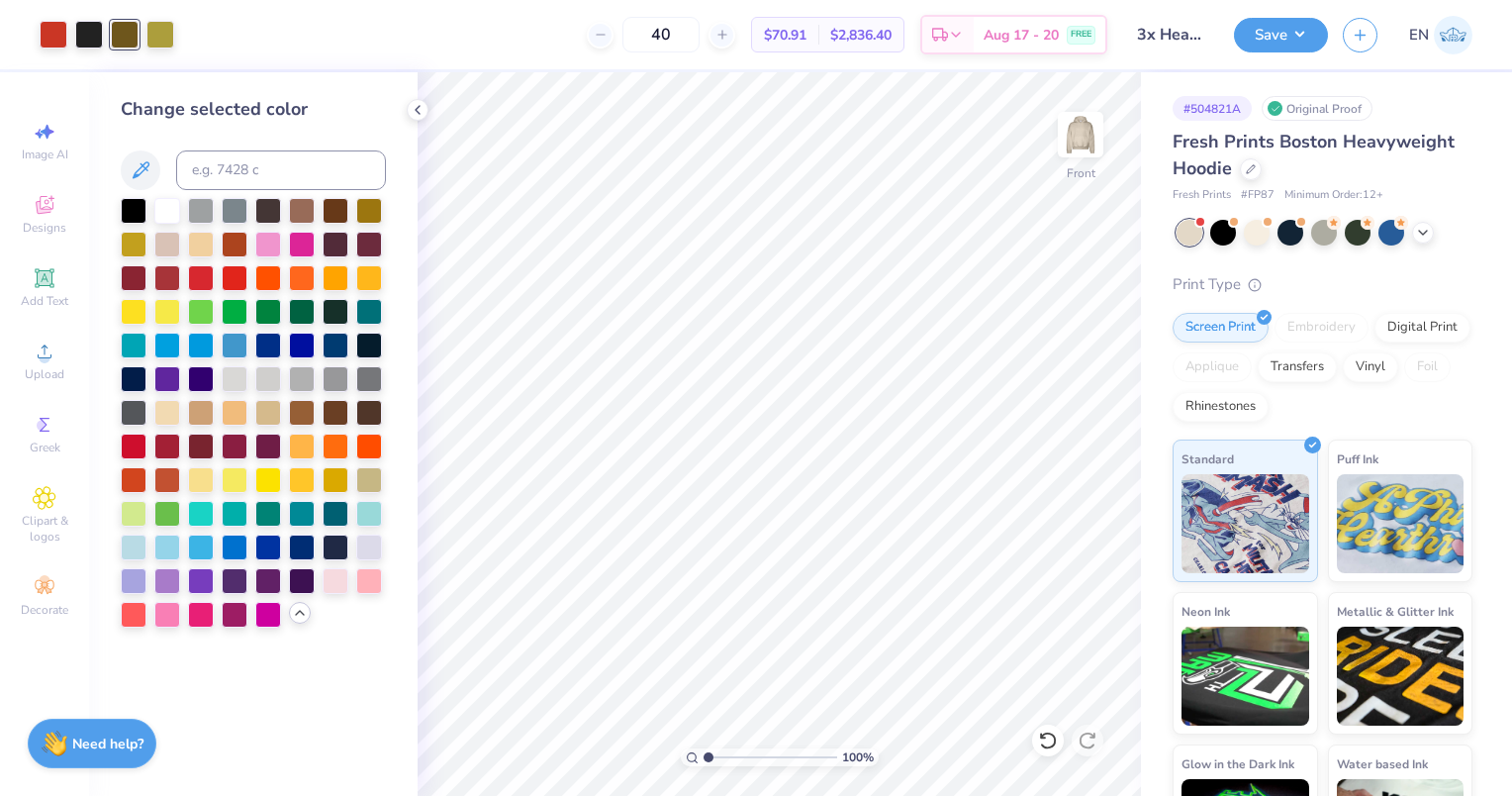 drag, startPoint x: 724, startPoint y: 759, endPoint x: 701, endPoint y: 760, distance: 23.021729 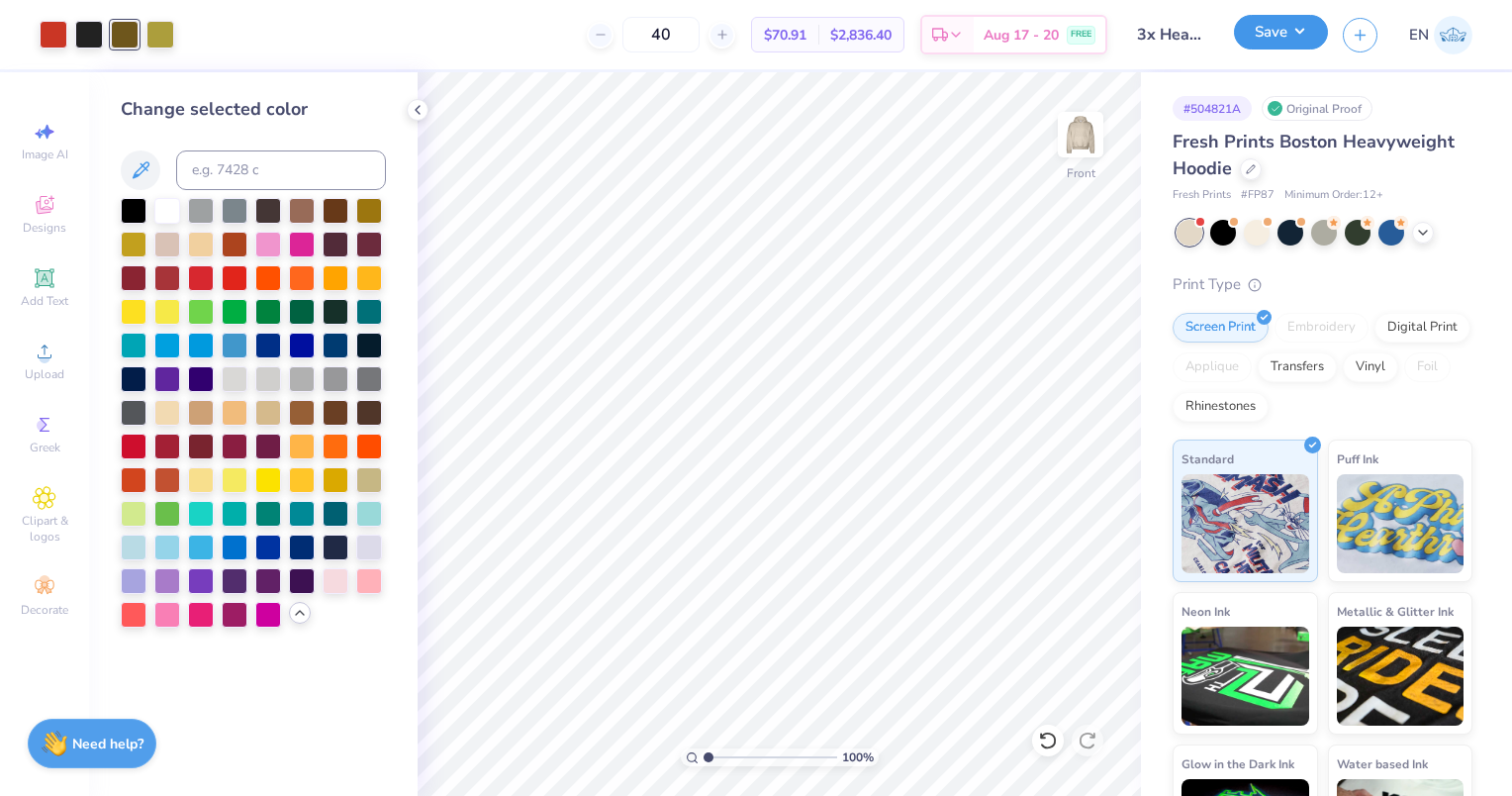 click on "Save" at bounding box center [1280, 32] 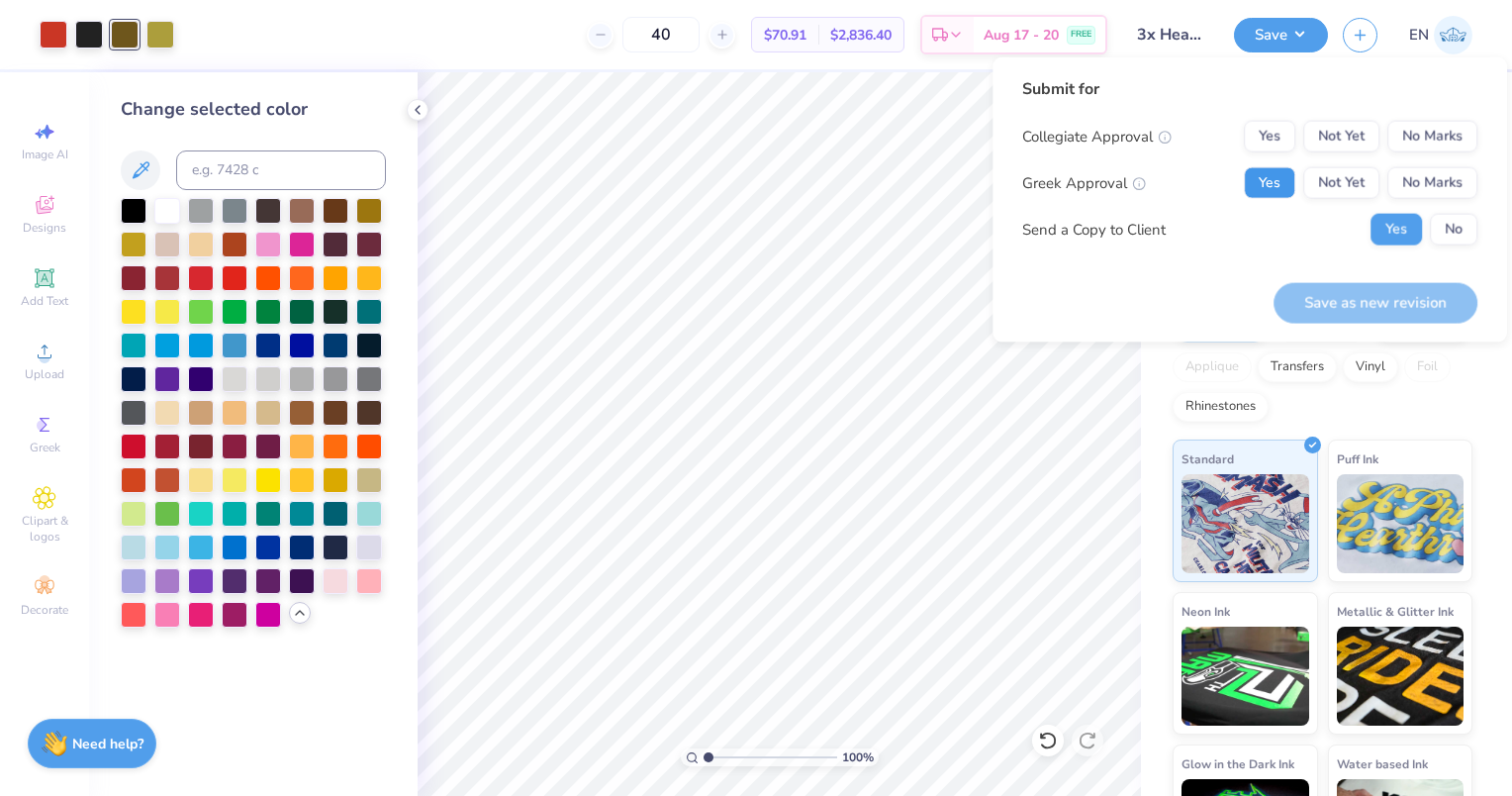 click on "Yes" at bounding box center [1270, 183] 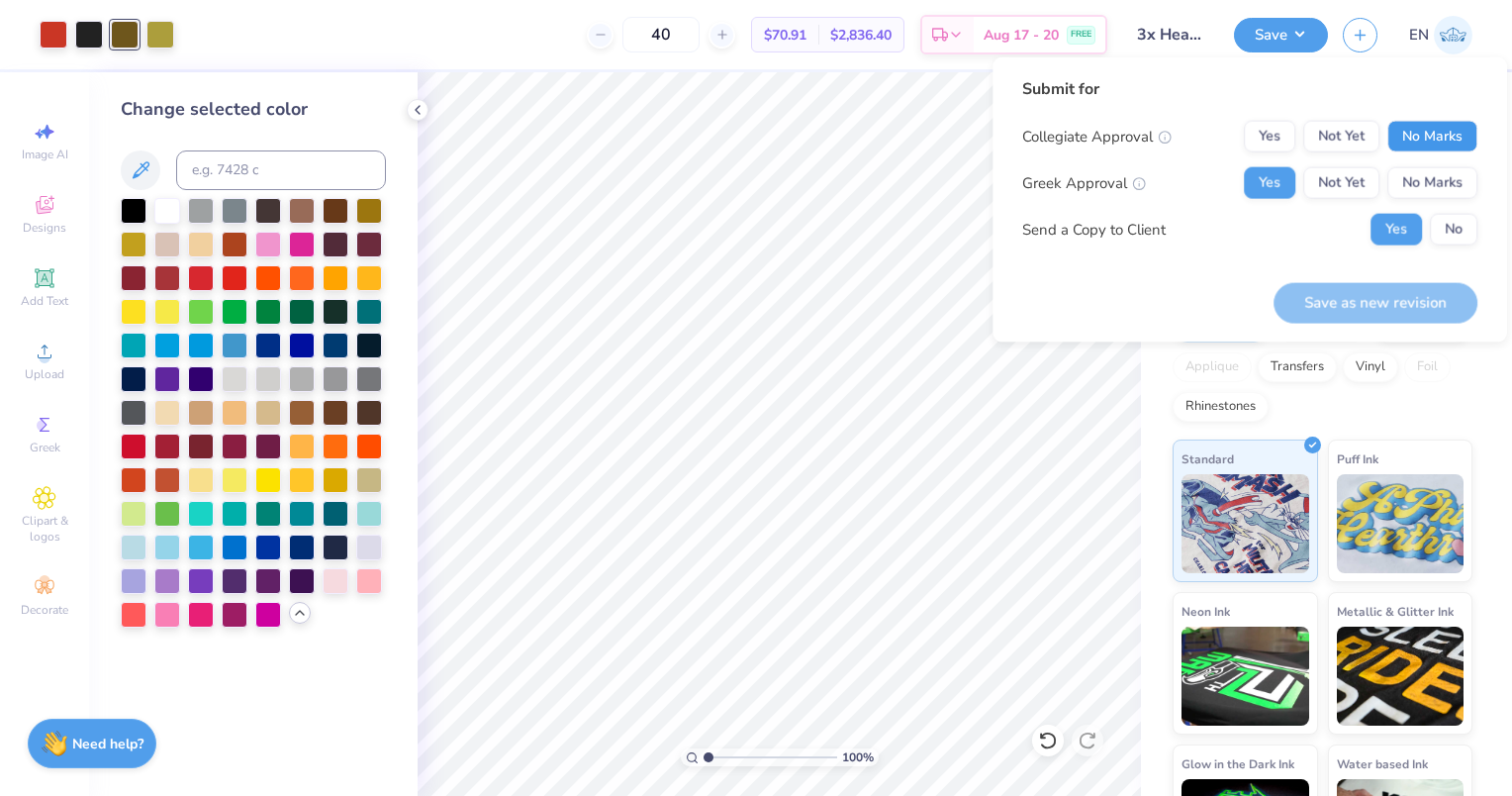 click on "No Marks" at bounding box center [1432, 137] 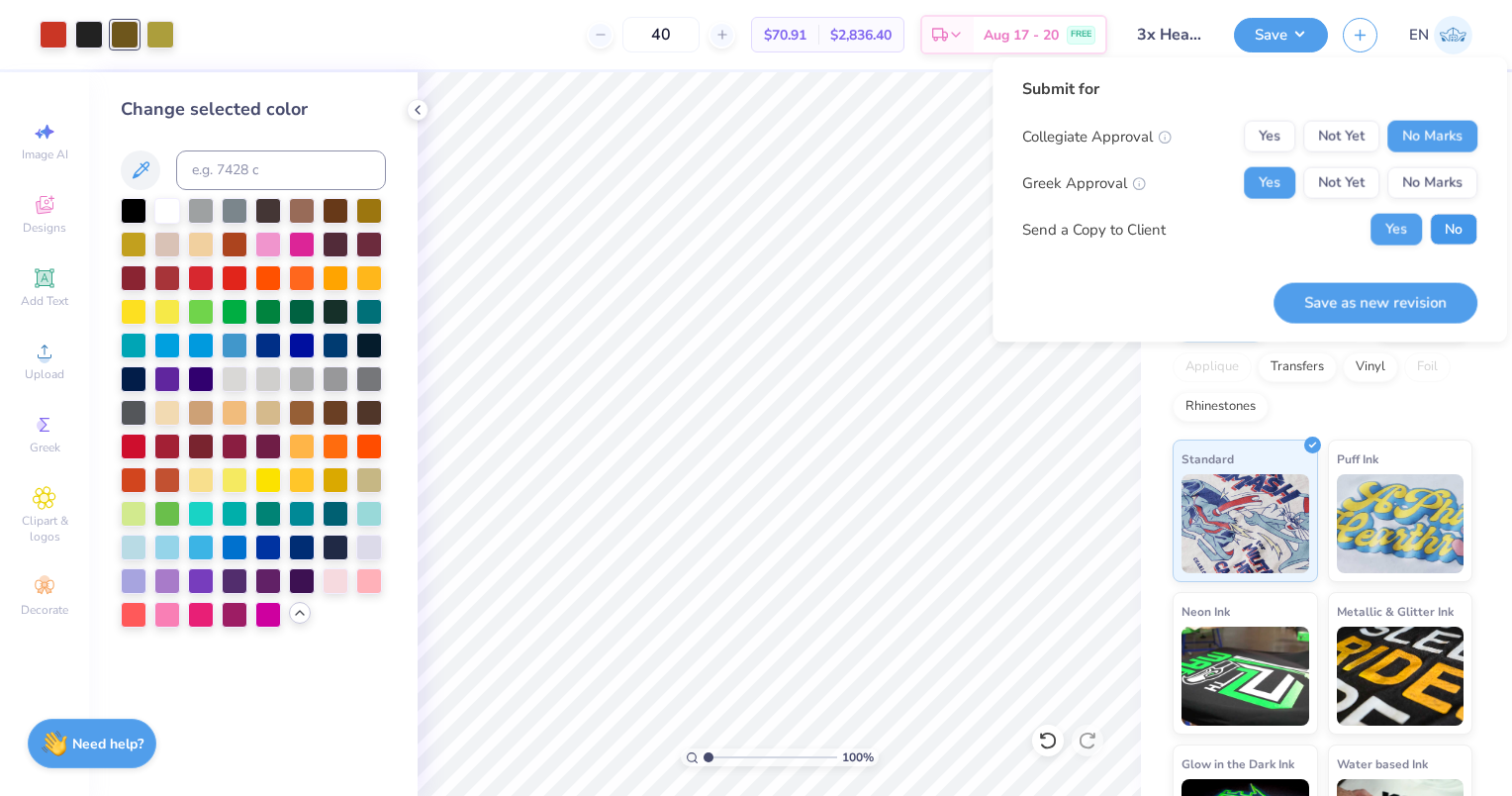 drag, startPoint x: 1439, startPoint y: 231, endPoint x: 1415, endPoint y: 270, distance: 45.793013 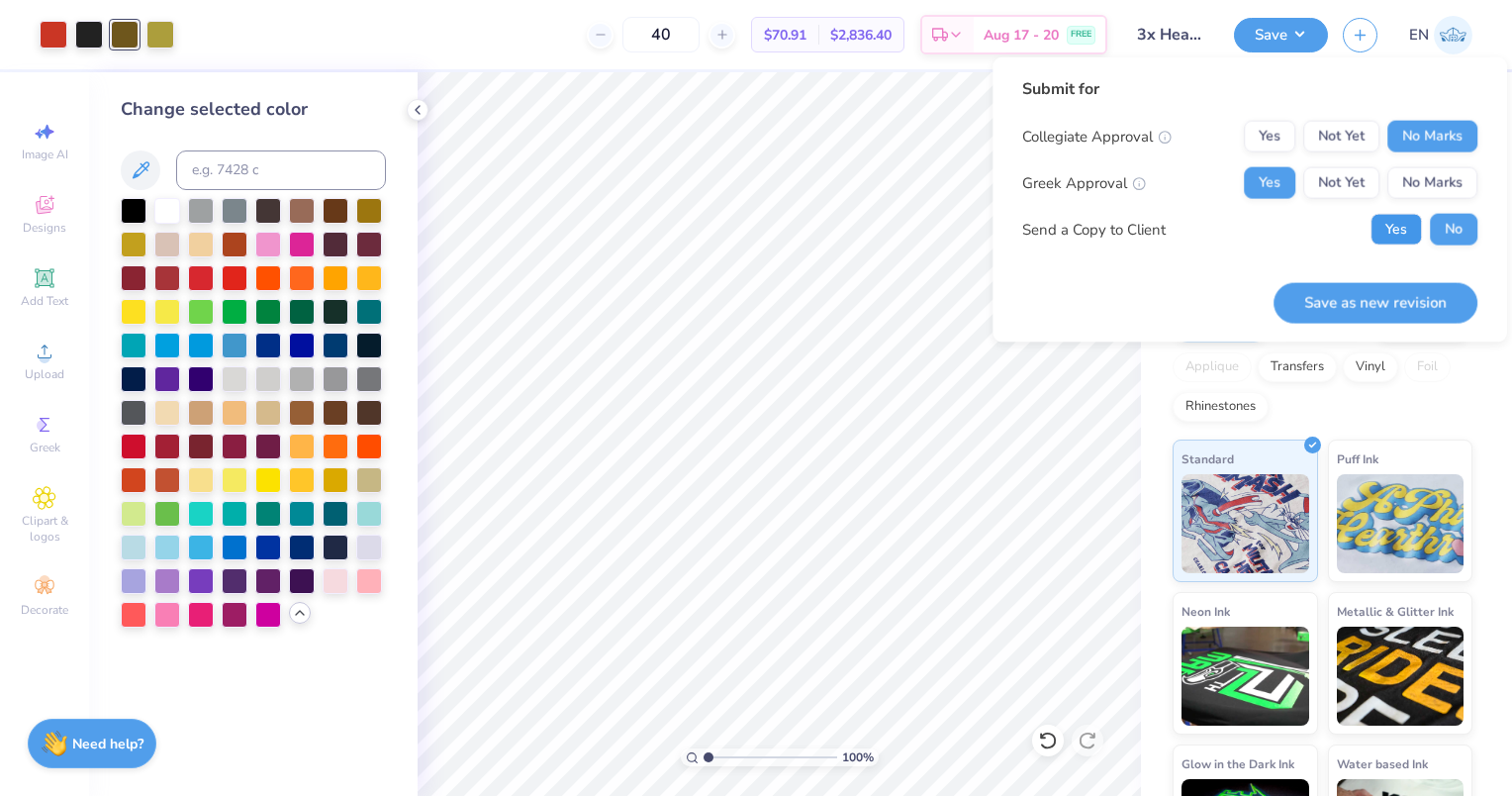 click on "Yes" at bounding box center [1396, 230] 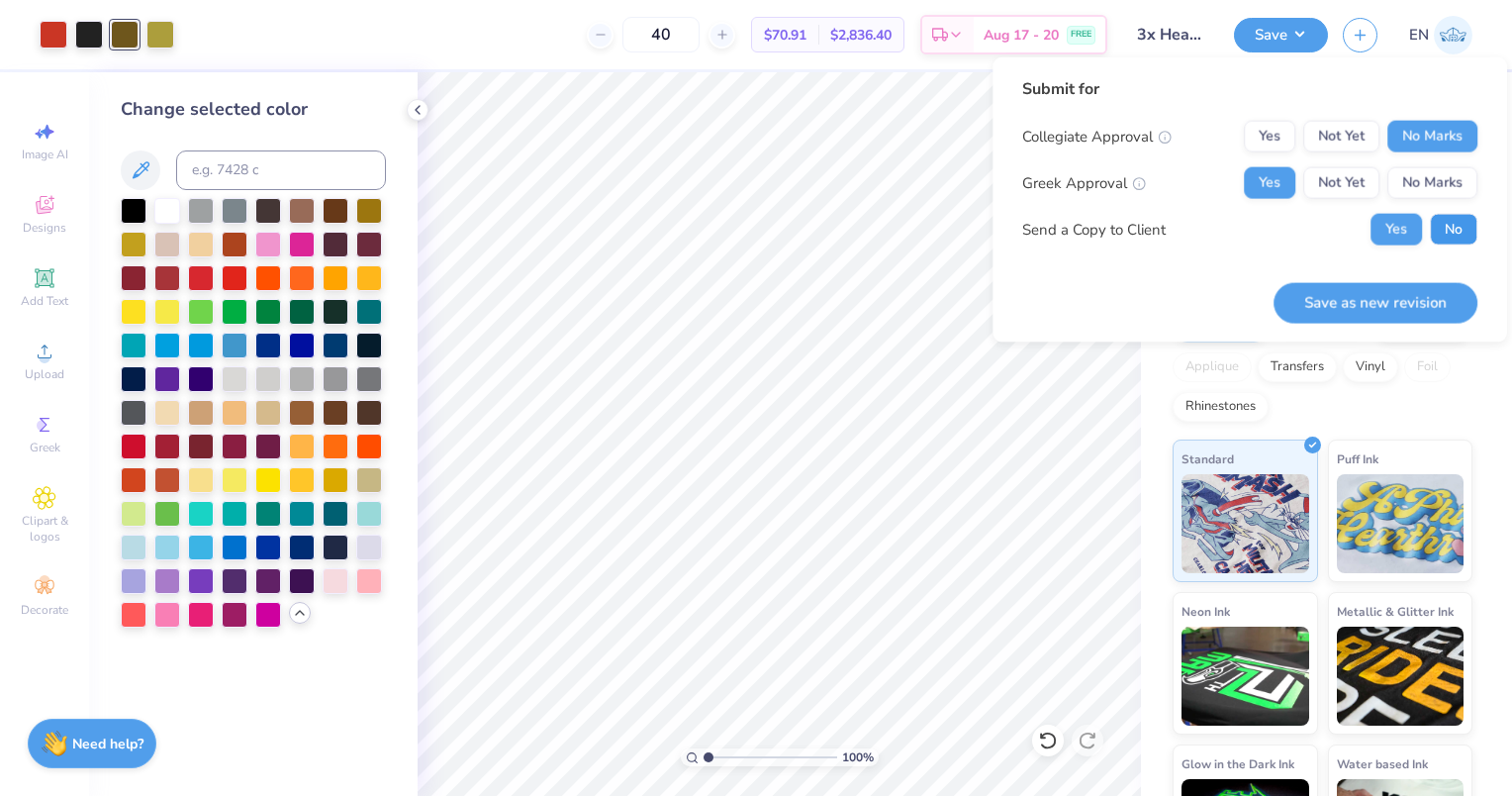 click on "No" at bounding box center (1454, 230) 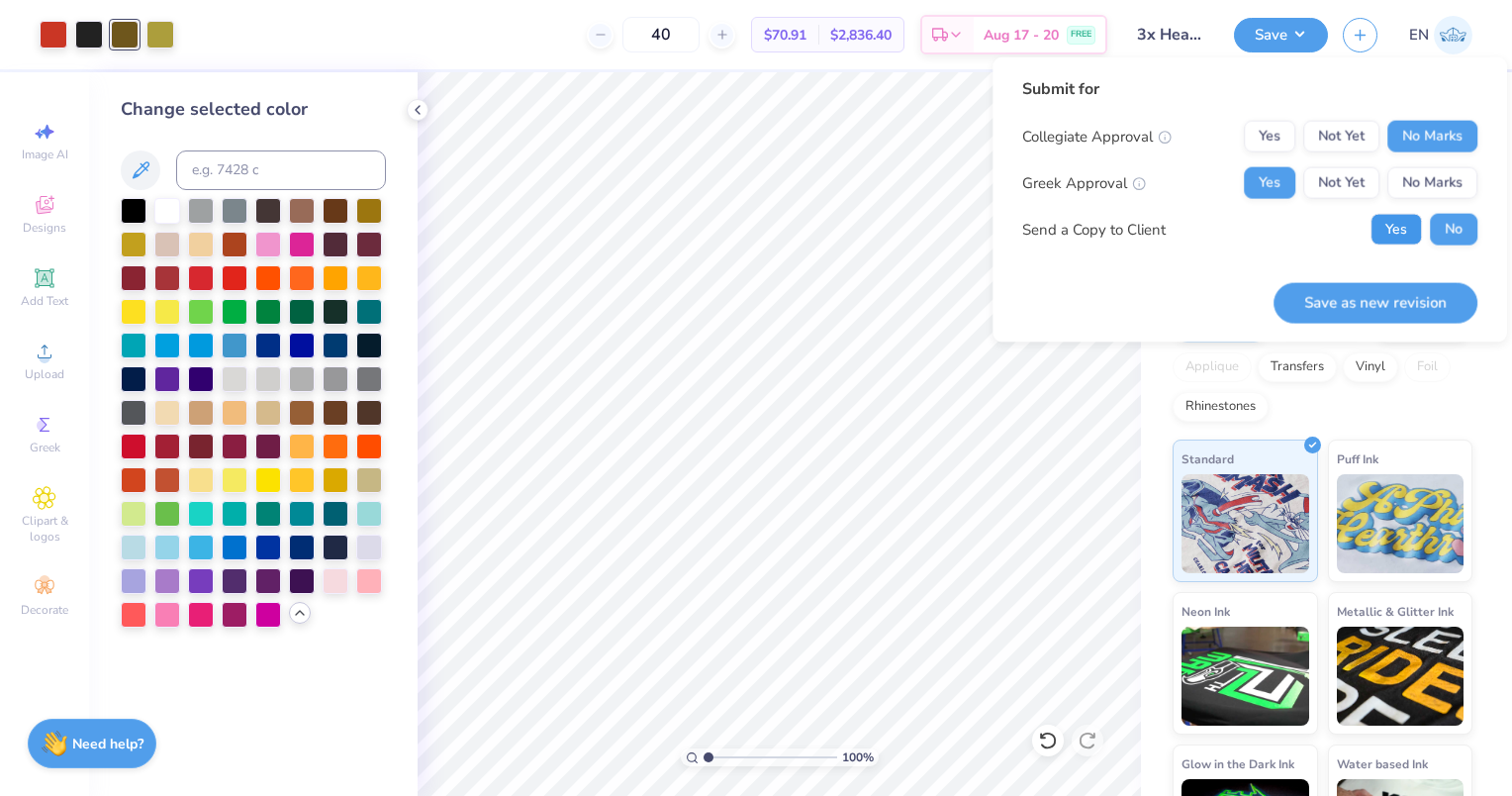 click on "Yes" at bounding box center [1396, 230] 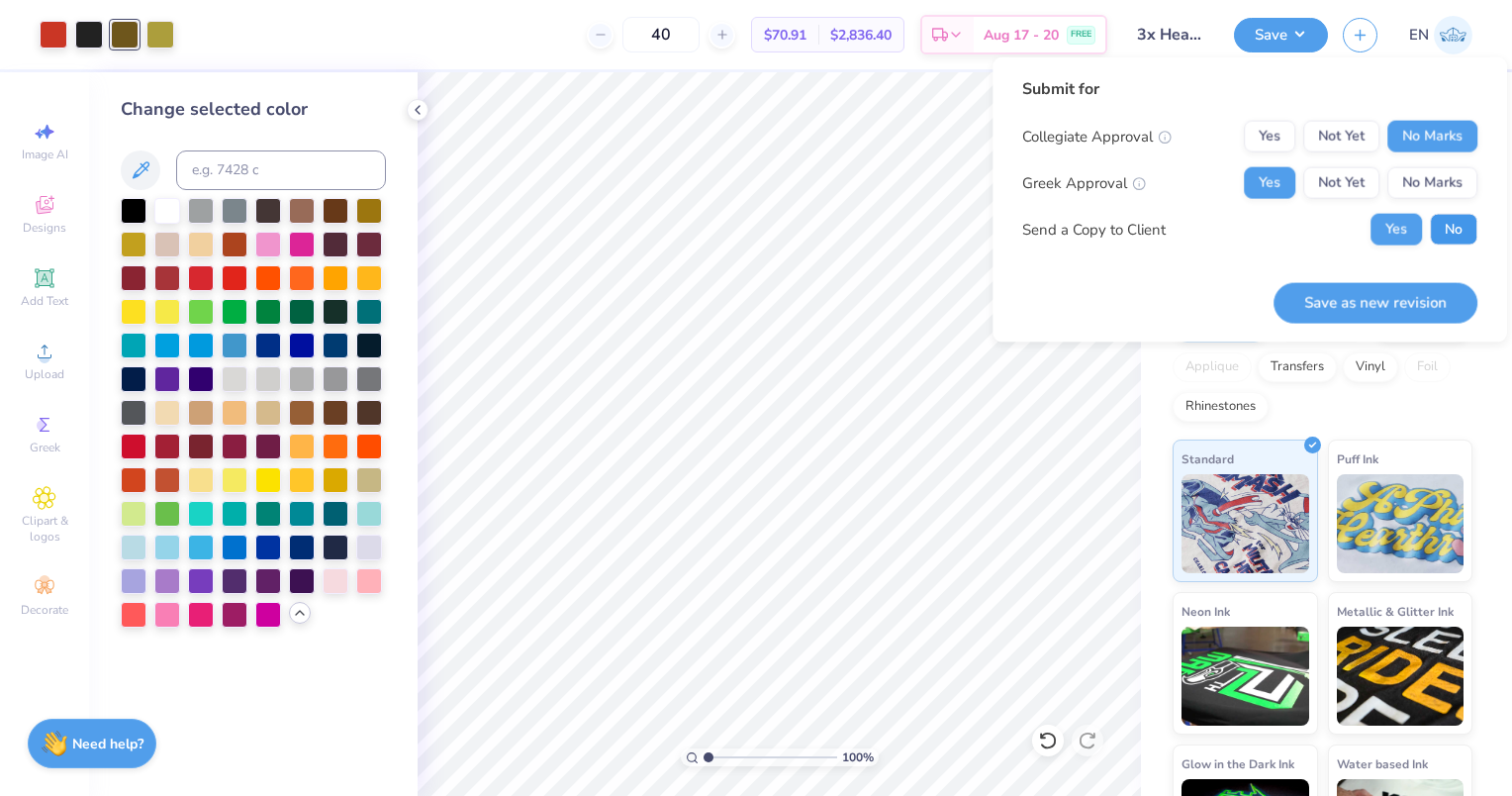 click on "No" at bounding box center (1454, 230) 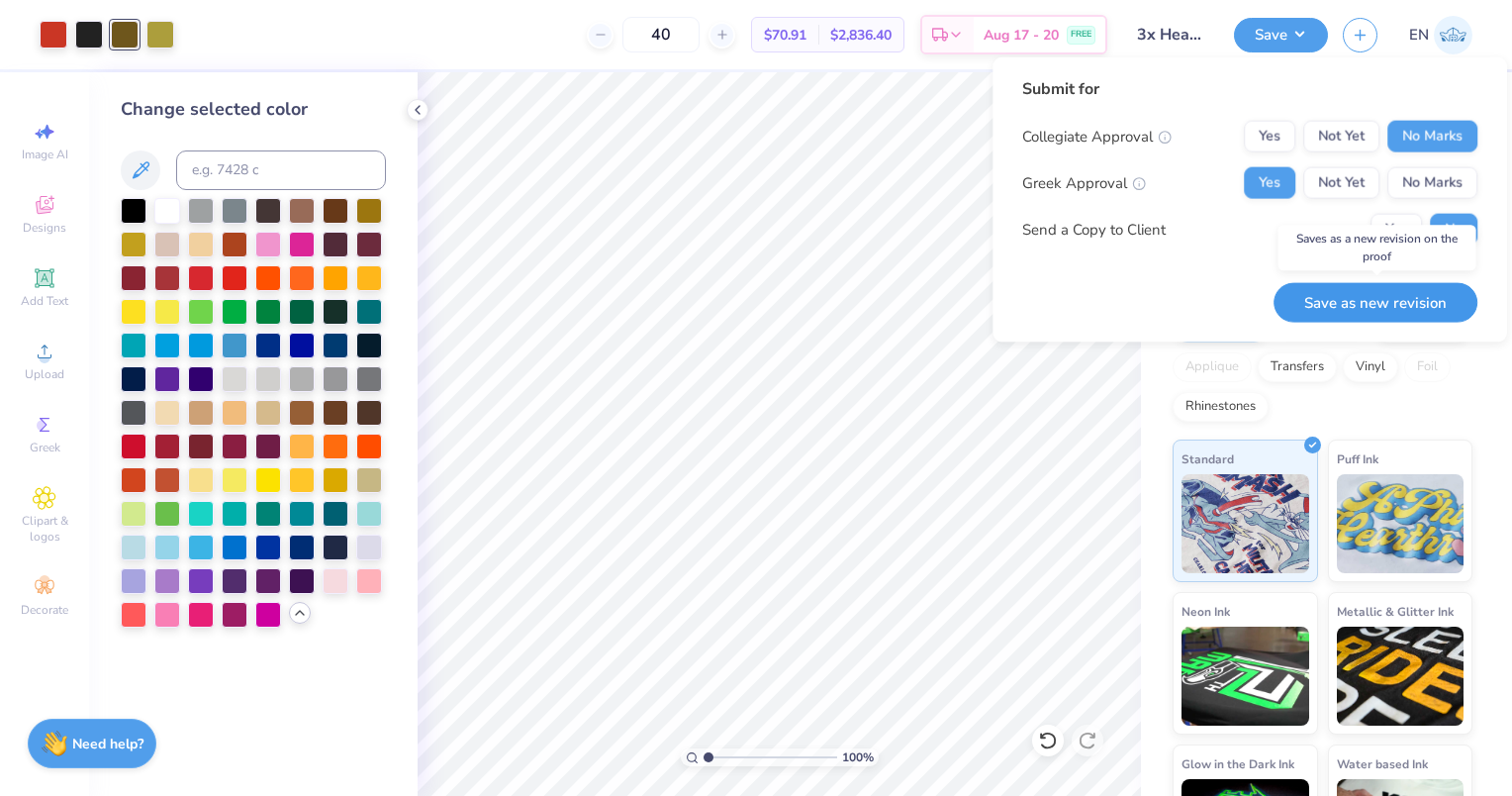 click on "Save as new revision" at bounding box center (1375, 302) 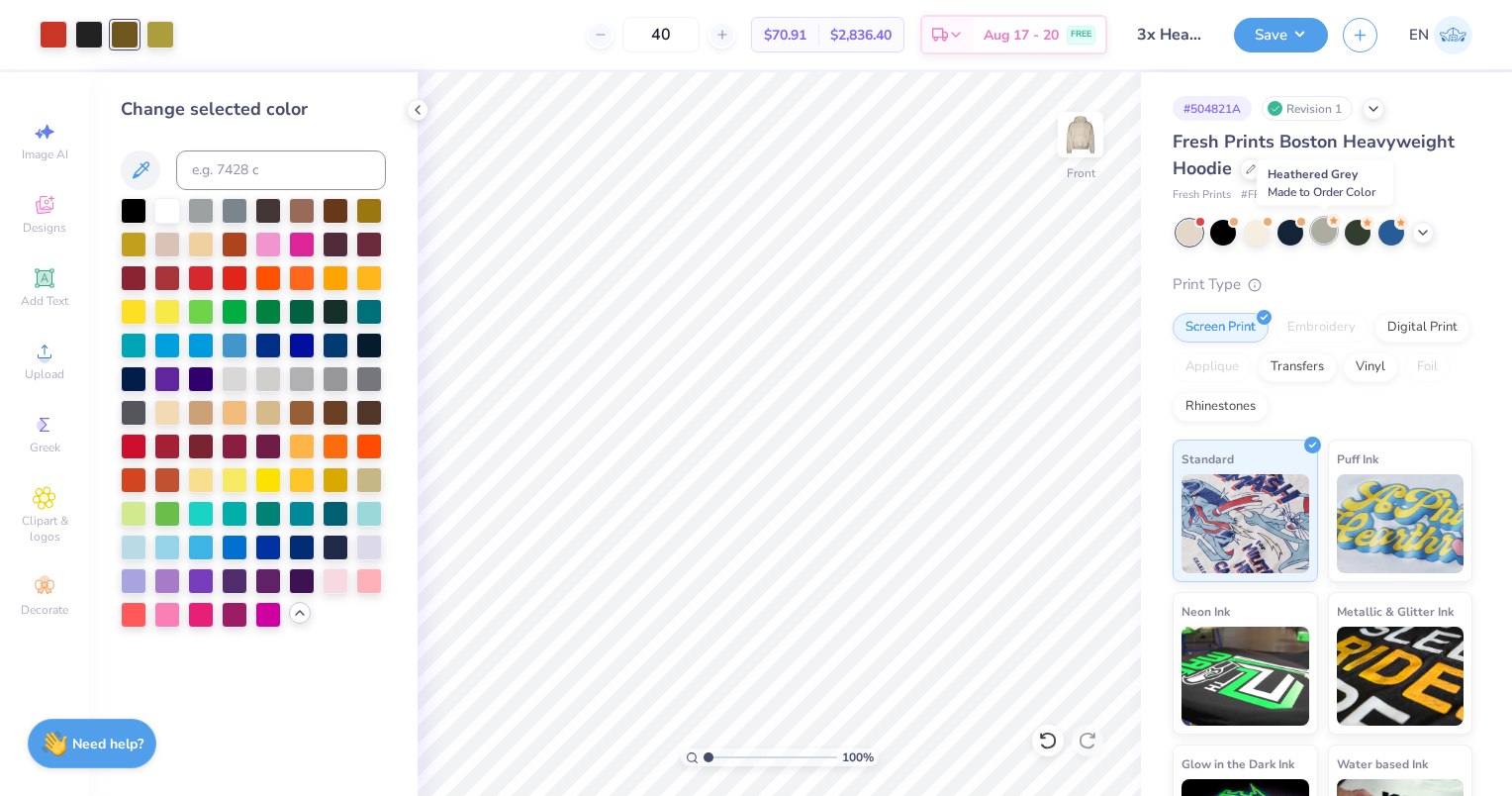 click at bounding box center (1324, 231) 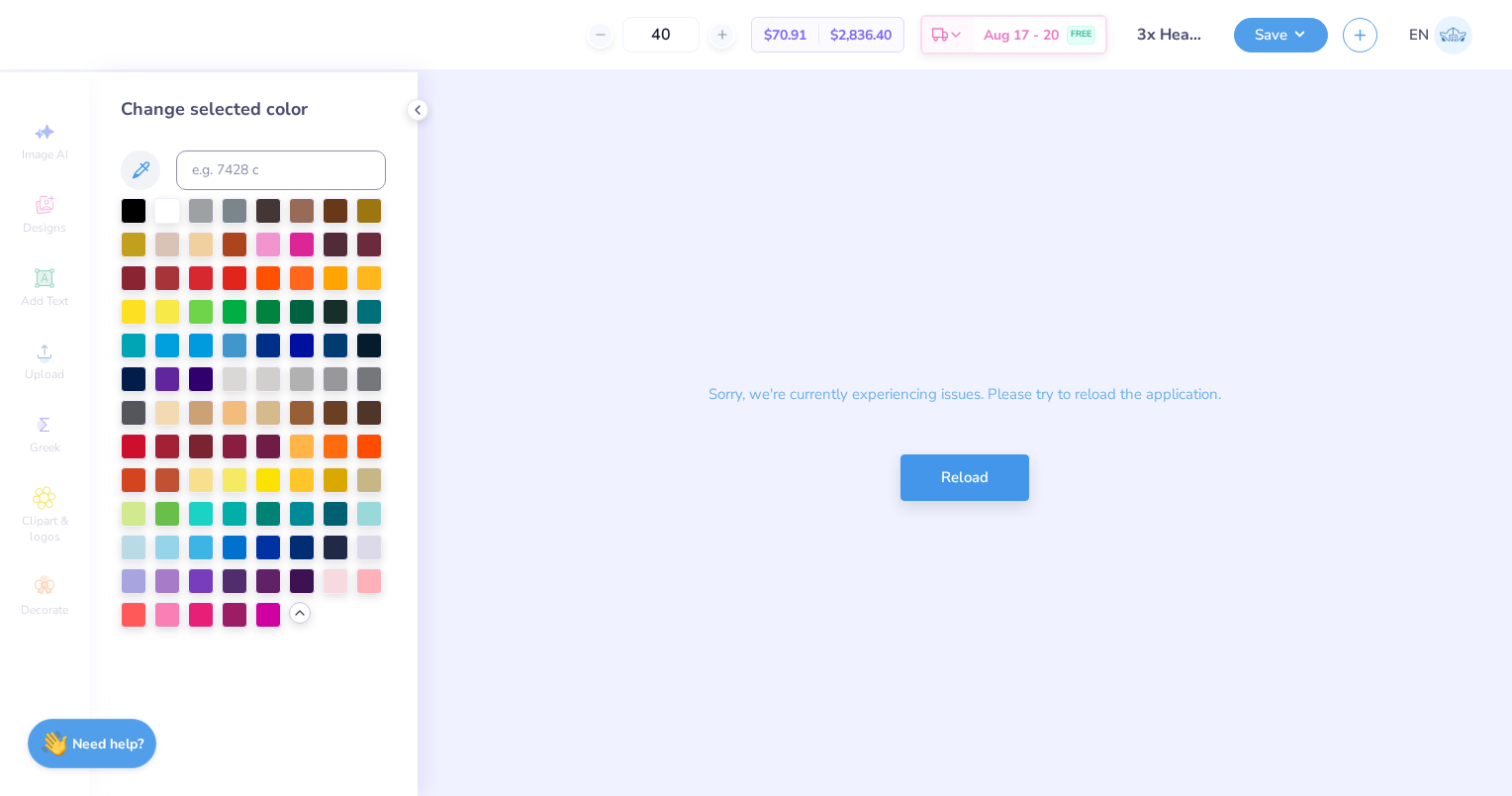 click on "Reload" at bounding box center (965, 477) 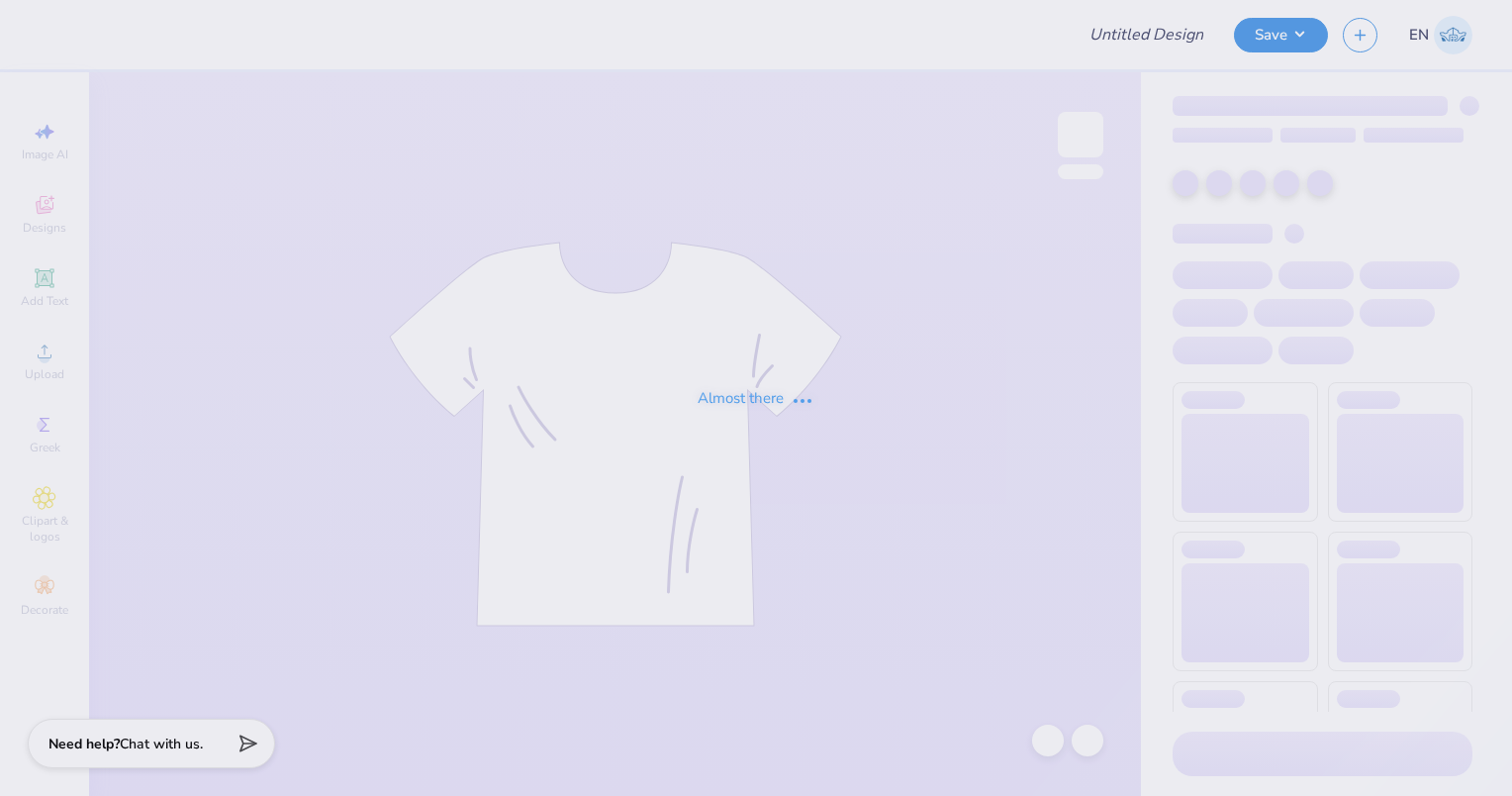 scroll, scrollTop: 0, scrollLeft: 0, axis: both 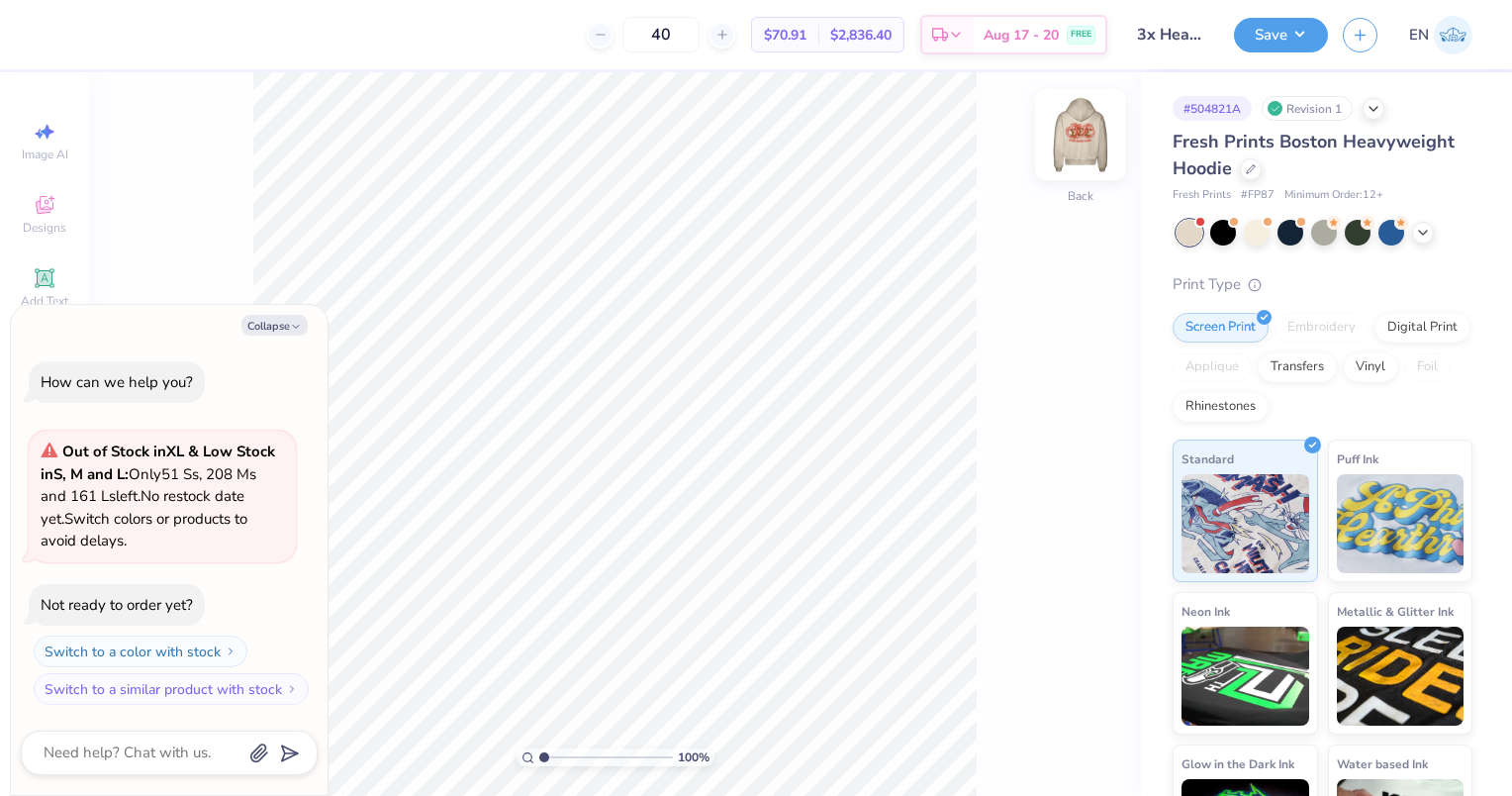 click at bounding box center (1081, 135) 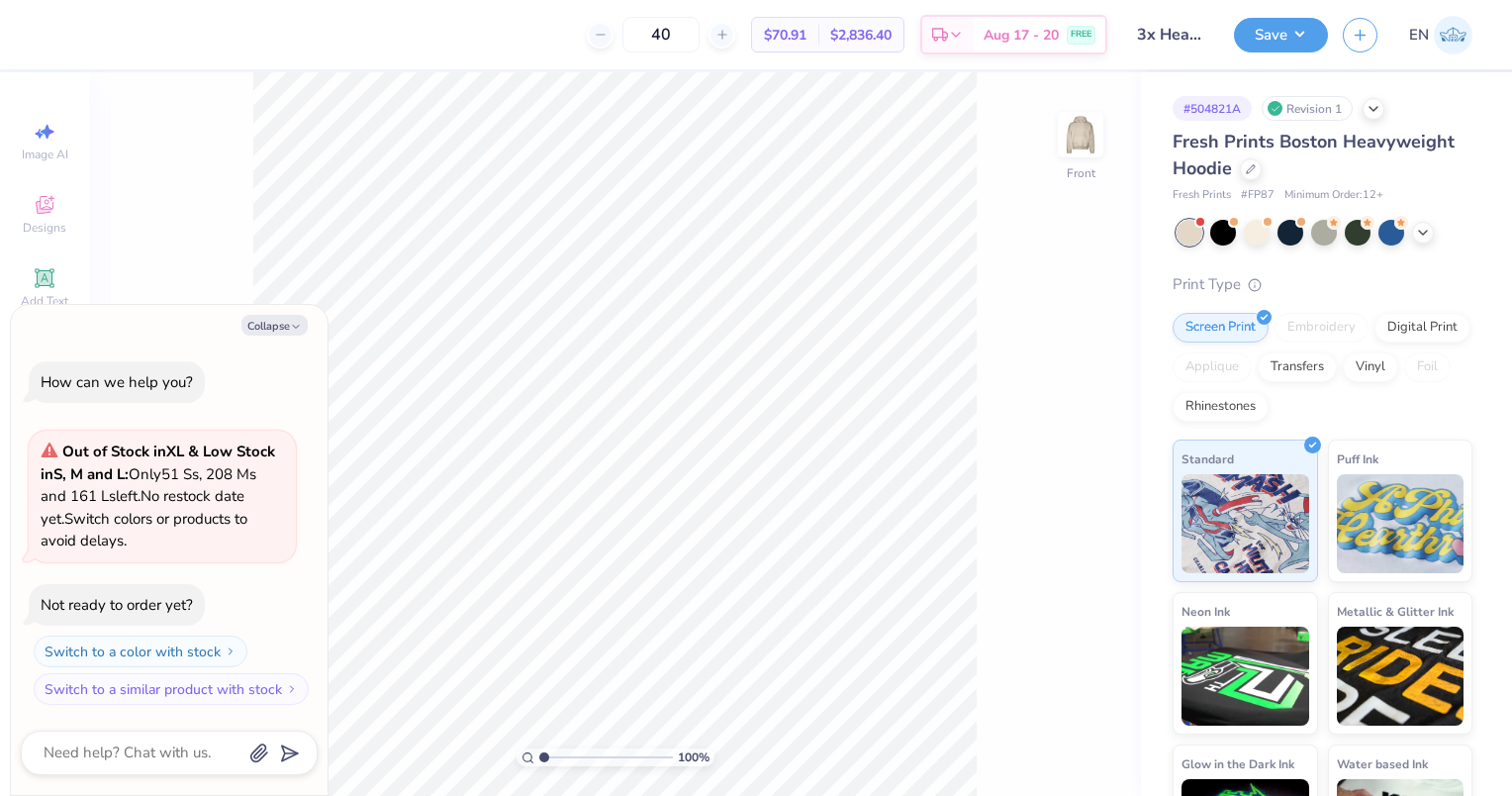 type on "x" 